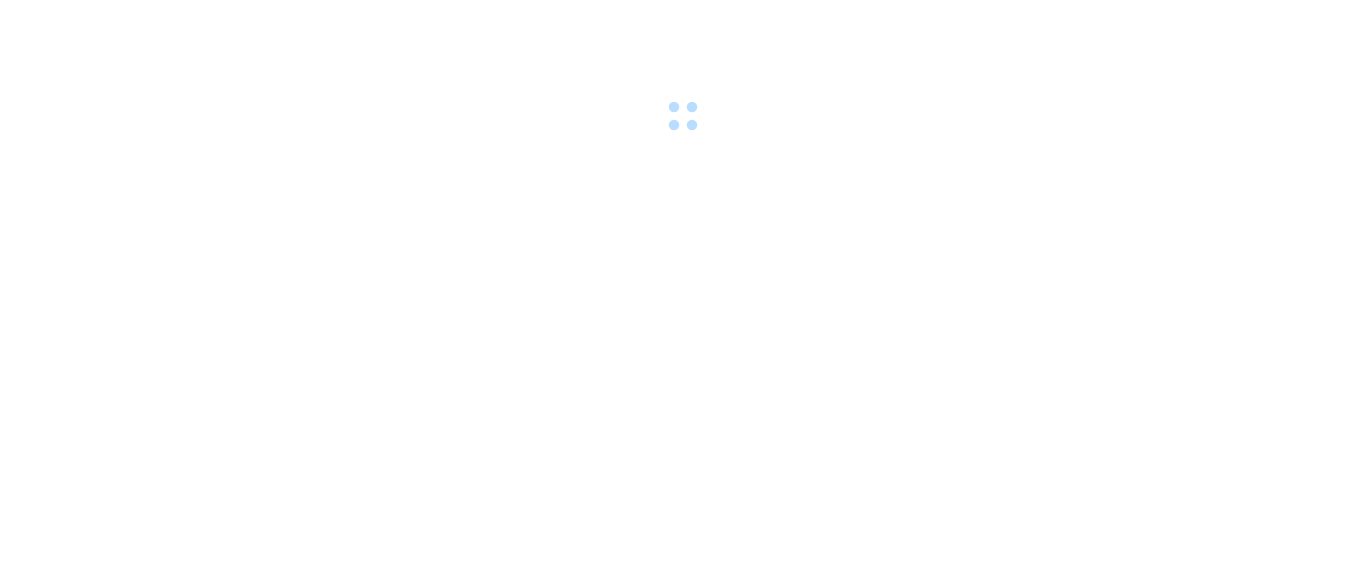 scroll, scrollTop: 0, scrollLeft: 0, axis: both 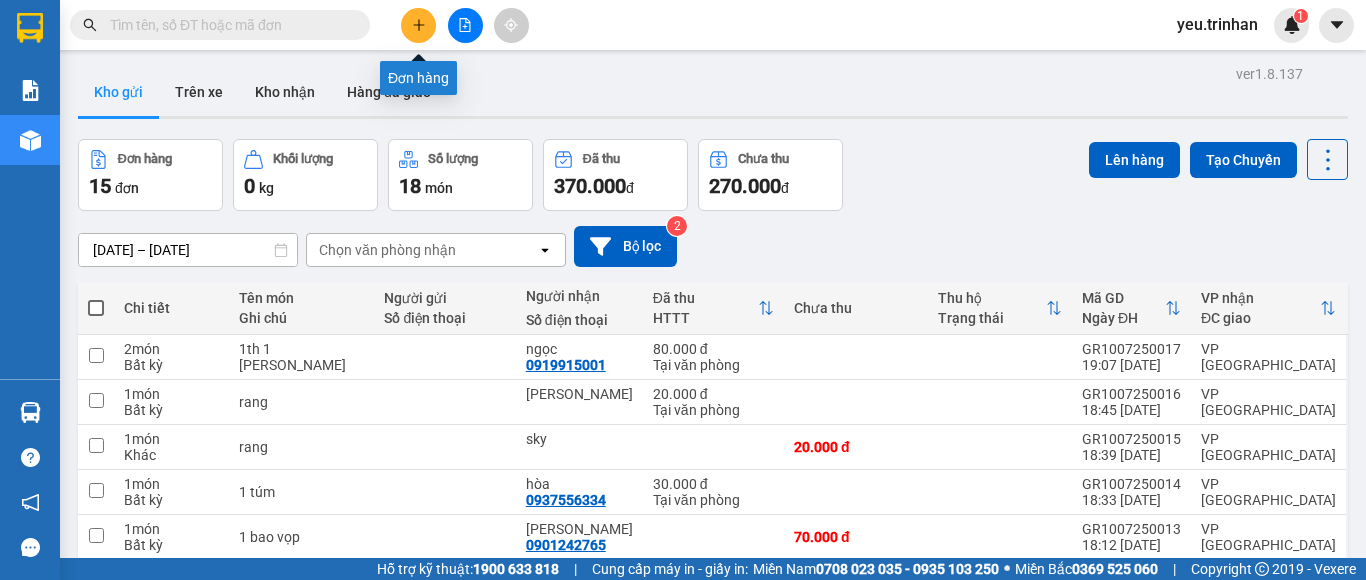 click at bounding box center (418, 25) 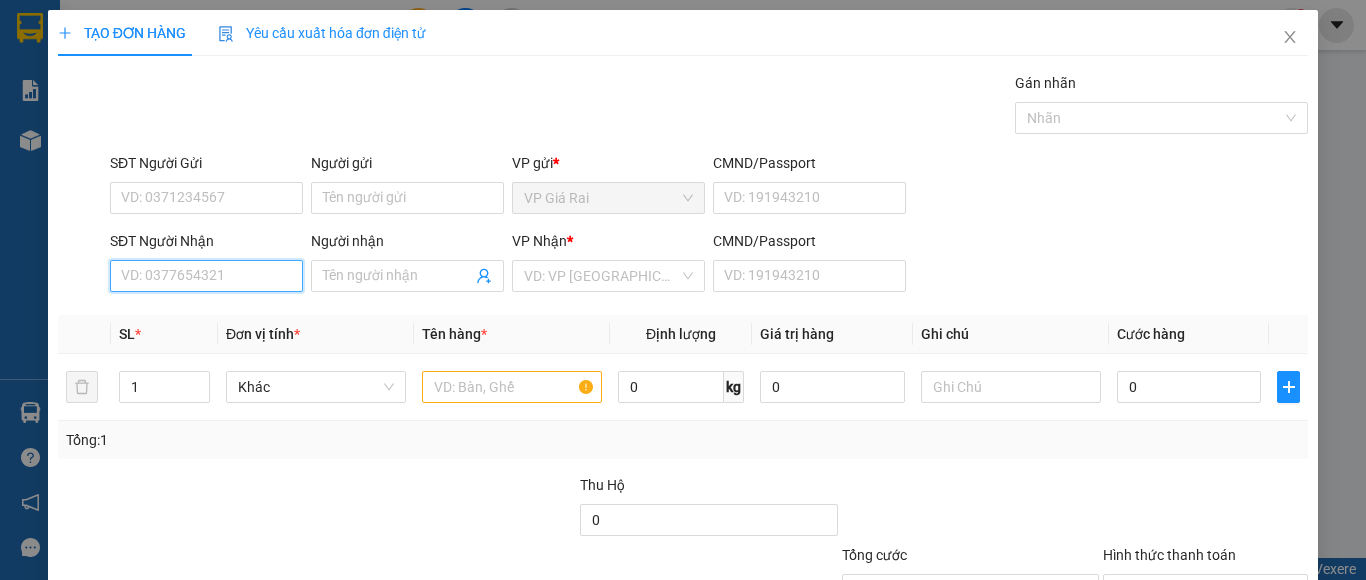 click on "SĐT Người Nhận" at bounding box center (206, 276) 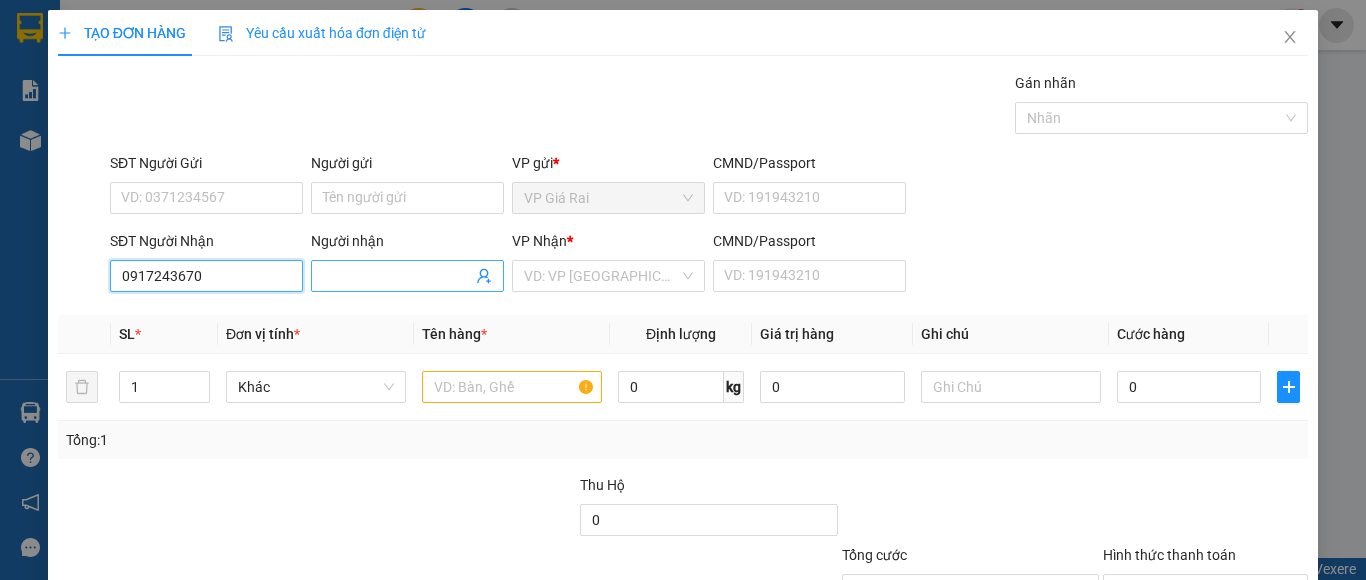 type on "0917243670" 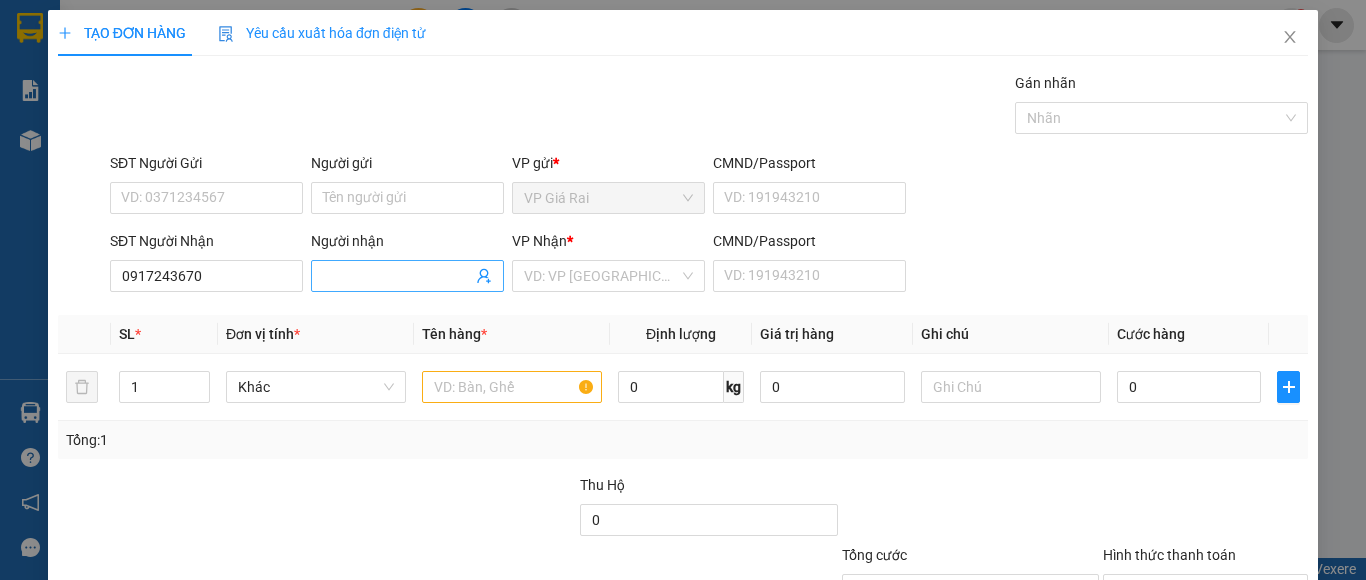 click on "Người nhận" at bounding box center (397, 276) 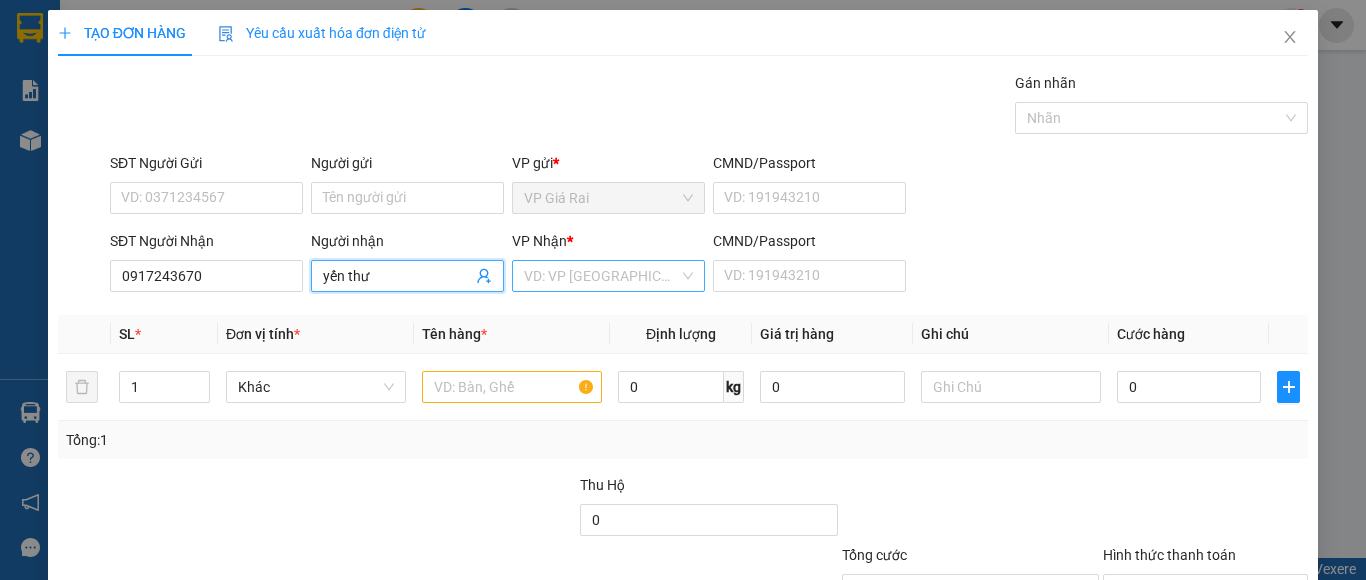 type on "yến thư" 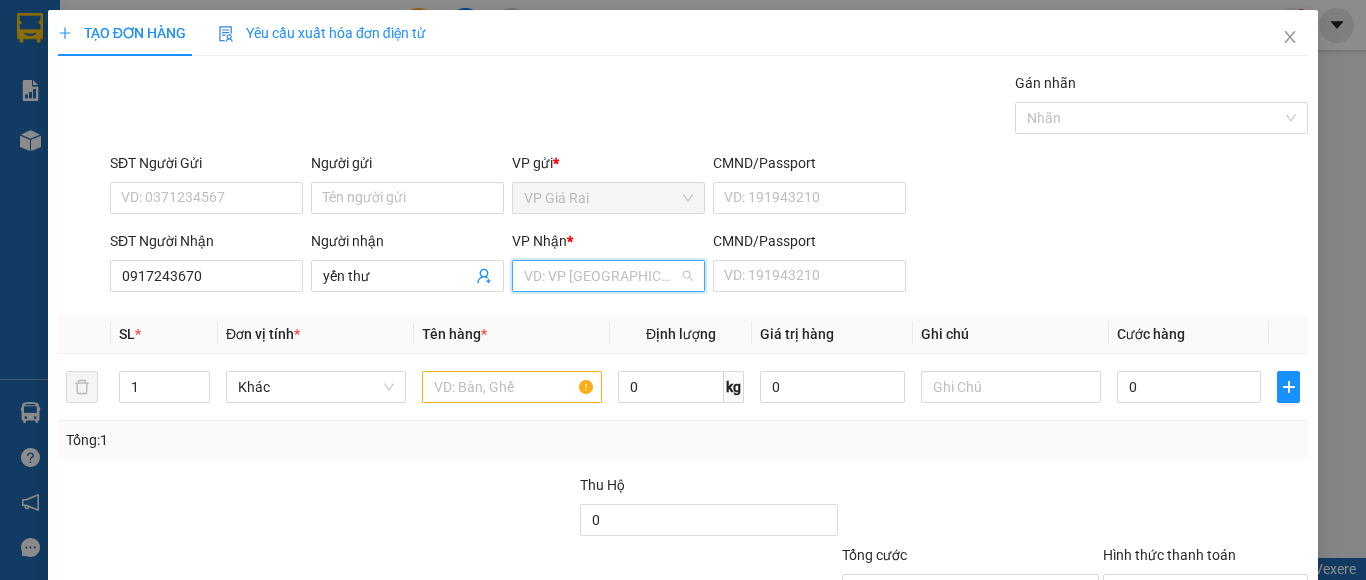 click at bounding box center [601, 276] 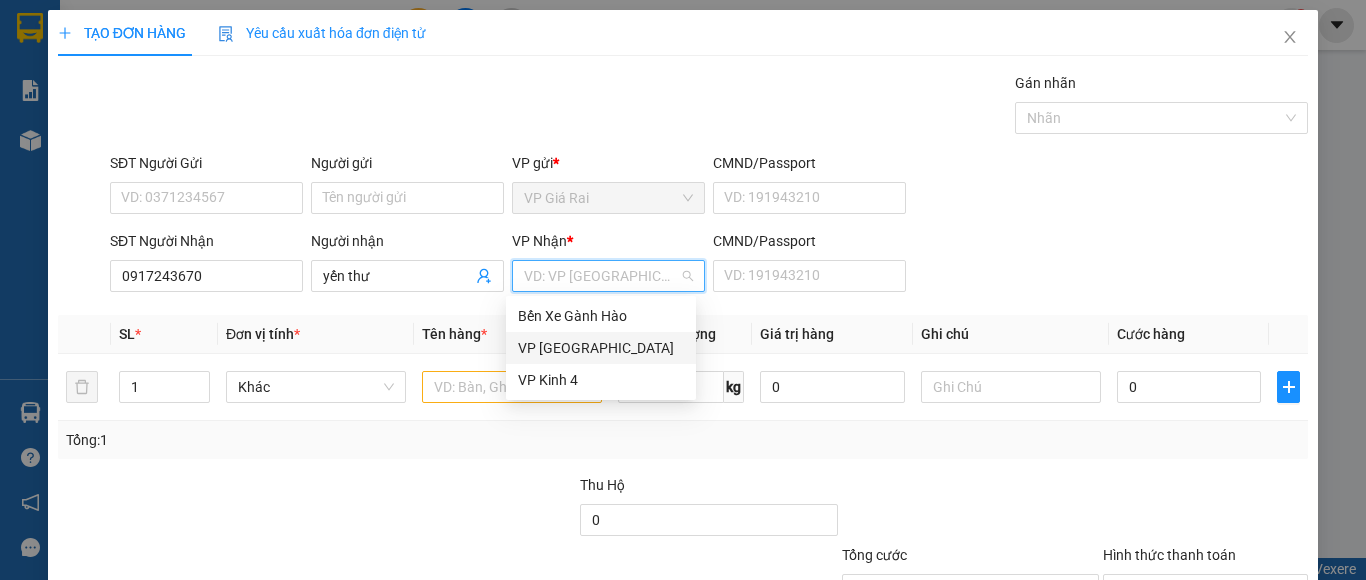 click on "VP [GEOGRAPHIC_DATA]" at bounding box center (601, 348) 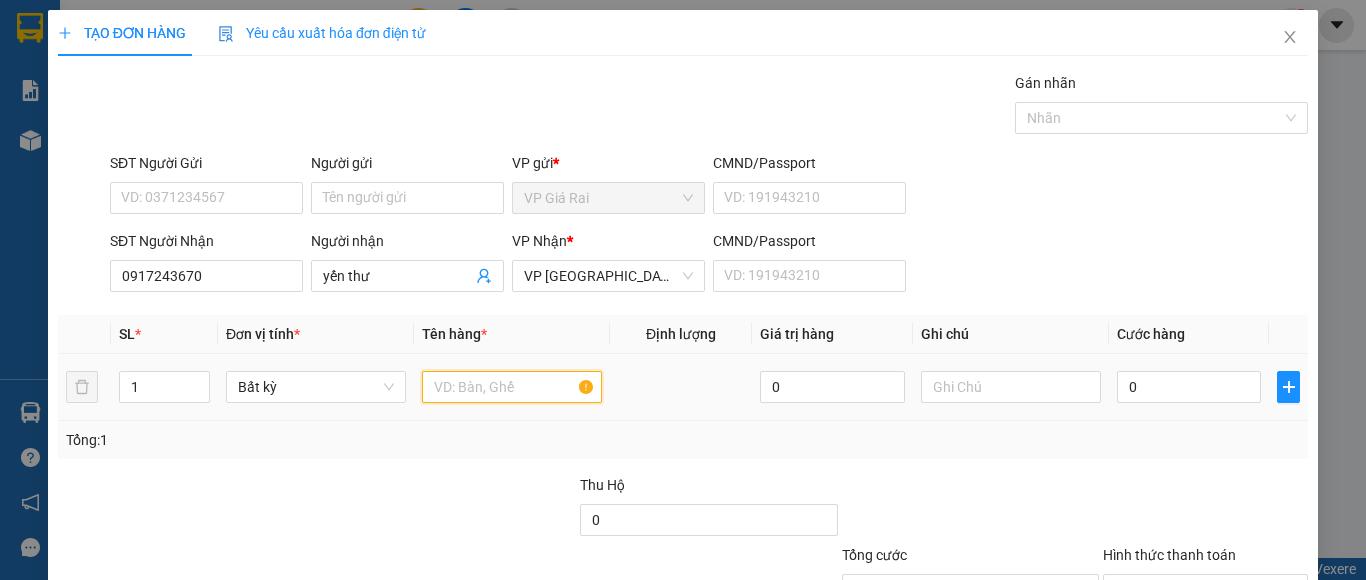 click at bounding box center [512, 387] 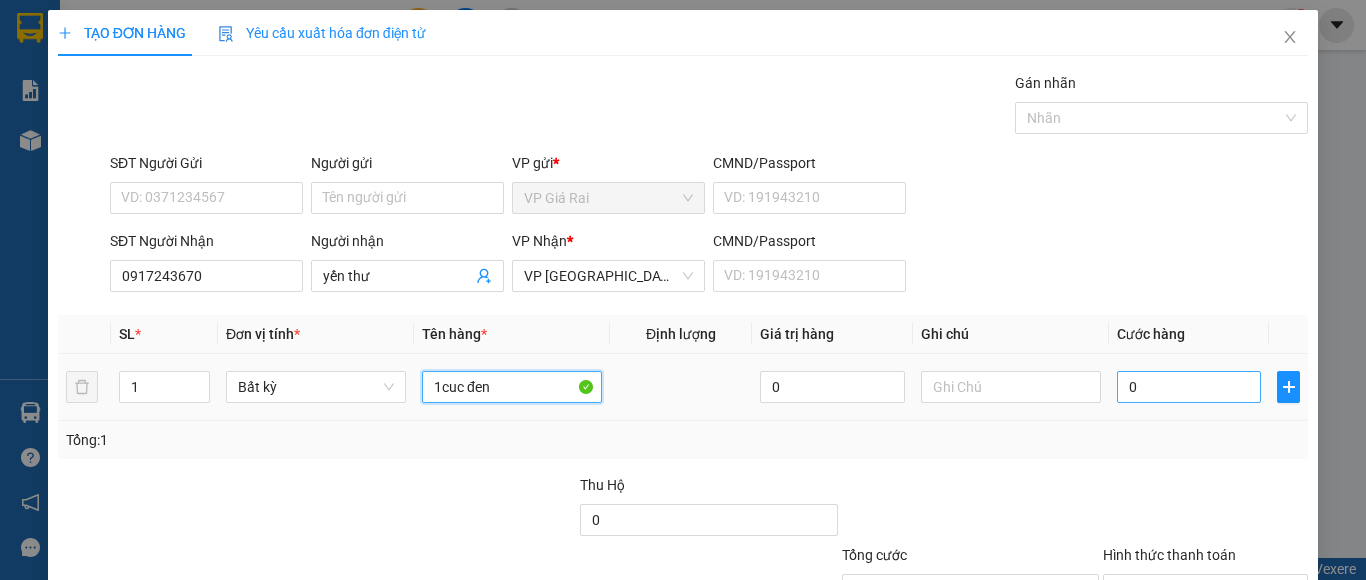 type on "1cuc đen" 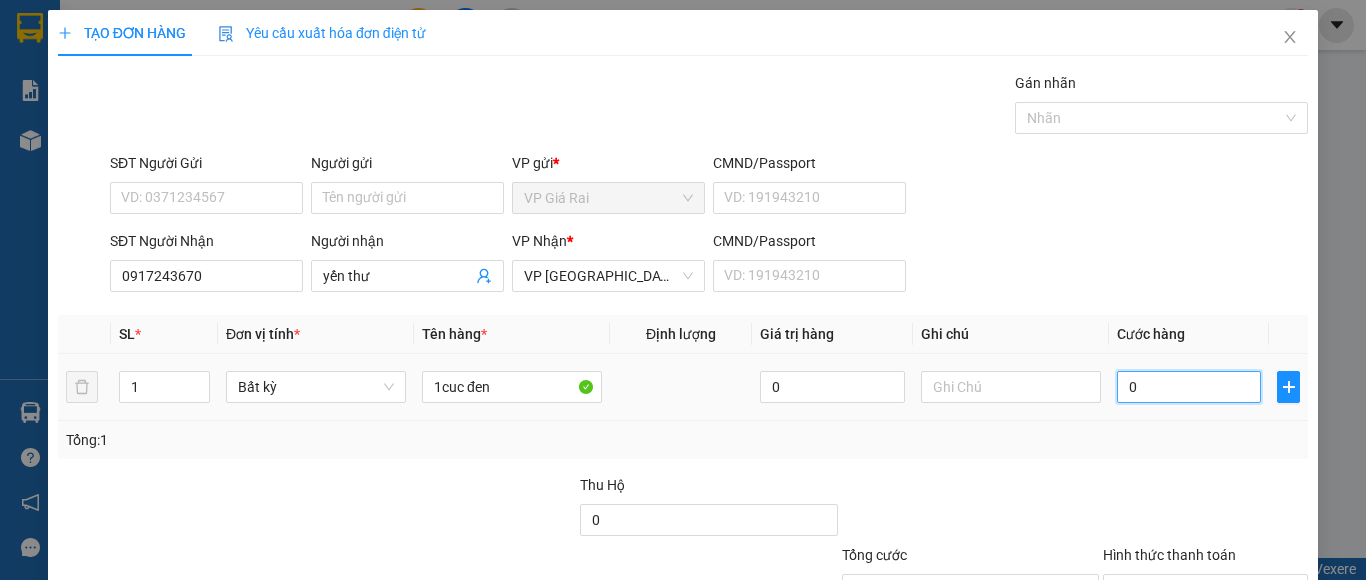 click on "0" at bounding box center [1189, 387] 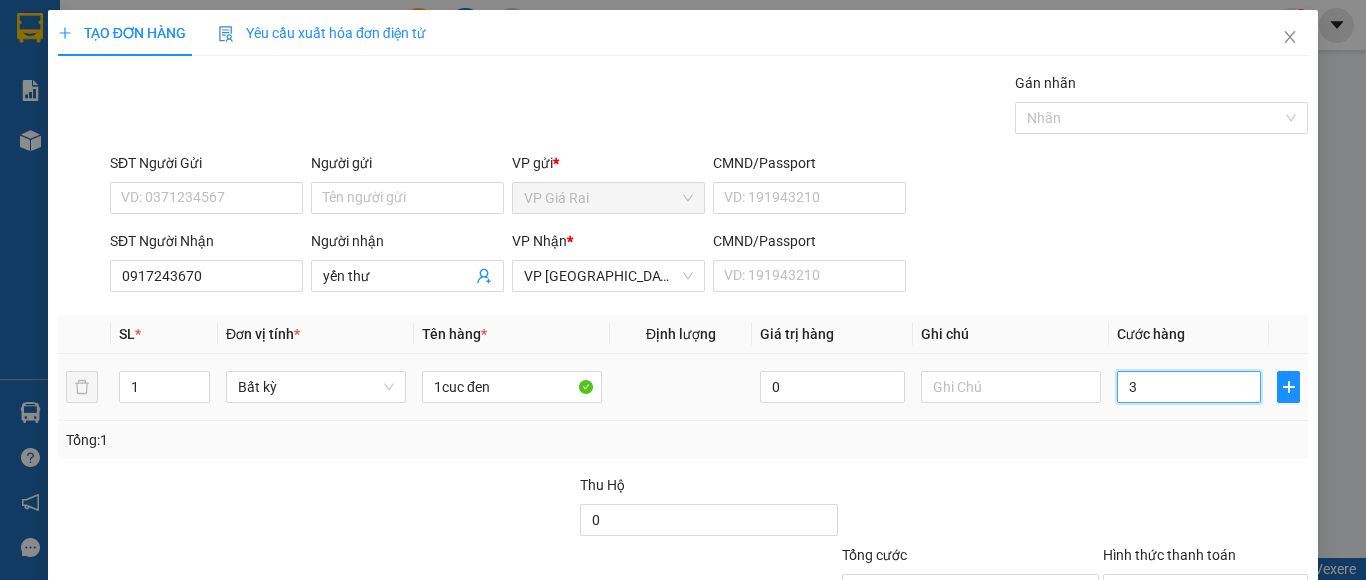 type on "30" 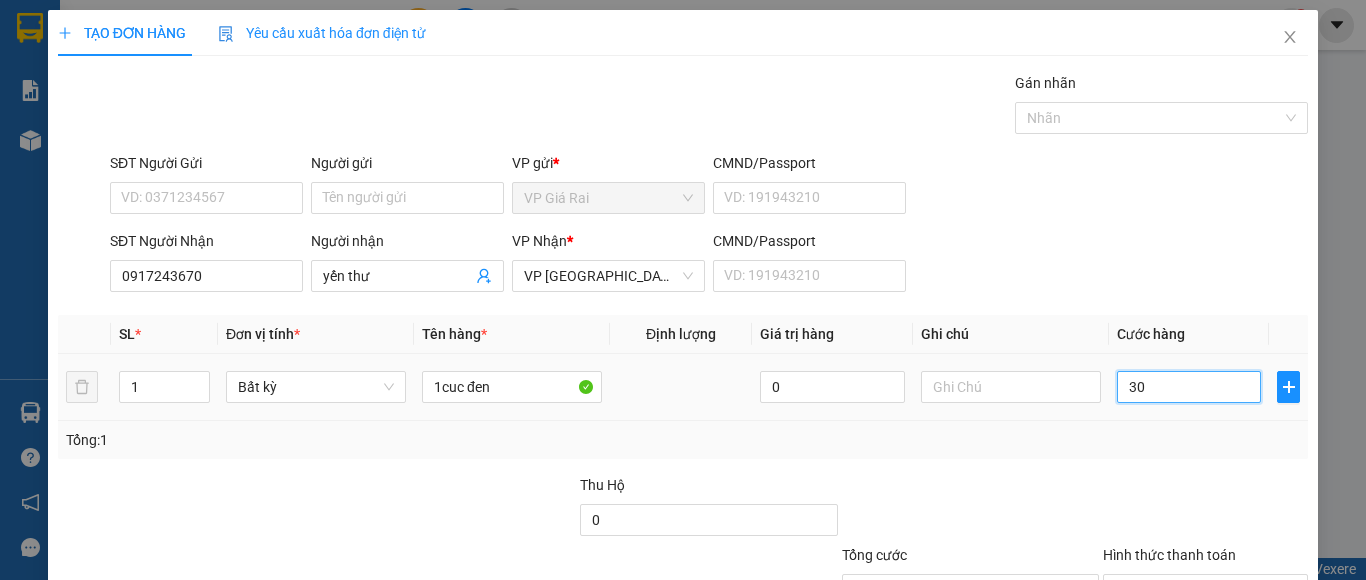 type on "300" 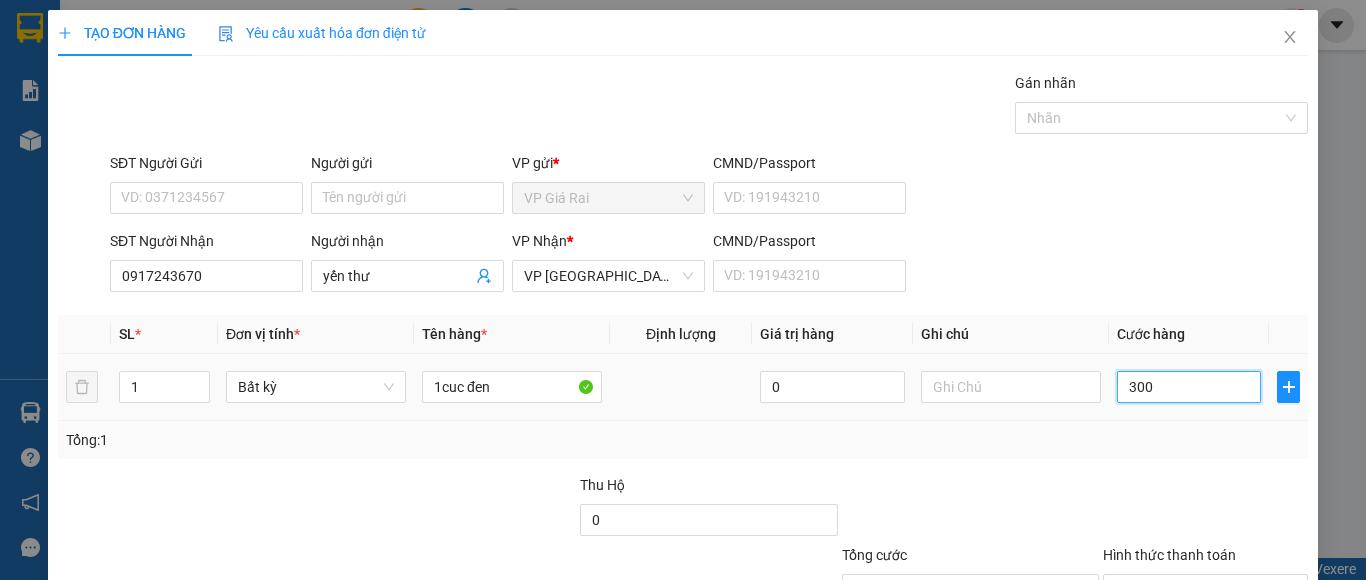 type on "3.000" 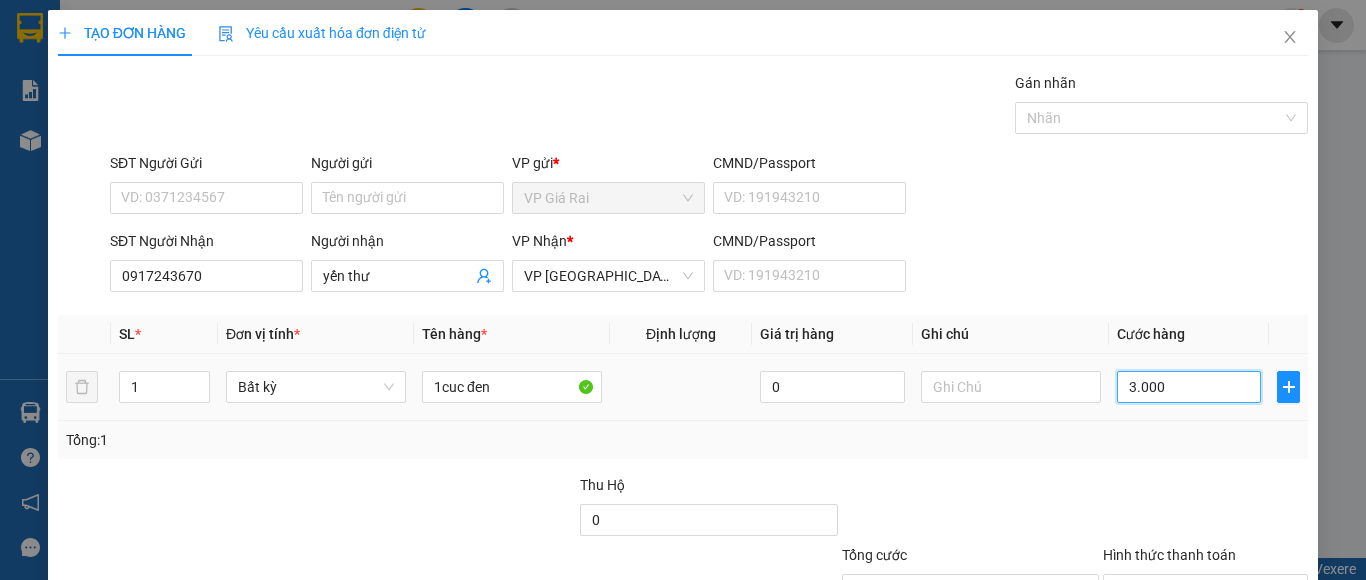type on "3.000" 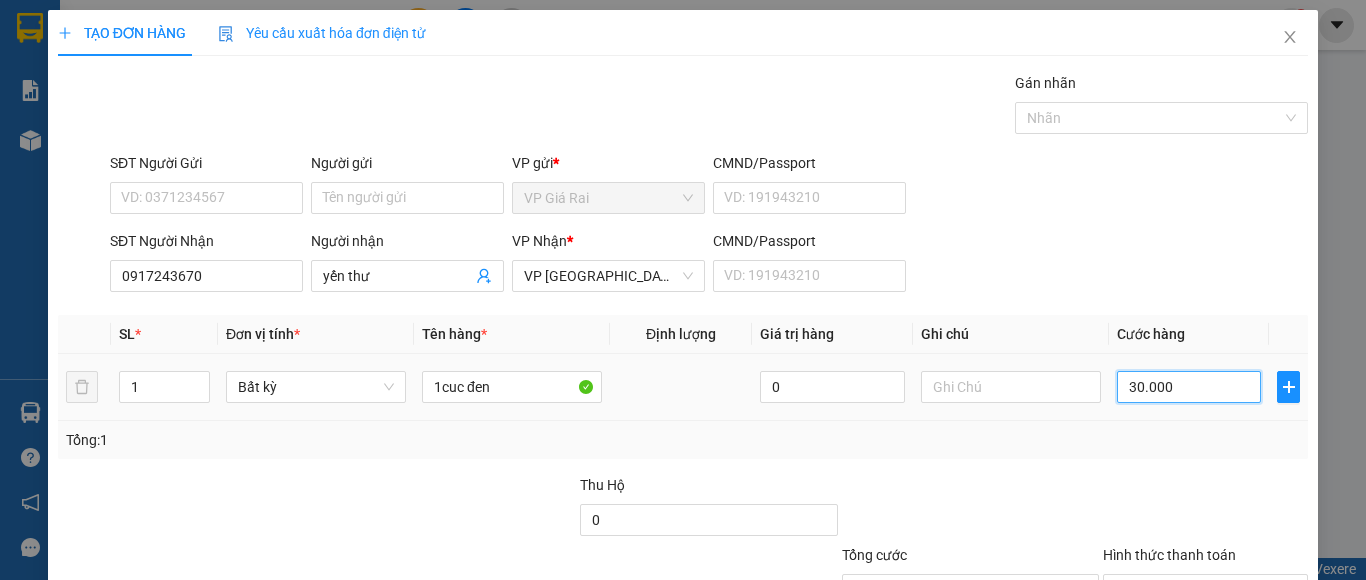 scroll, scrollTop: 160, scrollLeft: 0, axis: vertical 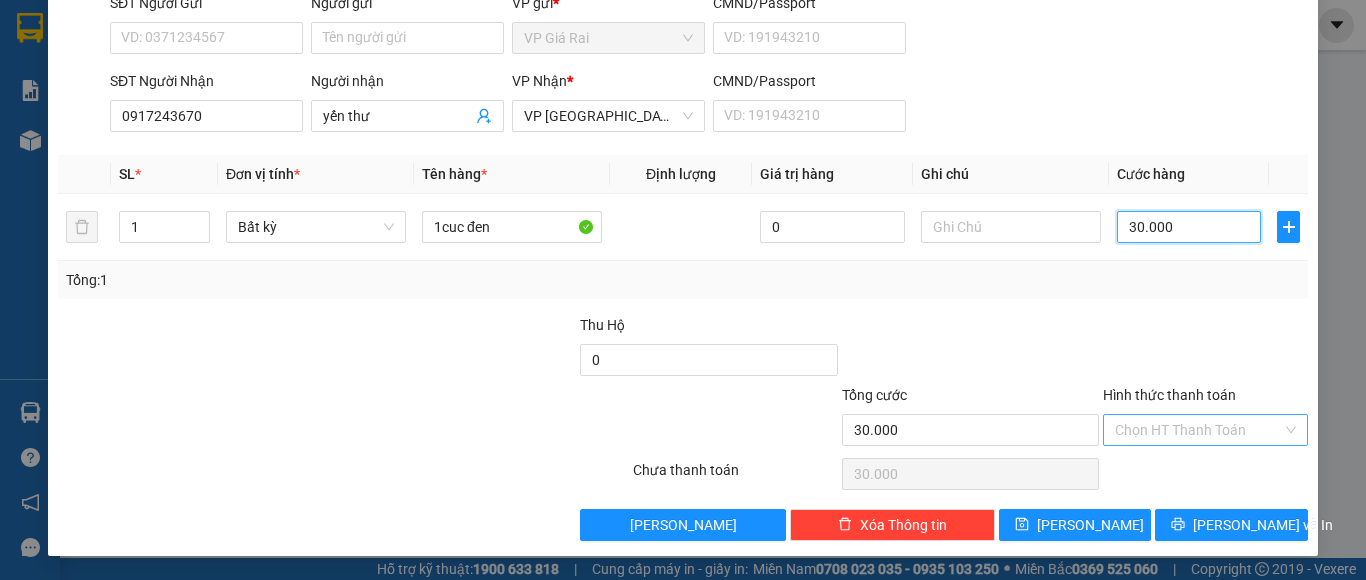 type on "30.000" 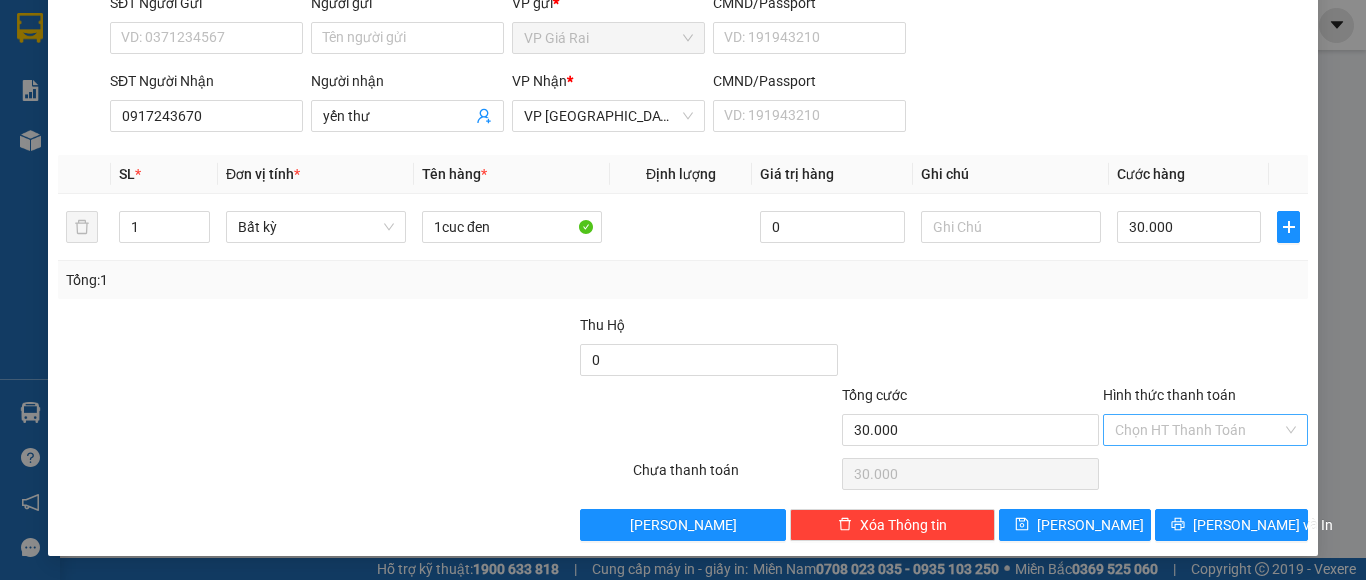 click on "Hình thức thanh toán" at bounding box center [1198, 430] 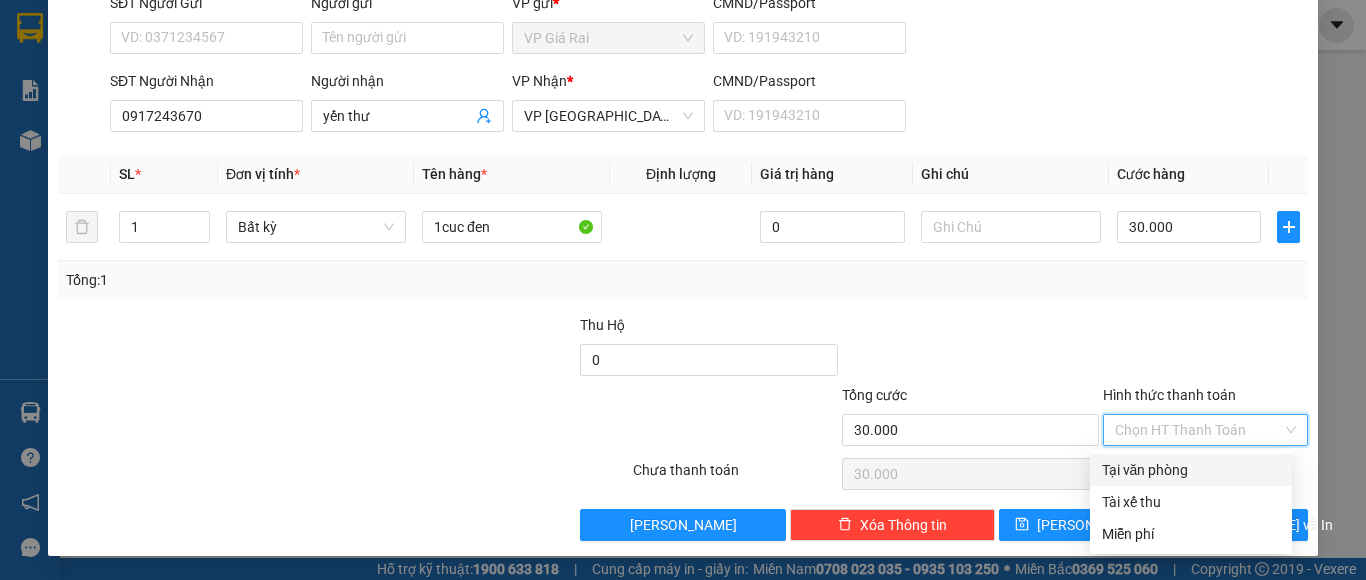 click on "Tại văn phòng" at bounding box center (1191, 470) 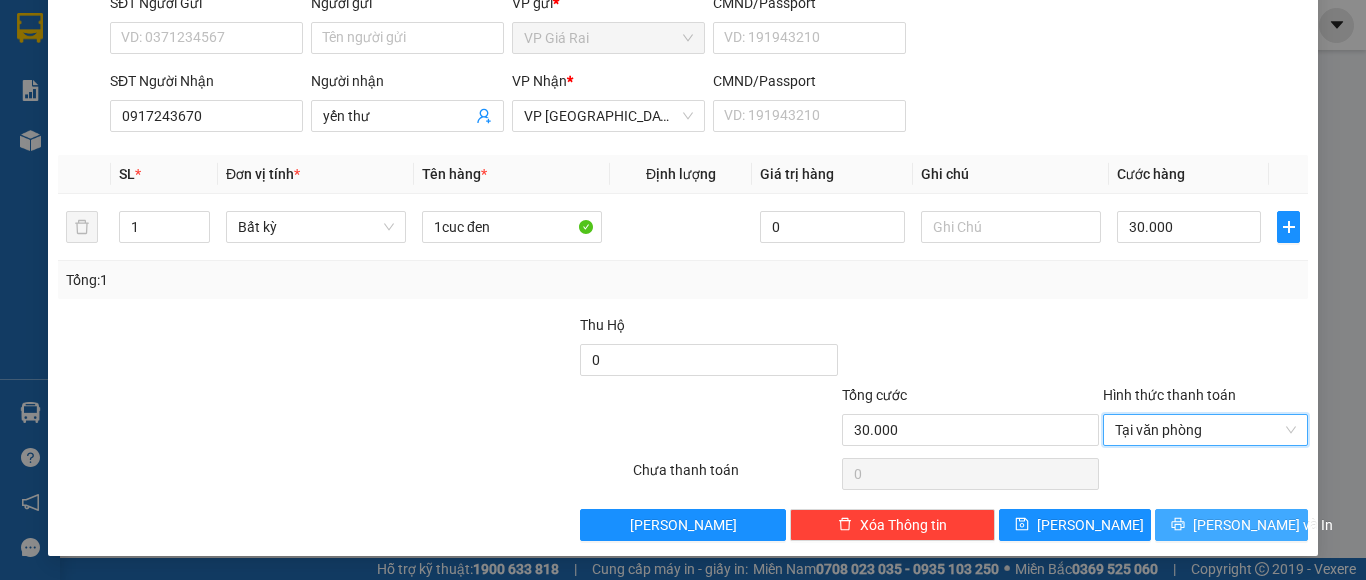 click on "[PERSON_NAME] và In" at bounding box center (1231, 525) 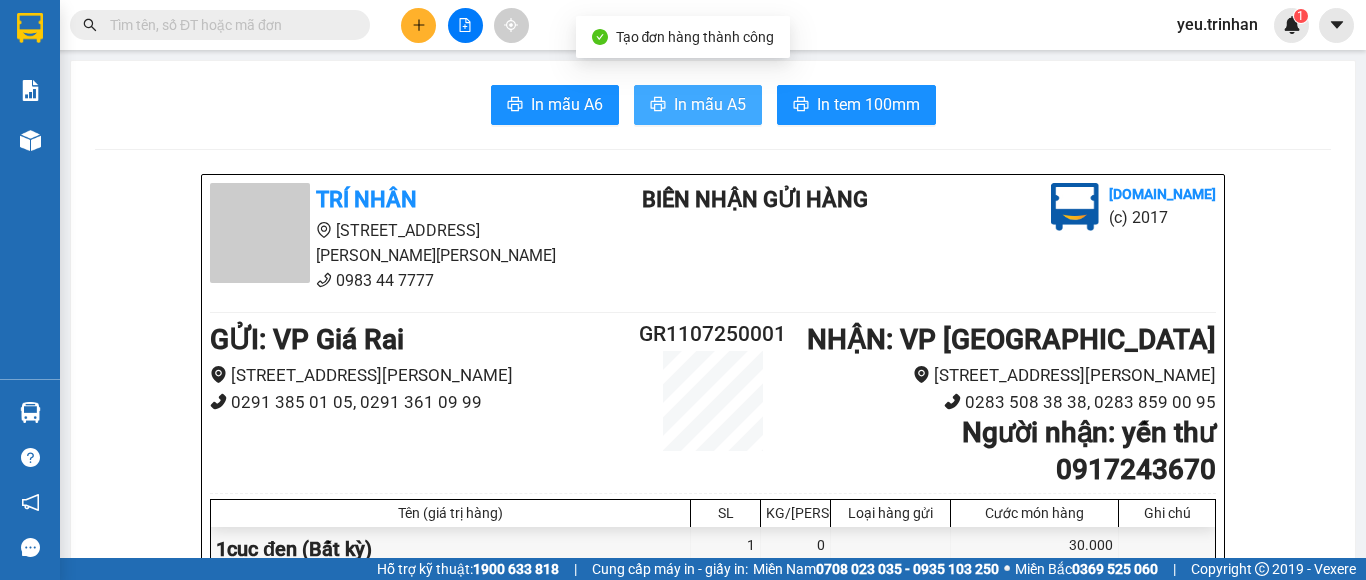 click on "In mẫu A5" at bounding box center (710, 104) 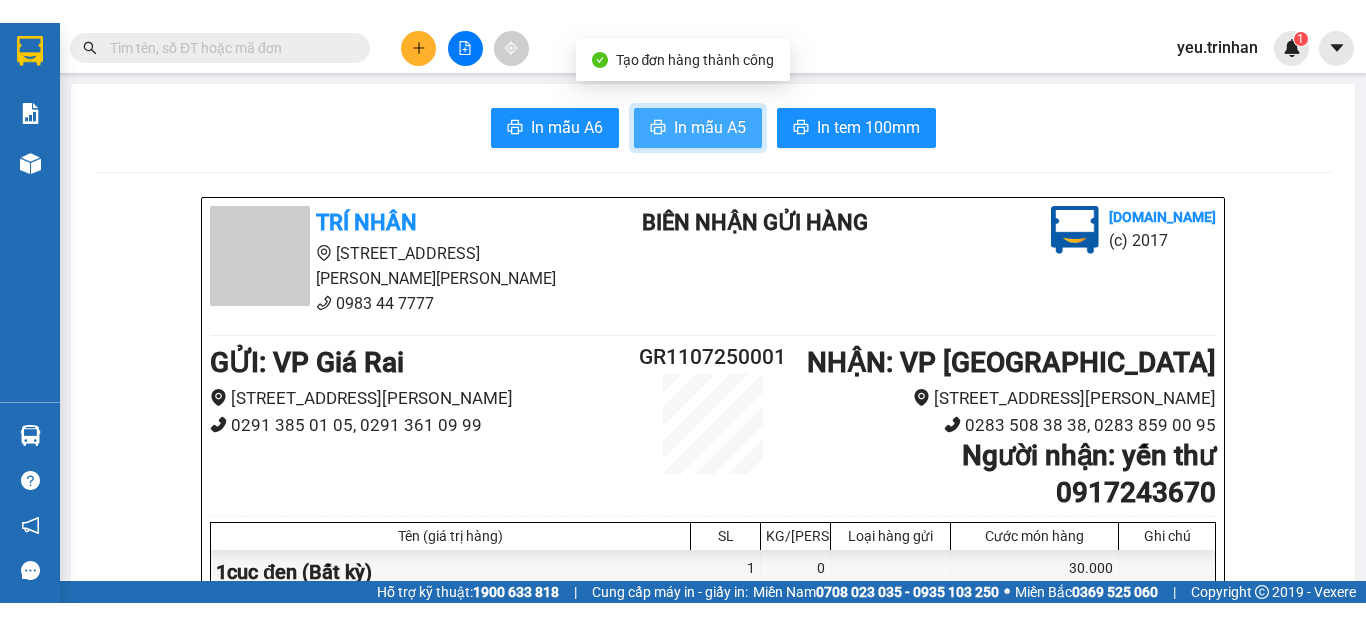 scroll, scrollTop: 0, scrollLeft: 0, axis: both 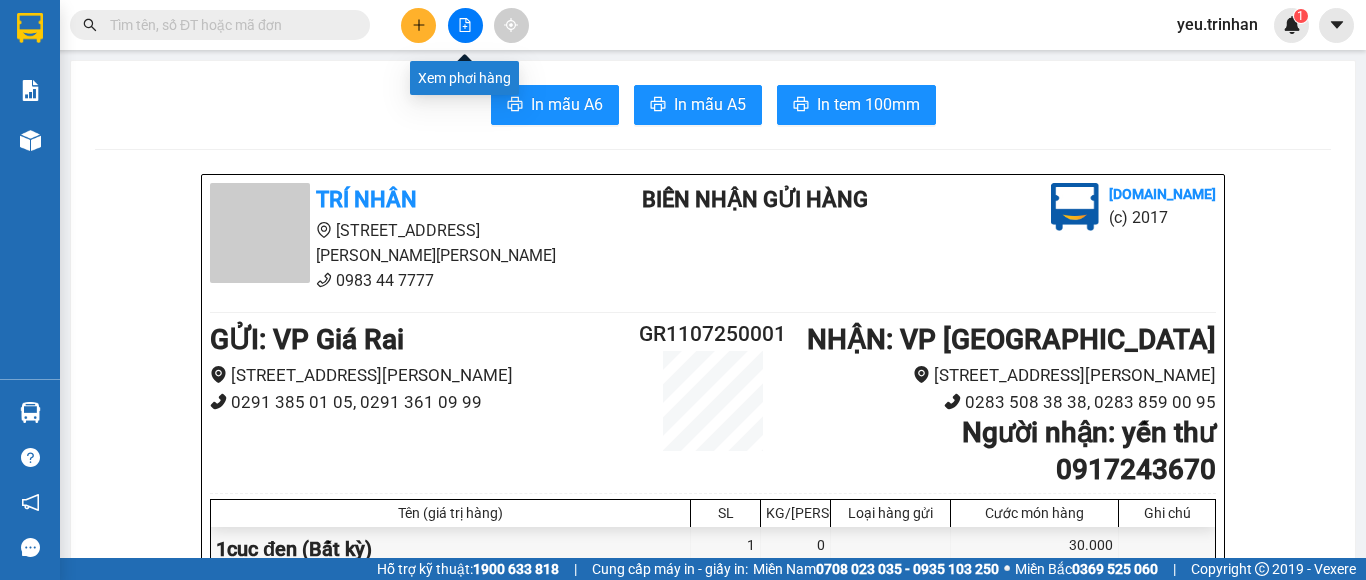 click at bounding box center (465, 25) 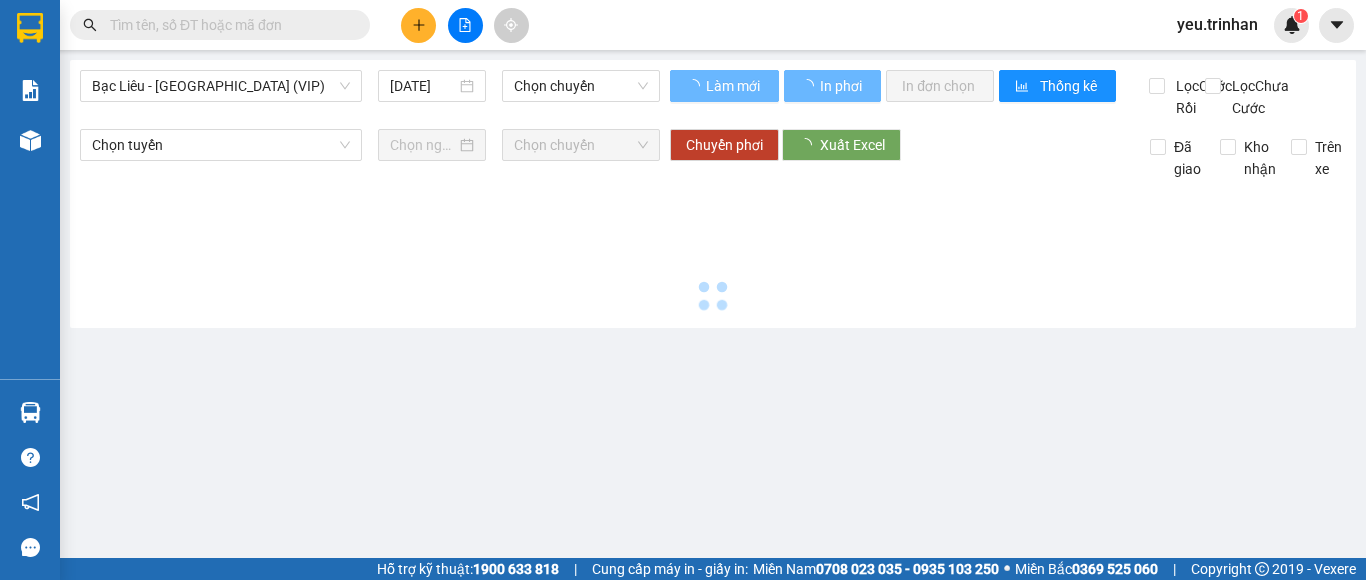 type on "[DATE]" 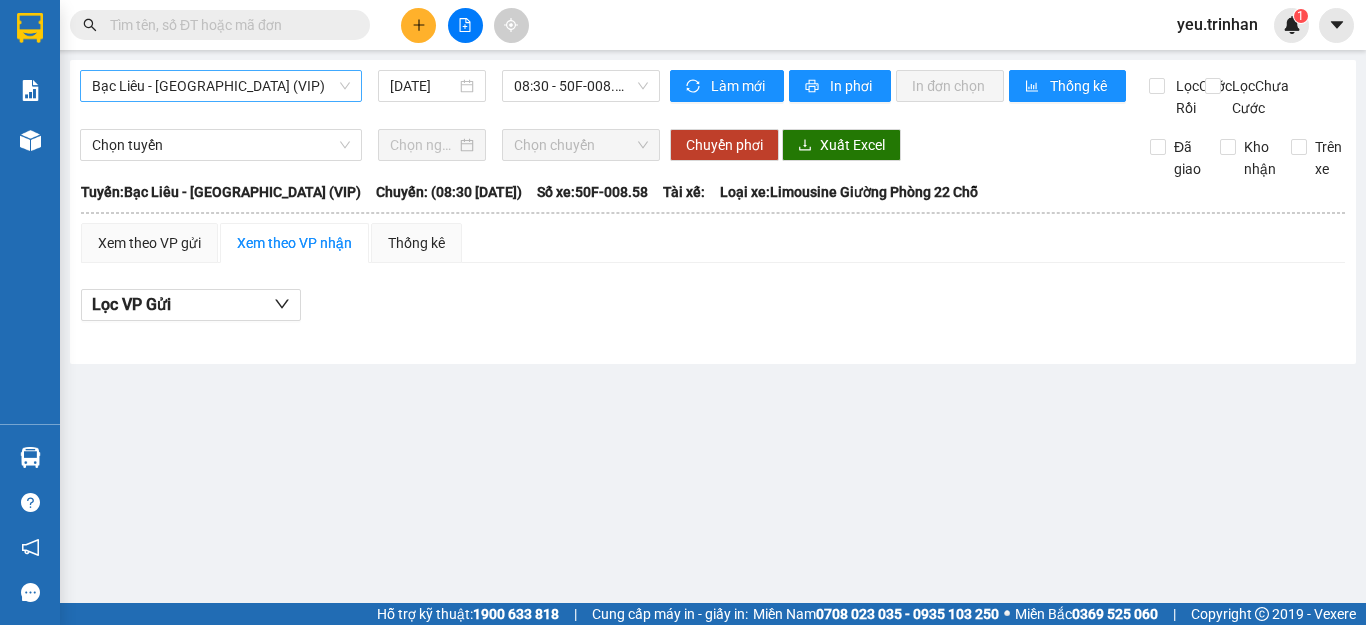 click on "Bạc Liêu - [GEOGRAPHIC_DATA] (VIP)" at bounding box center (221, 86) 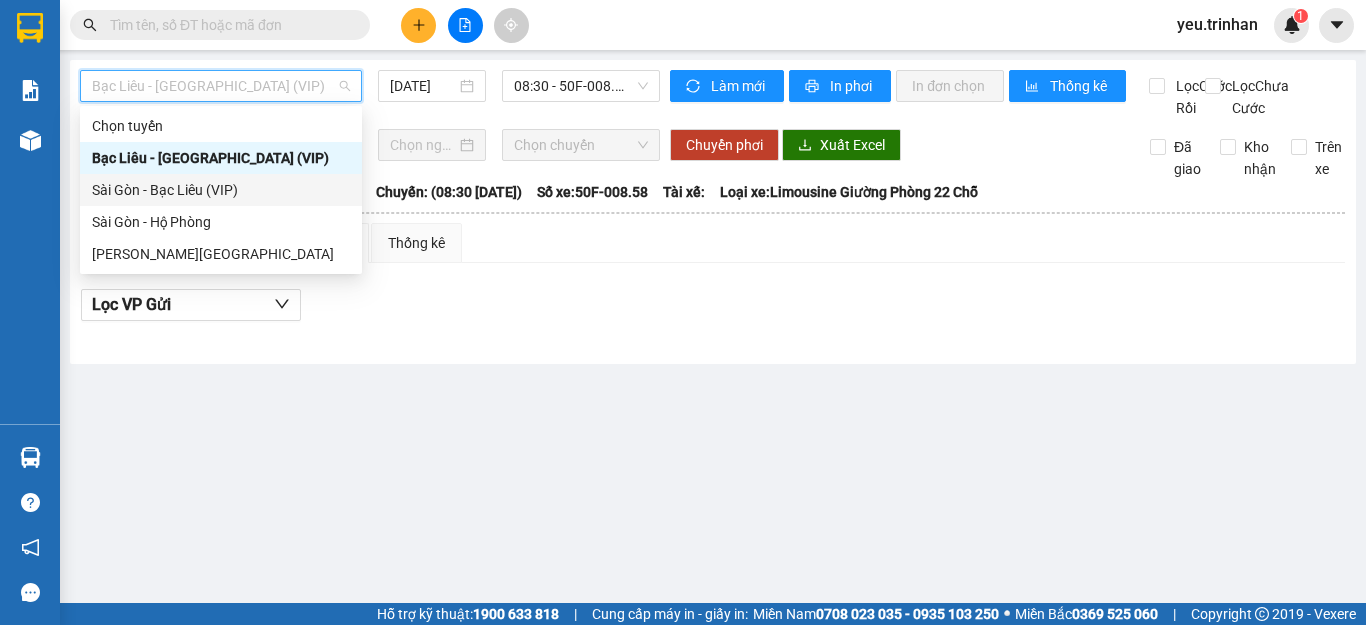 click on "Sài Gòn - Bạc Liêu (VIP)" at bounding box center [221, 190] 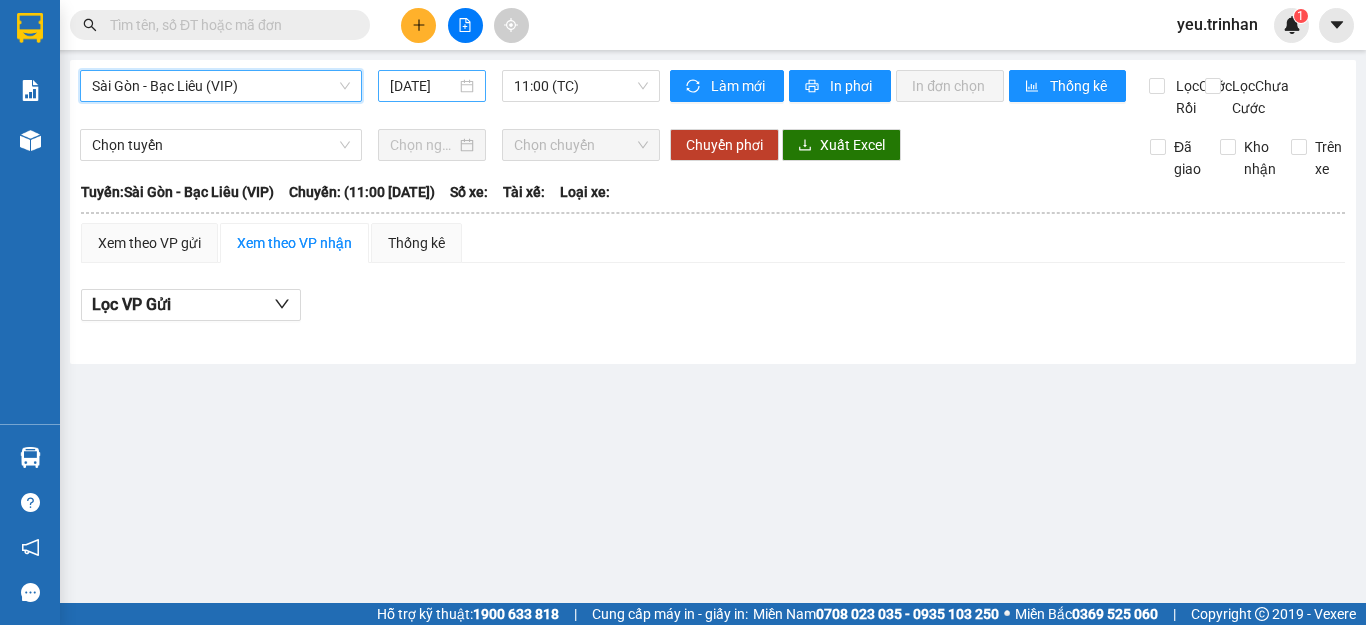 click on "[DATE]" at bounding box center [423, 86] 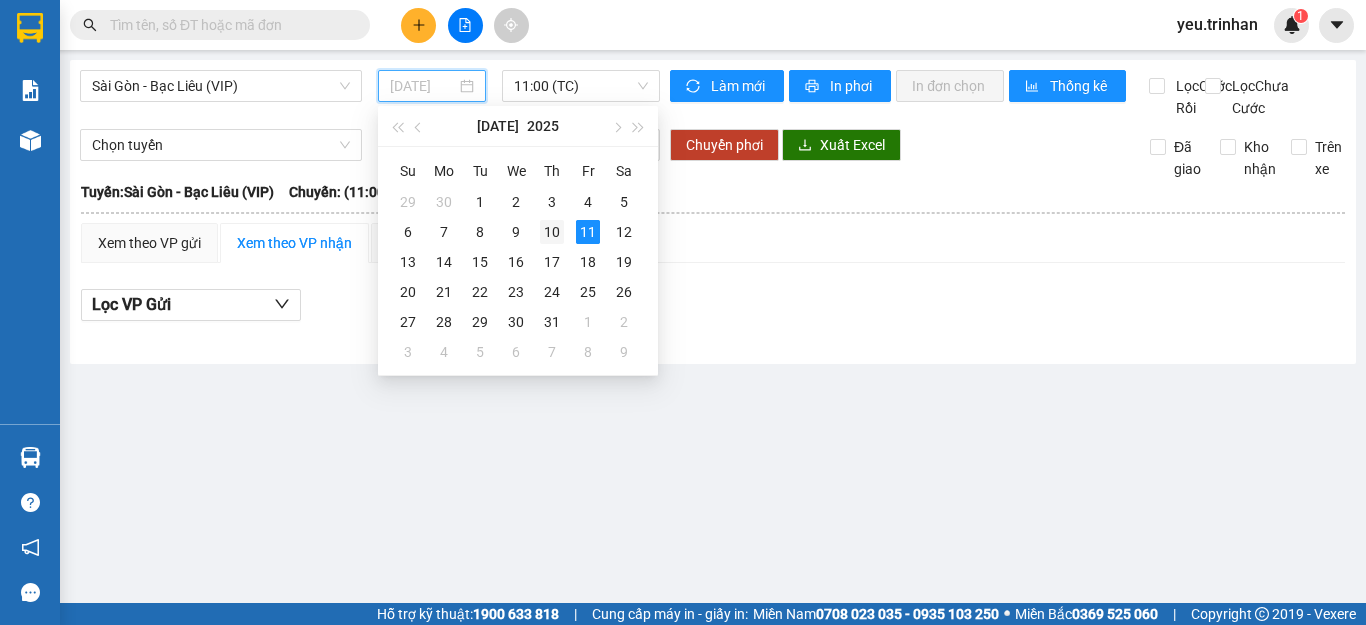 click on "10" at bounding box center (552, 232) 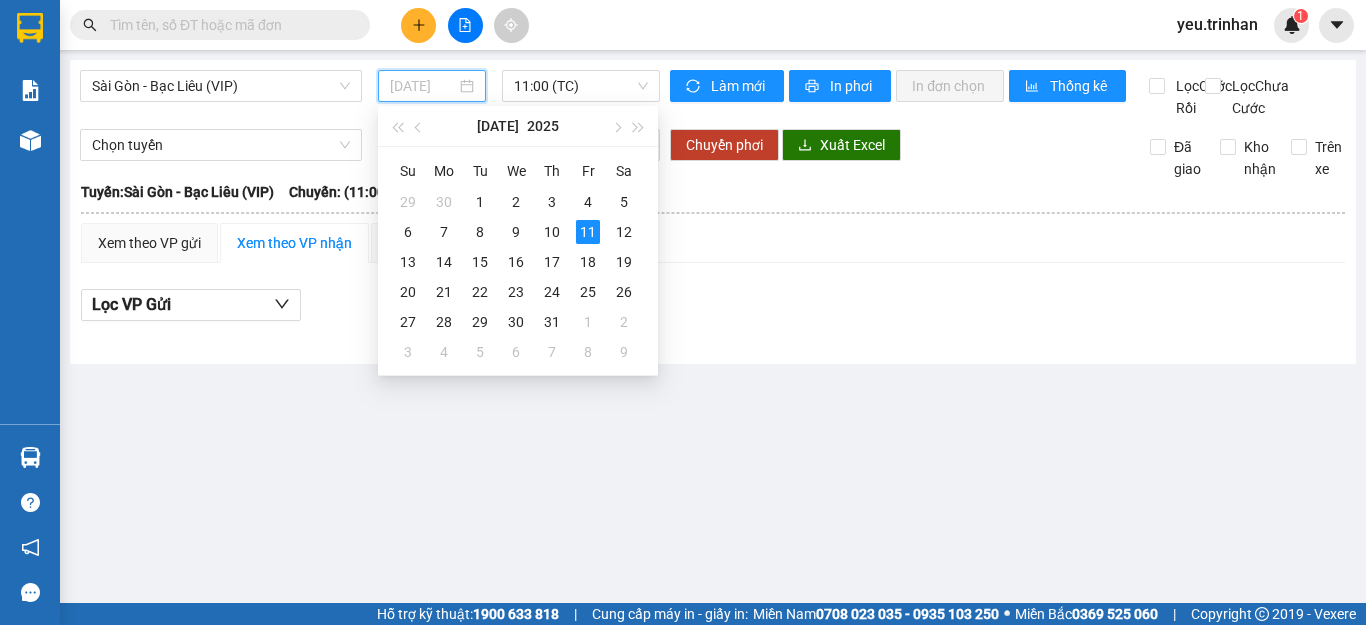 type on "[DATE]" 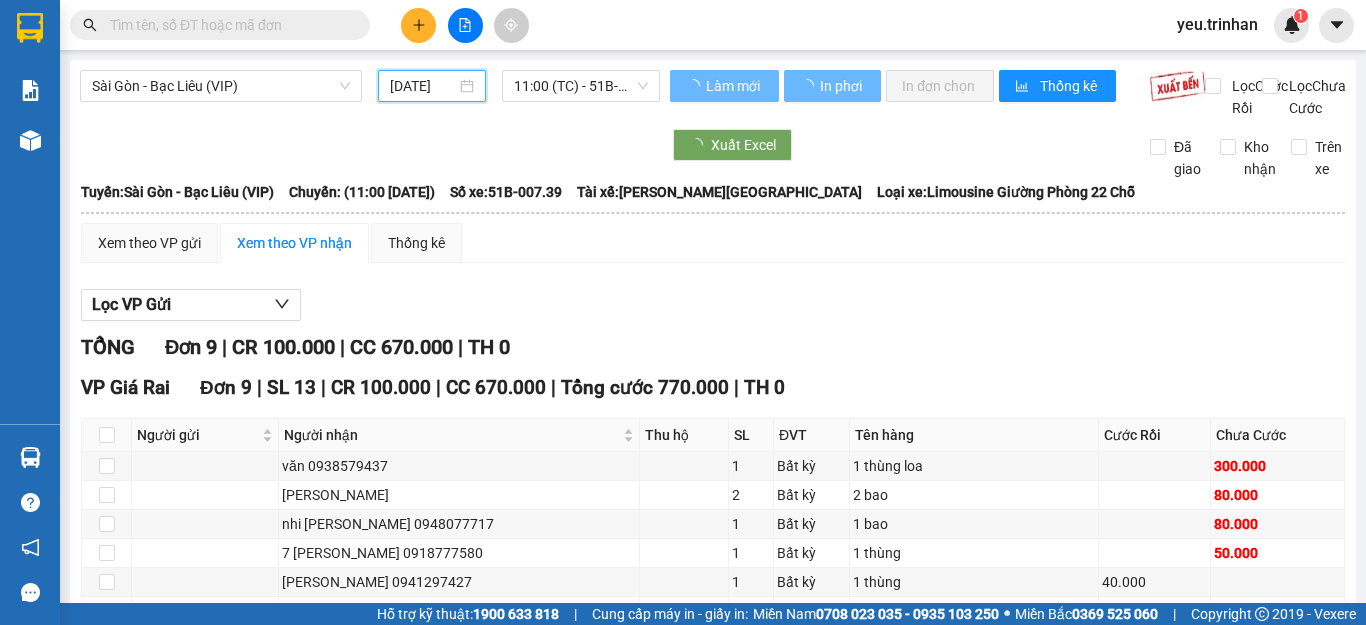 click on "Sài Gòn - Bạc Liêu (VIP) [DATE] 11:00   (TC)   - 51B-007.39" at bounding box center [370, 94] 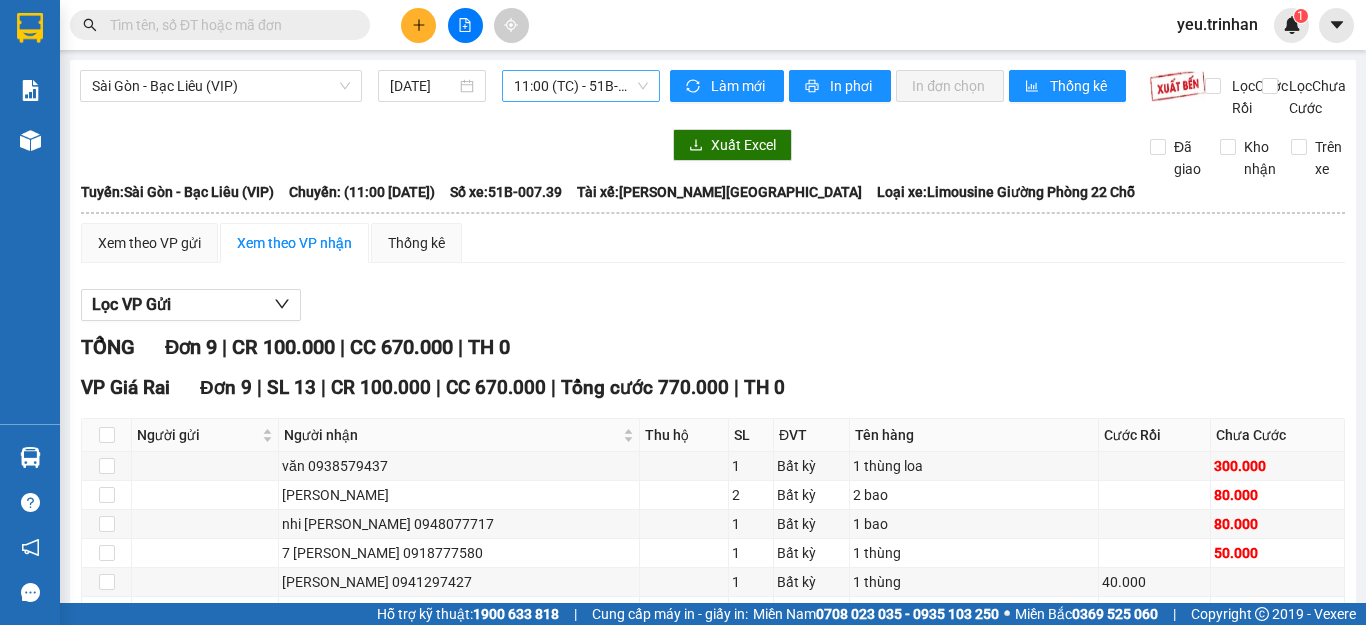 click on "11:00   (TC)   - 51B-007.39" at bounding box center (581, 86) 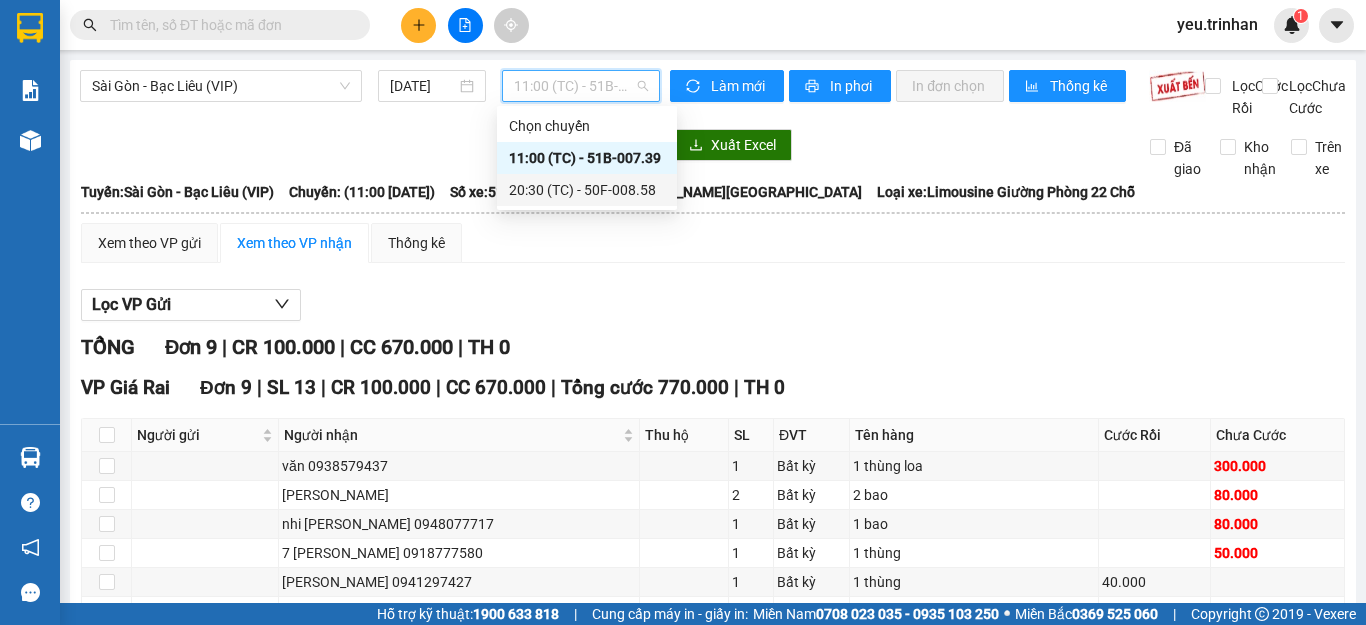 click on "20:30   (TC)   - 50F-008.58" at bounding box center [587, 190] 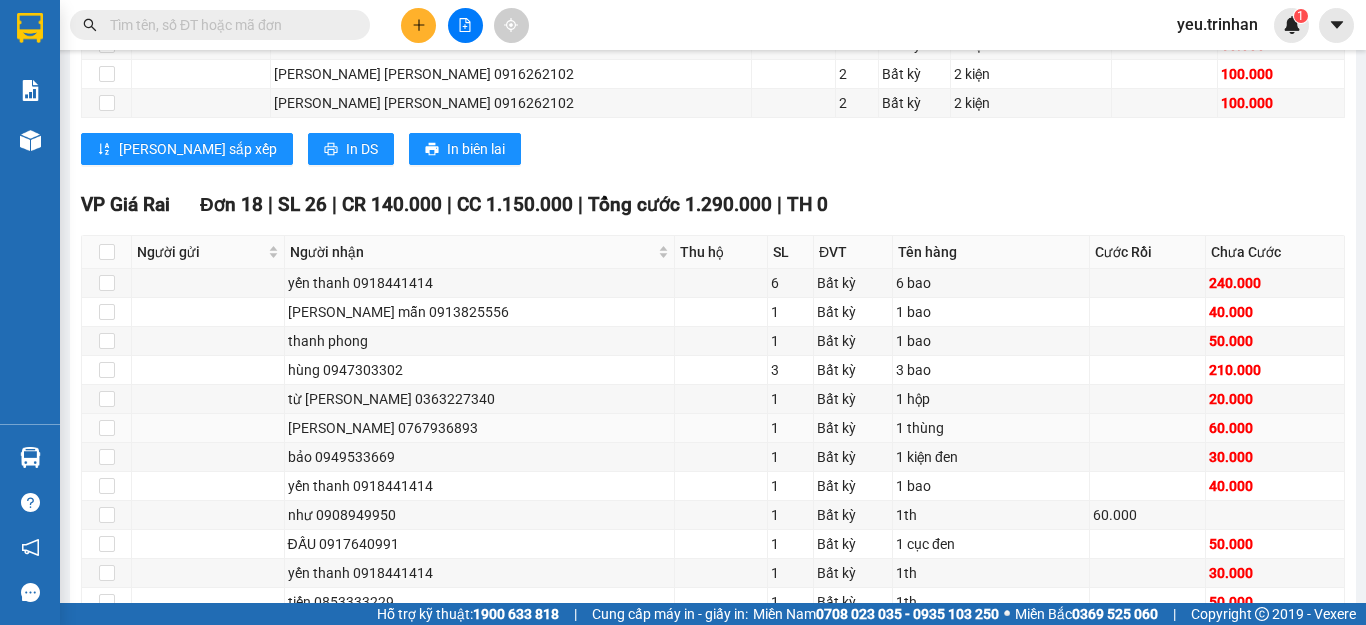 scroll, scrollTop: 1813, scrollLeft: 0, axis: vertical 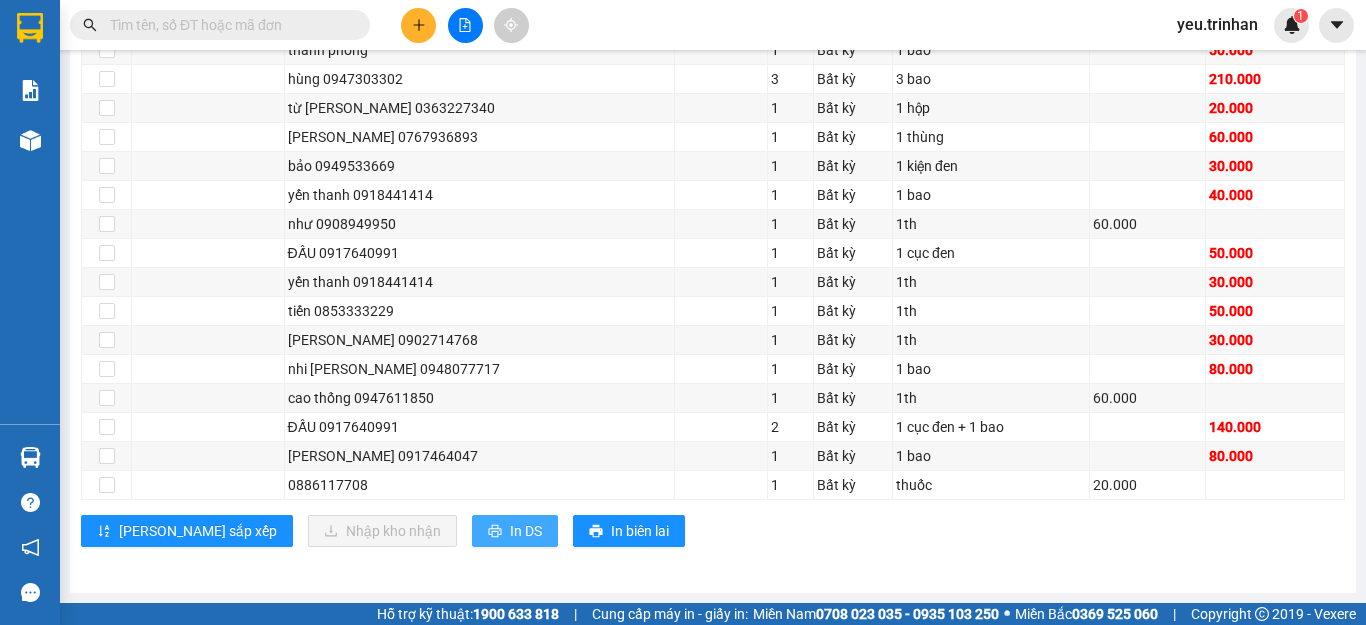 click on "In DS" at bounding box center (526, 531) 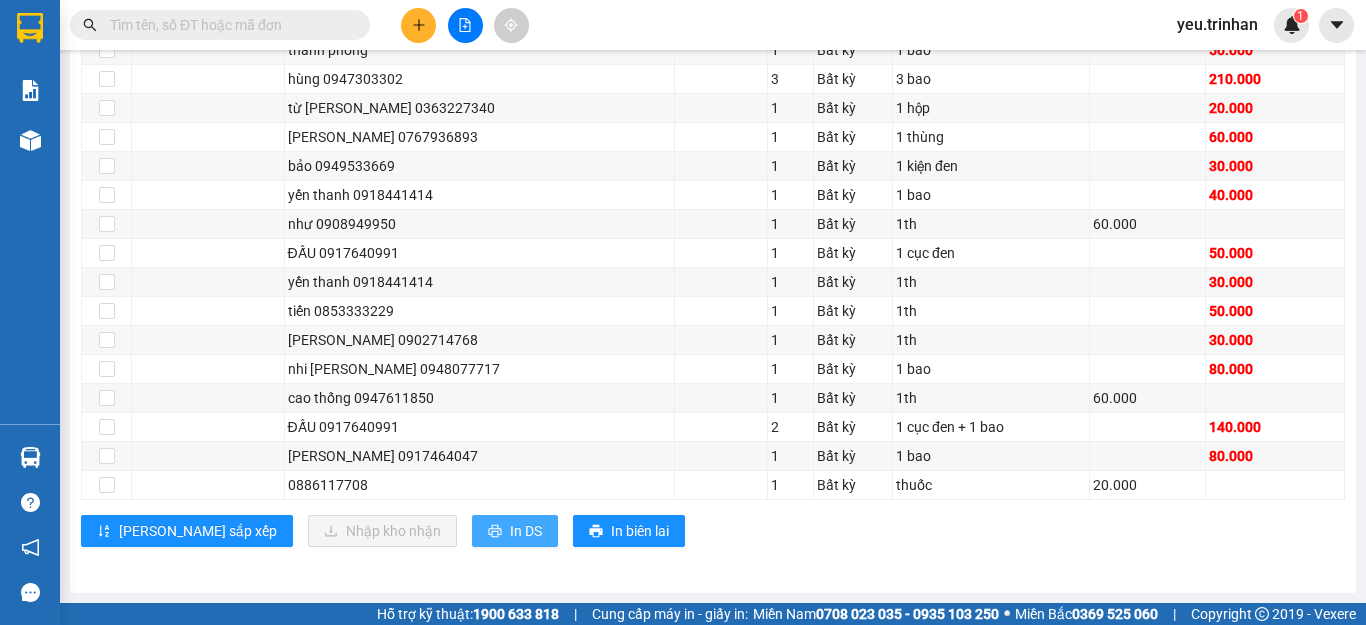 scroll, scrollTop: 0, scrollLeft: 0, axis: both 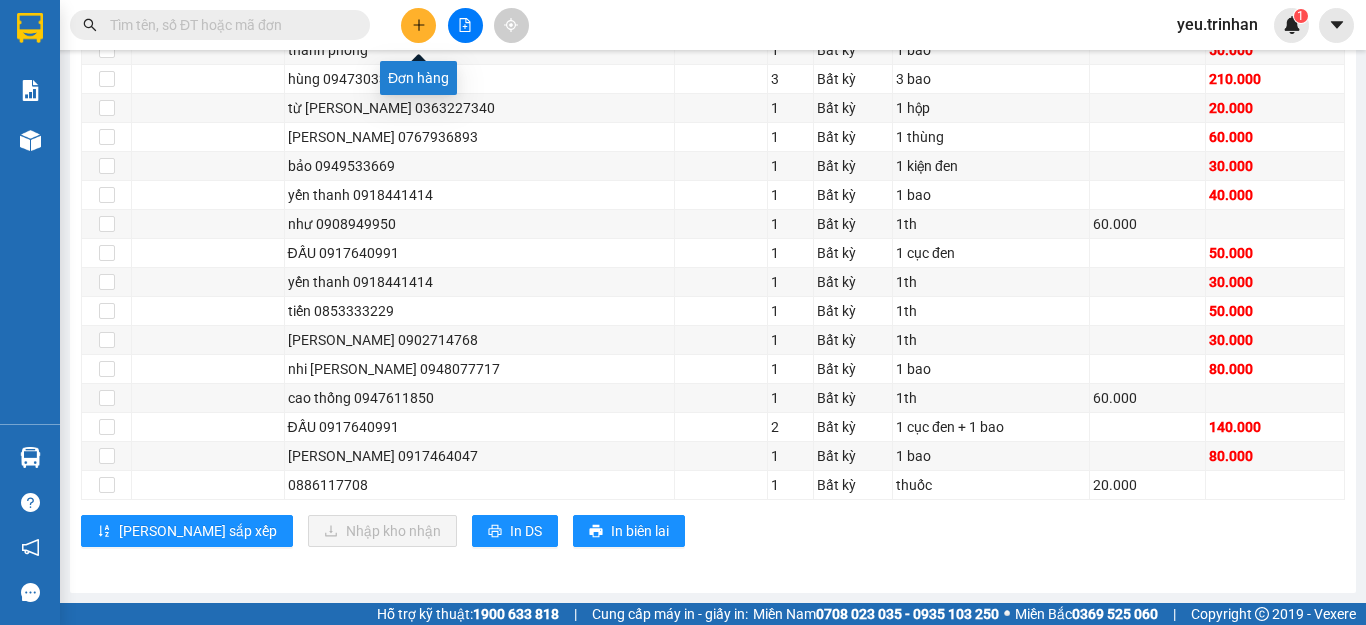 click at bounding box center (418, 25) 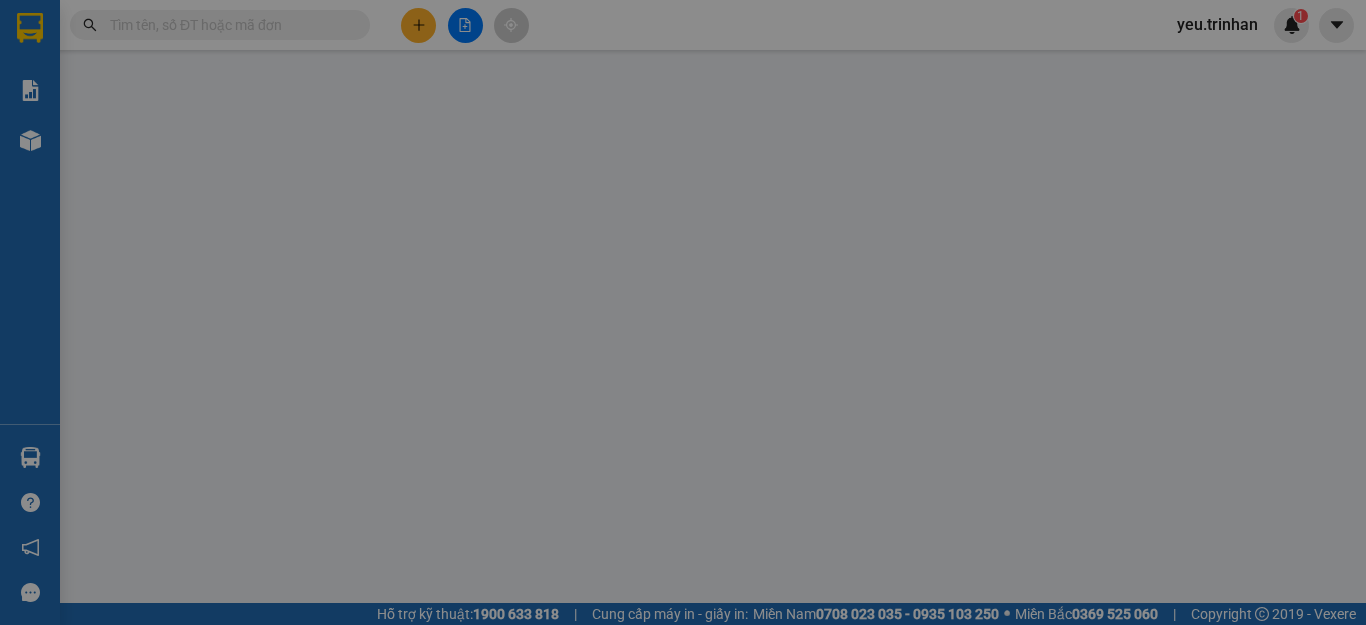 scroll, scrollTop: 0, scrollLeft: 0, axis: both 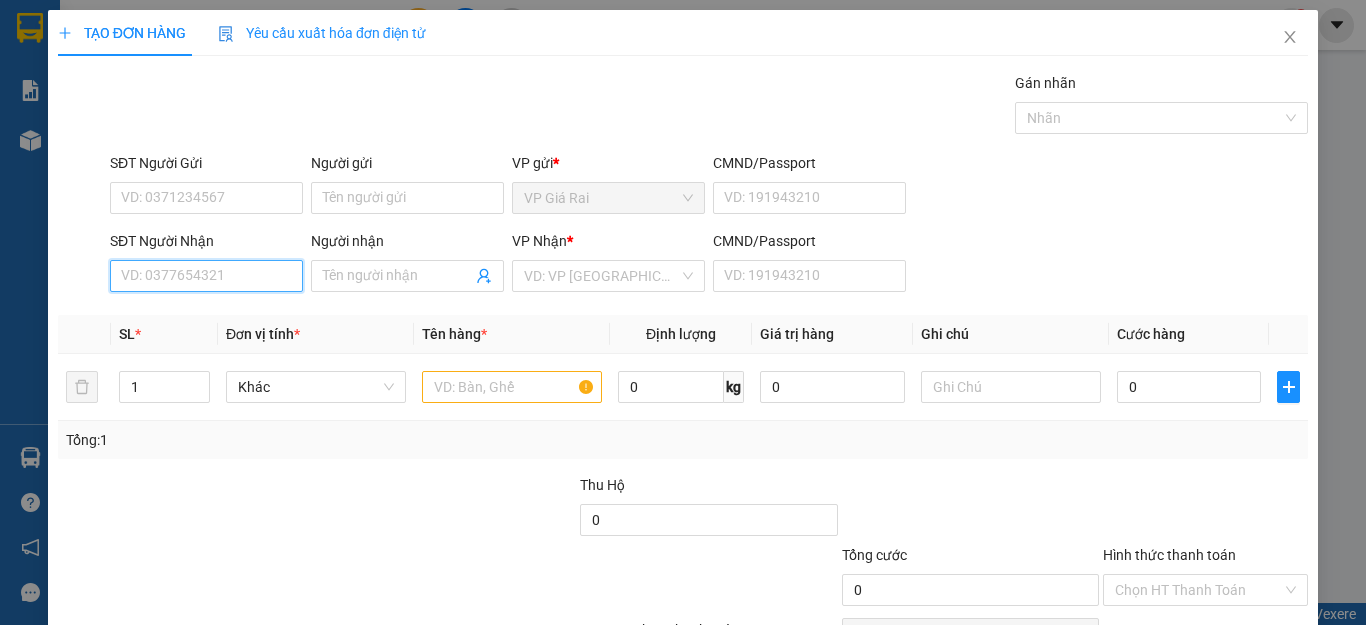 click on "SĐT Người Nhận" at bounding box center [206, 276] 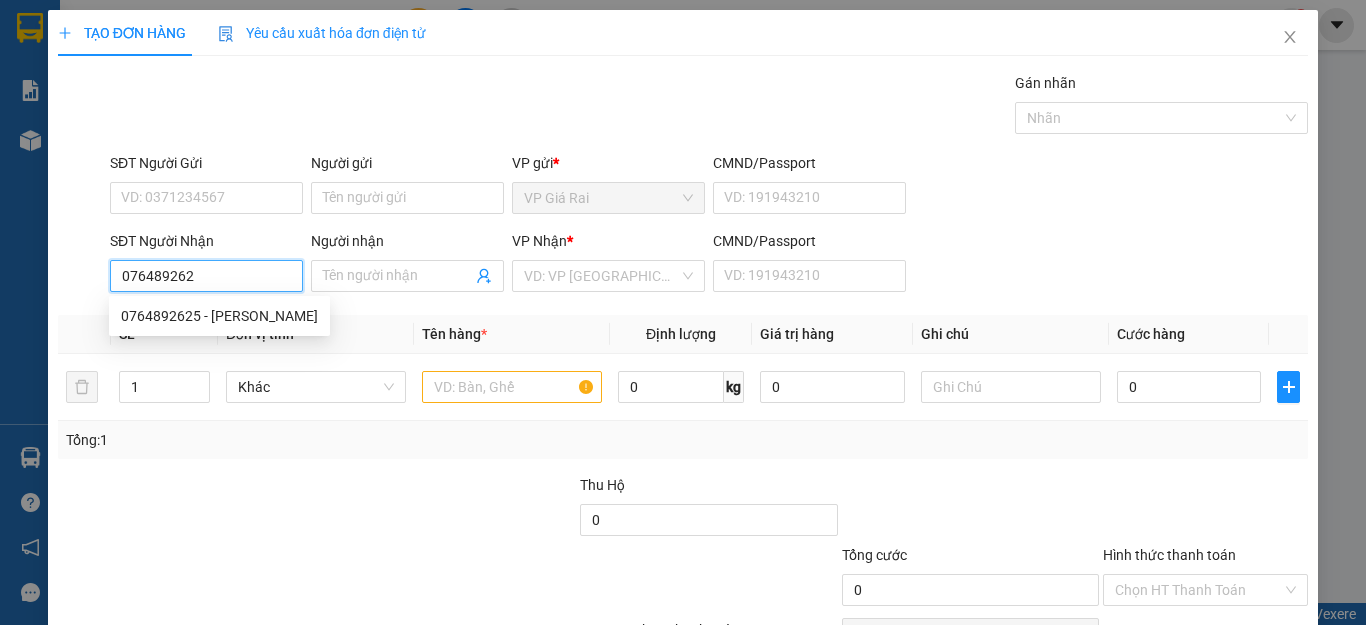 type on "0764892625" 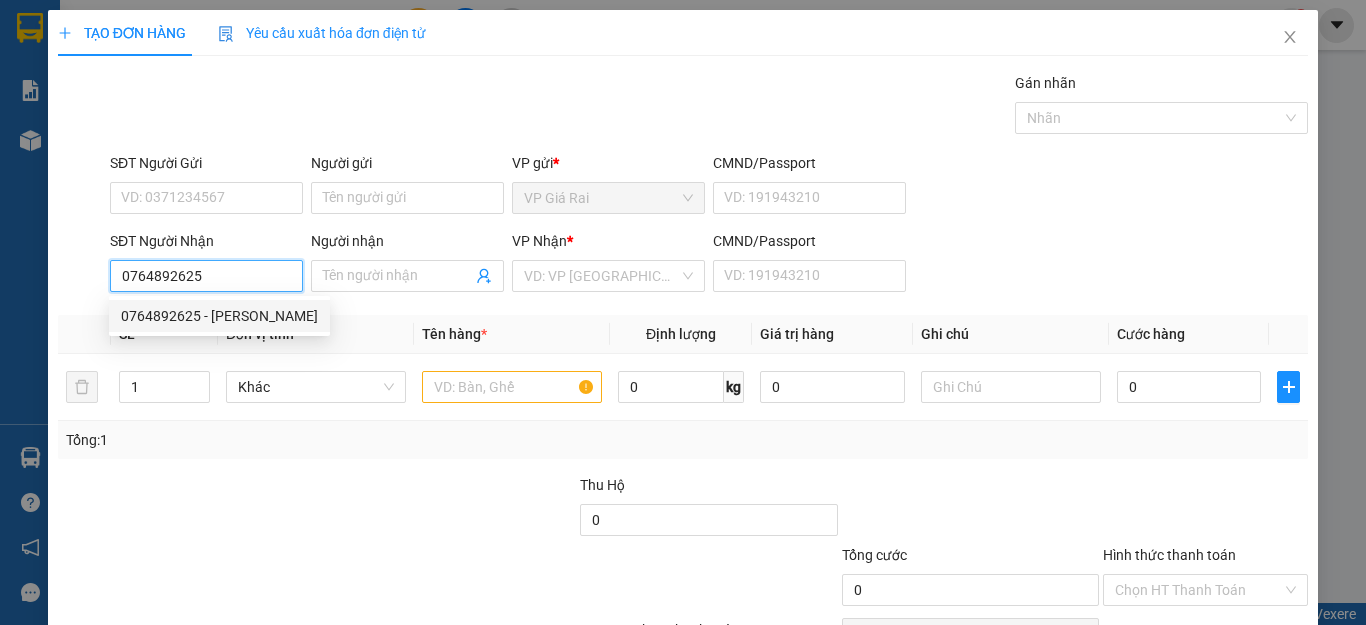 click on "0764892625 - [PERSON_NAME]" at bounding box center (219, 316) 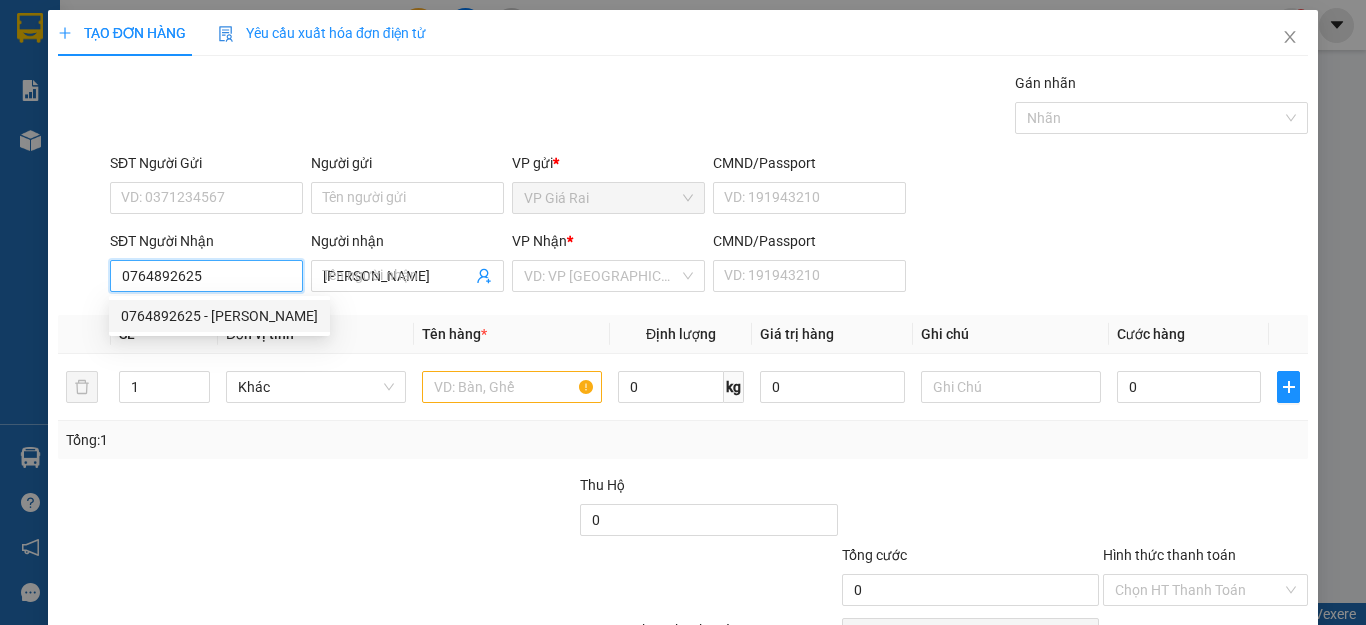 type on "40.000" 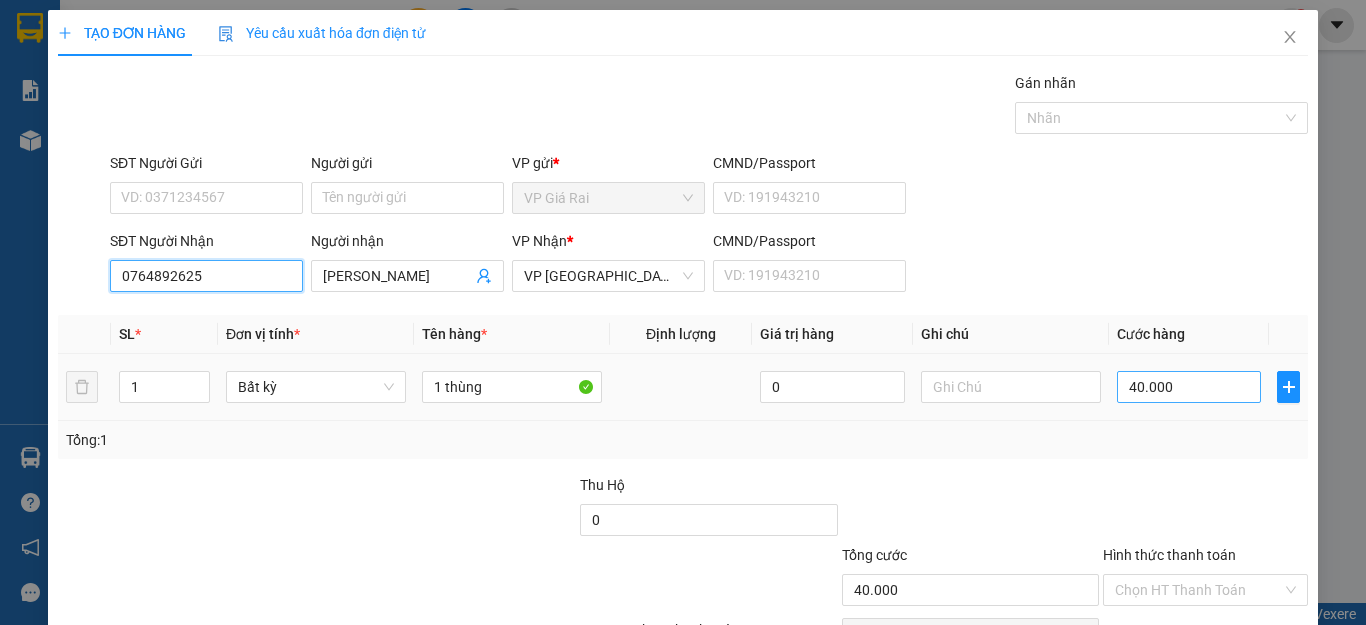 type on "0764892625" 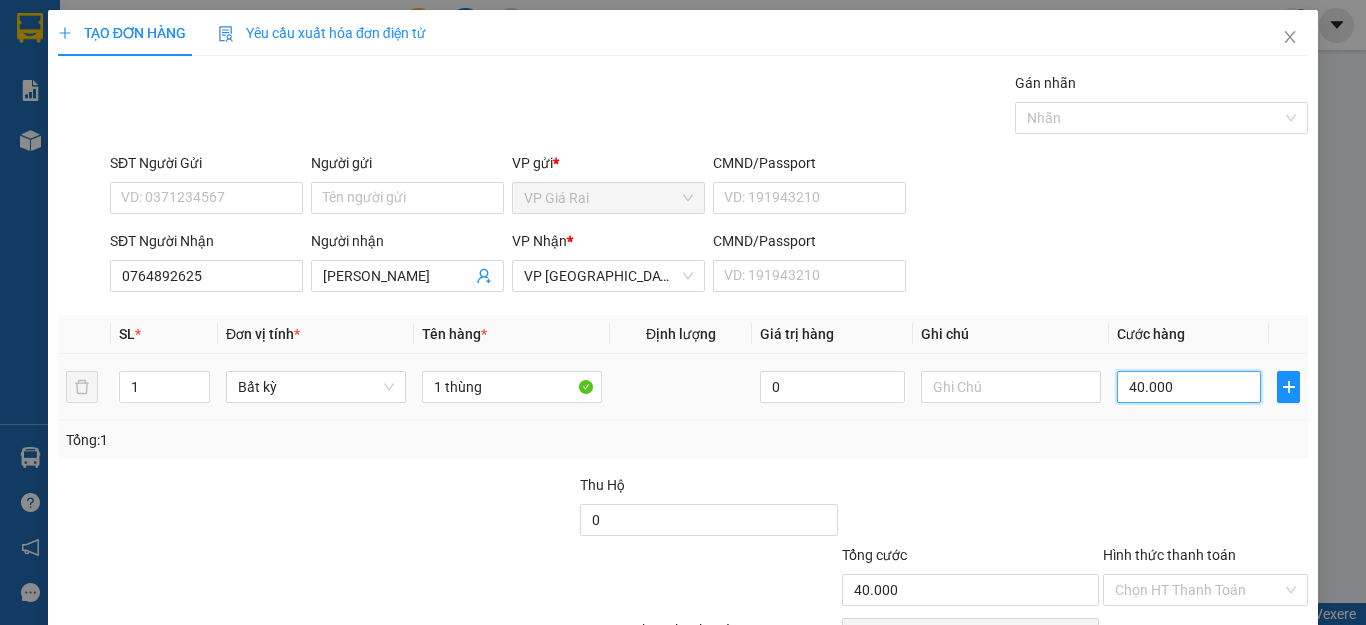 click on "40.000" at bounding box center (1189, 387) 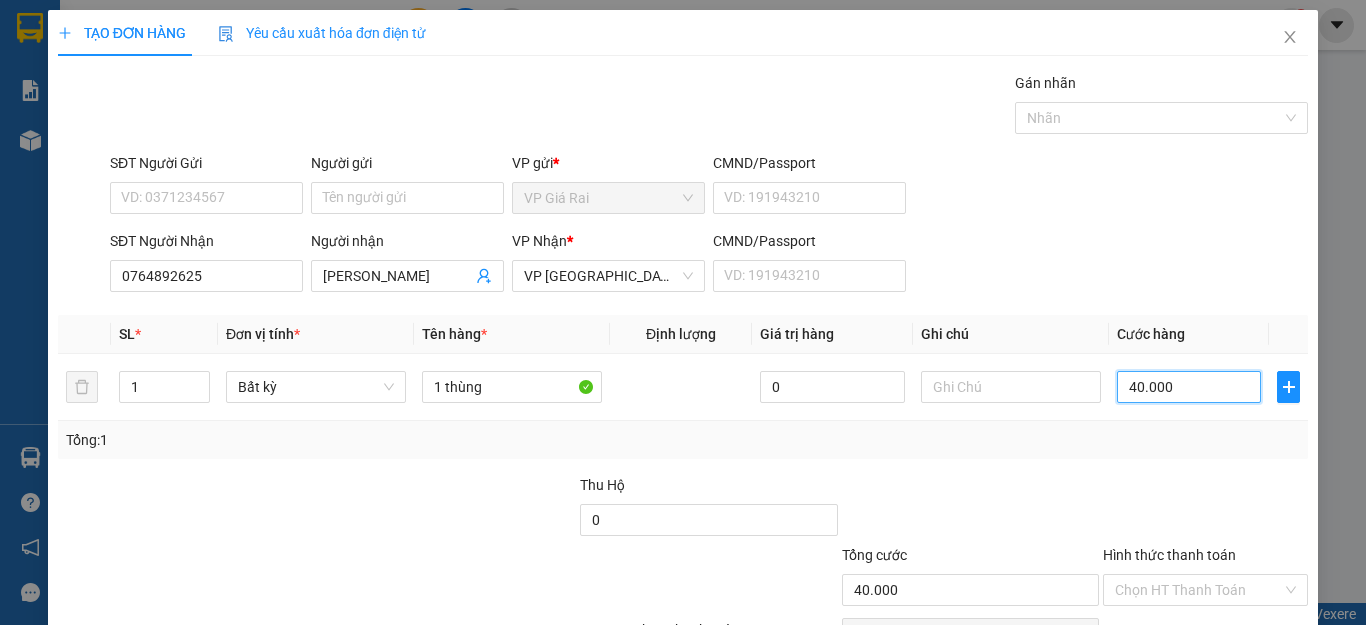 scroll, scrollTop: 115, scrollLeft: 0, axis: vertical 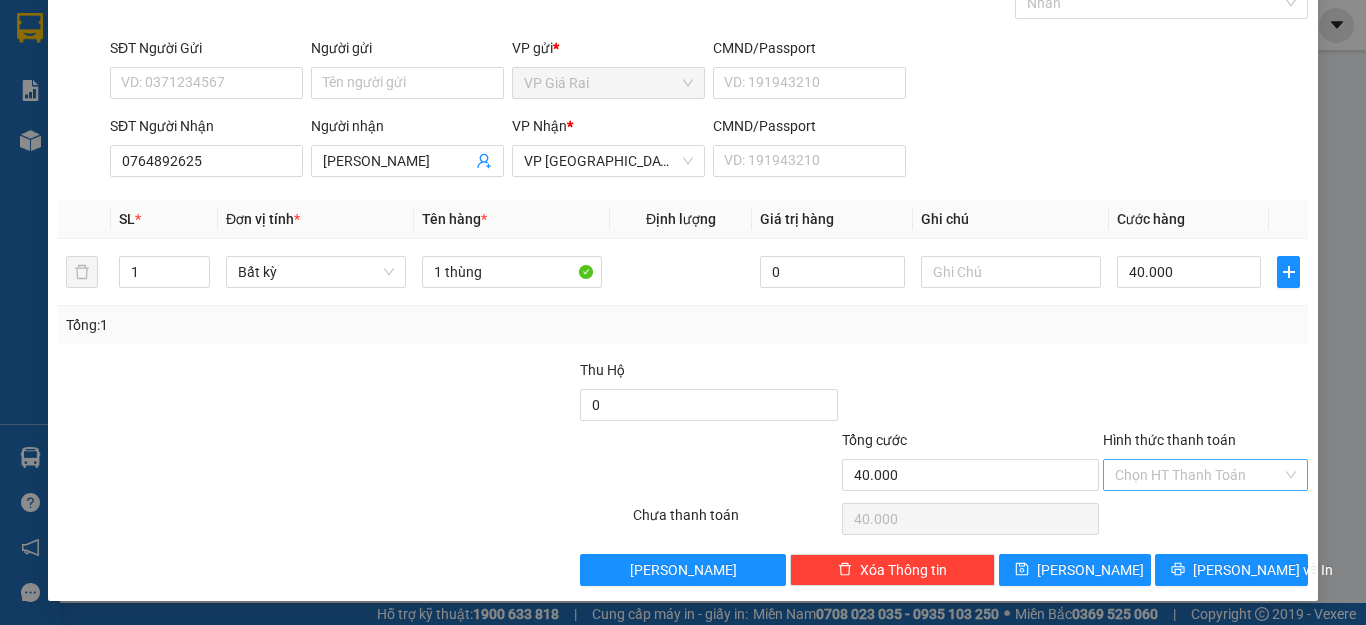 click on "Hình thức thanh toán" at bounding box center (1198, 475) 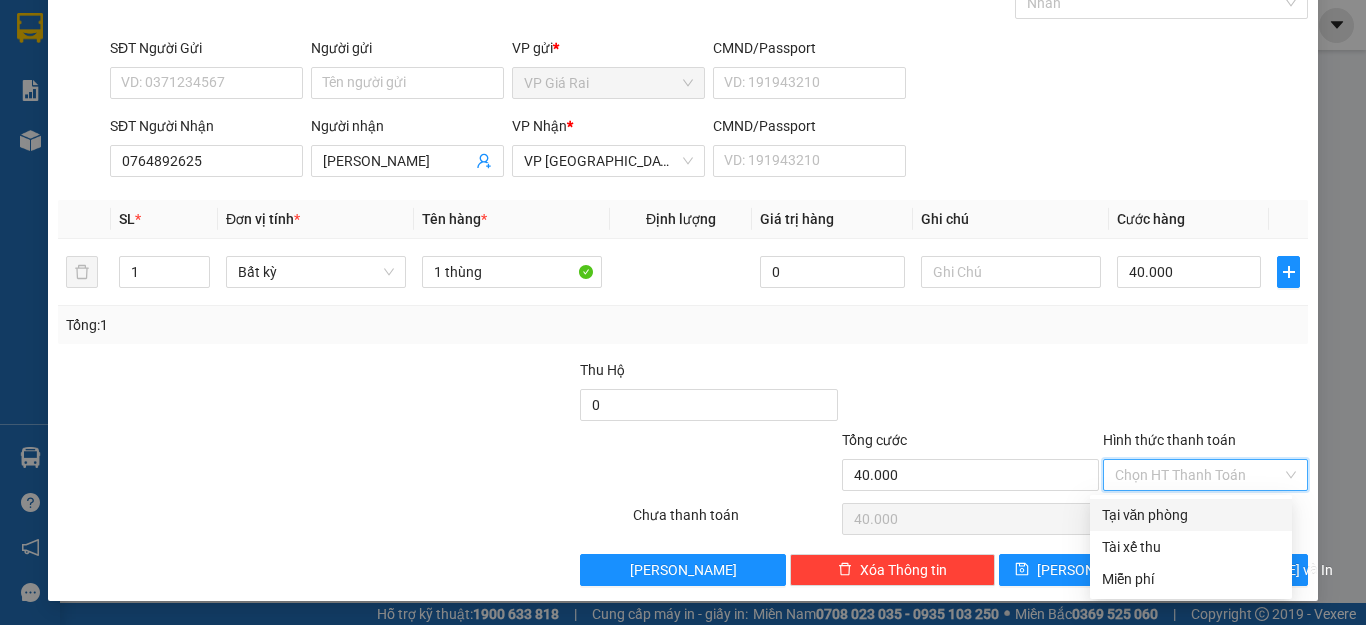 click on "Tại văn phòng" at bounding box center (1191, 515) 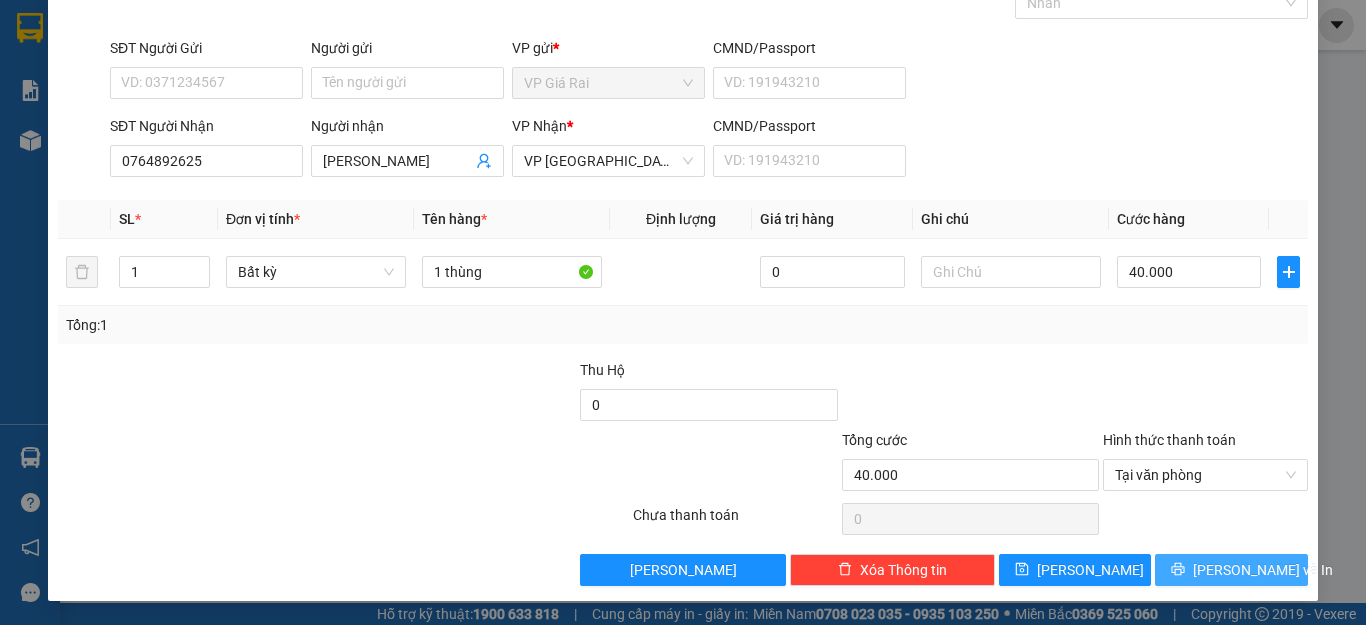 click on "[PERSON_NAME] và In" at bounding box center [1263, 570] 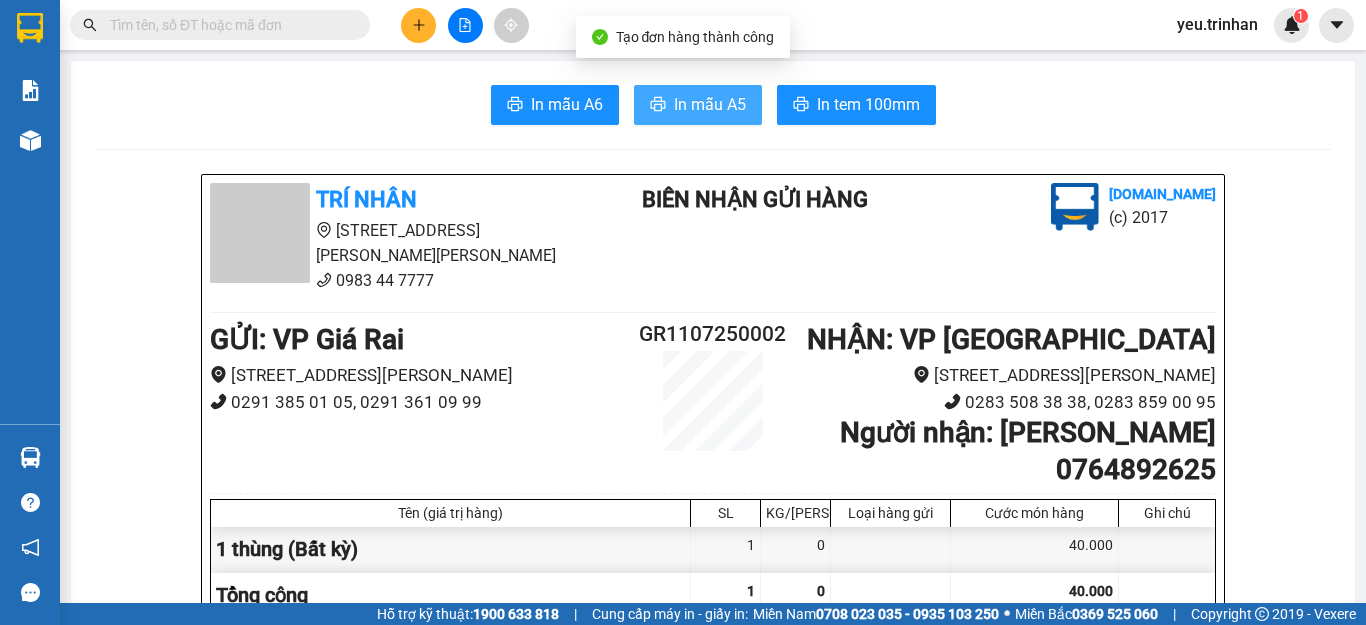 click on "In mẫu A5" at bounding box center [698, 105] 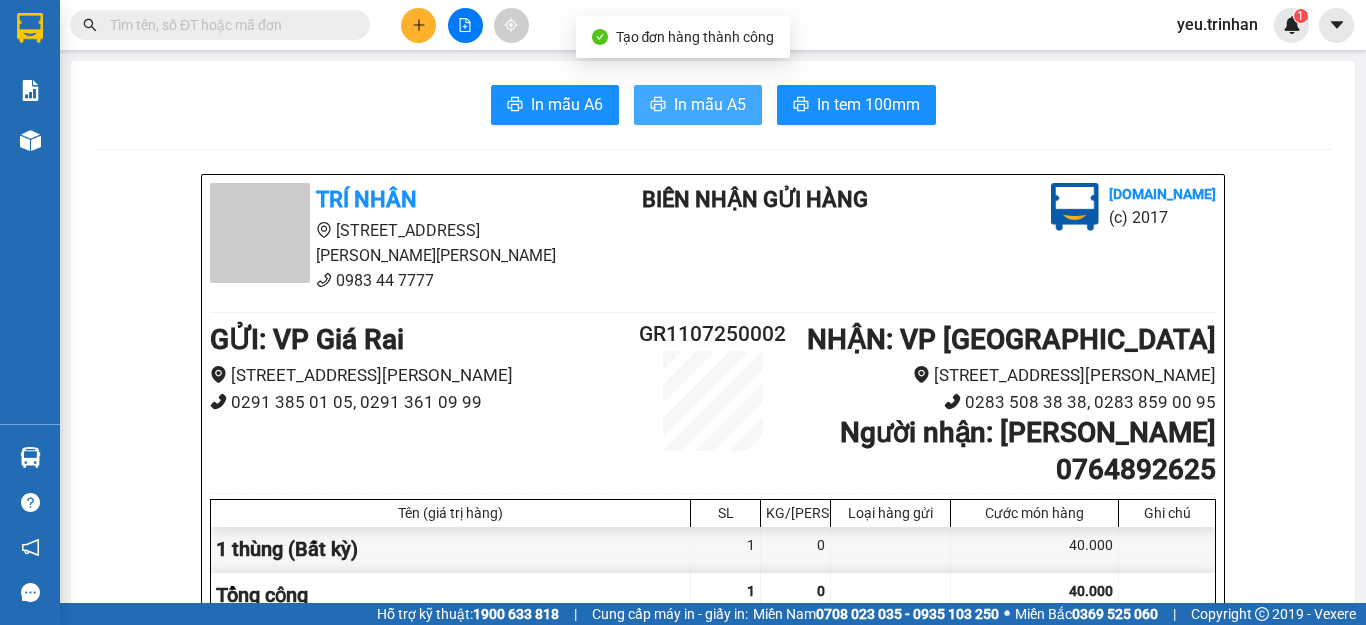 scroll, scrollTop: 0, scrollLeft: 0, axis: both 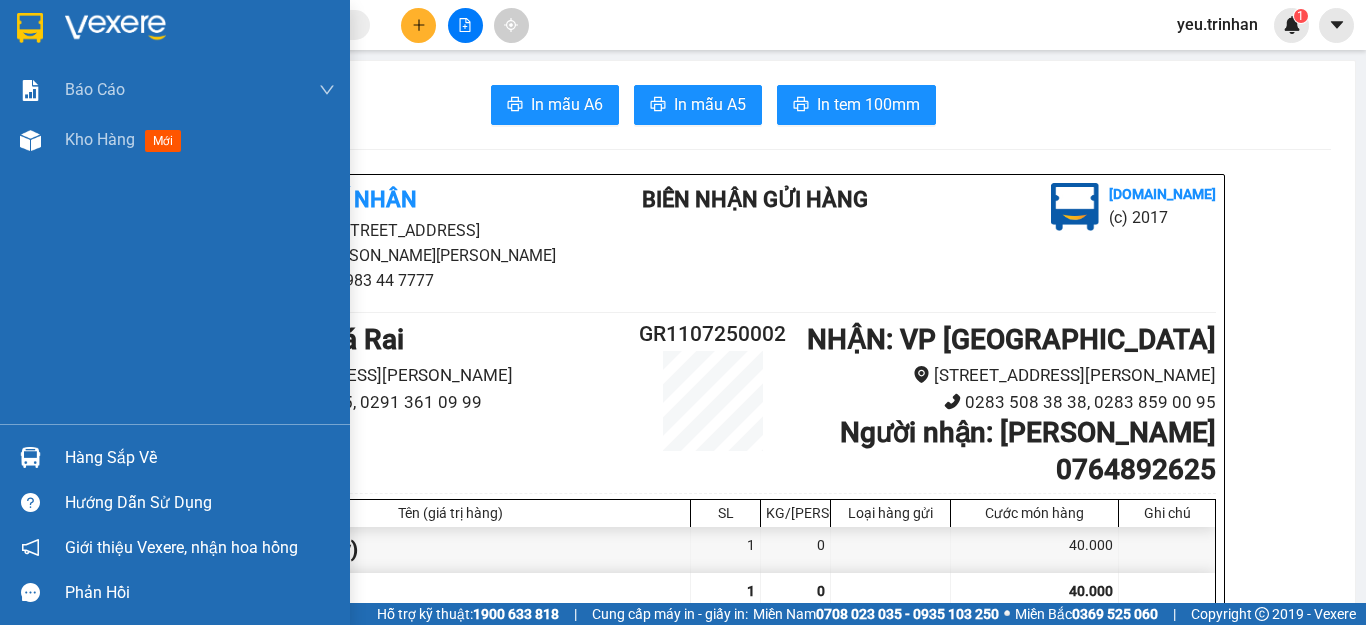 click at bounding box center (30, 28) 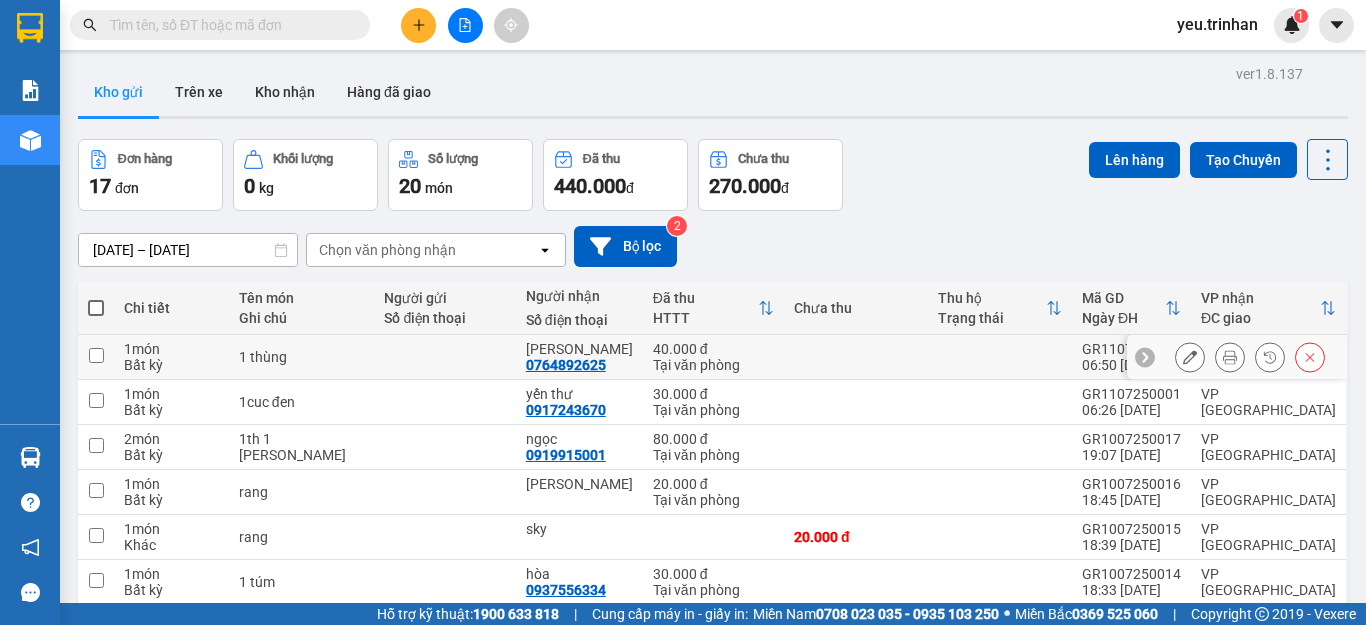 scroll, scrollTop: 100, scrollLeft: 0, axis: vertical 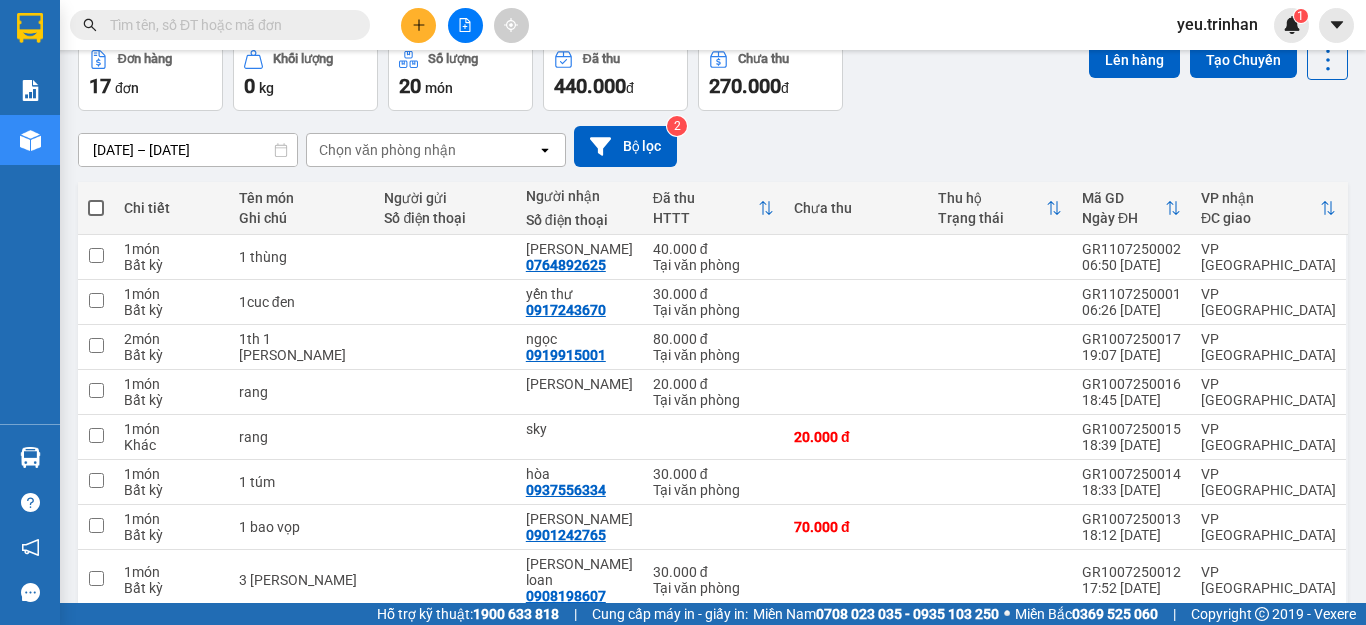 click at bounding box center [96, 208] 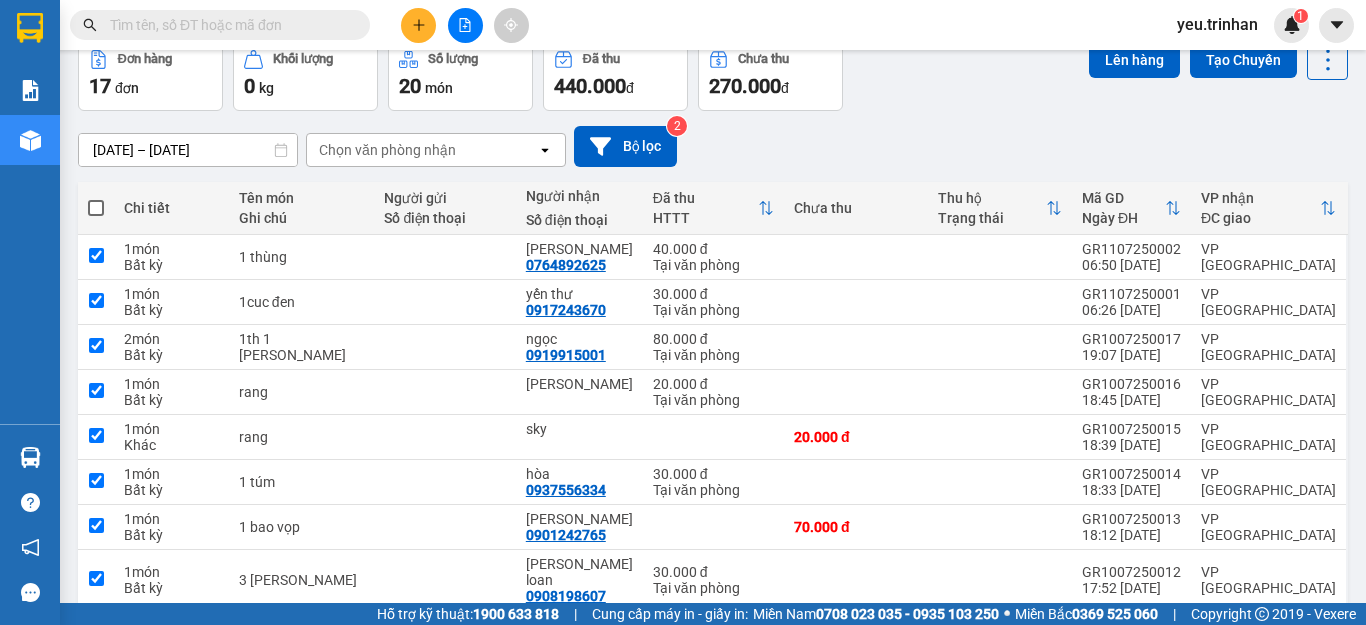 checkbox on "true" 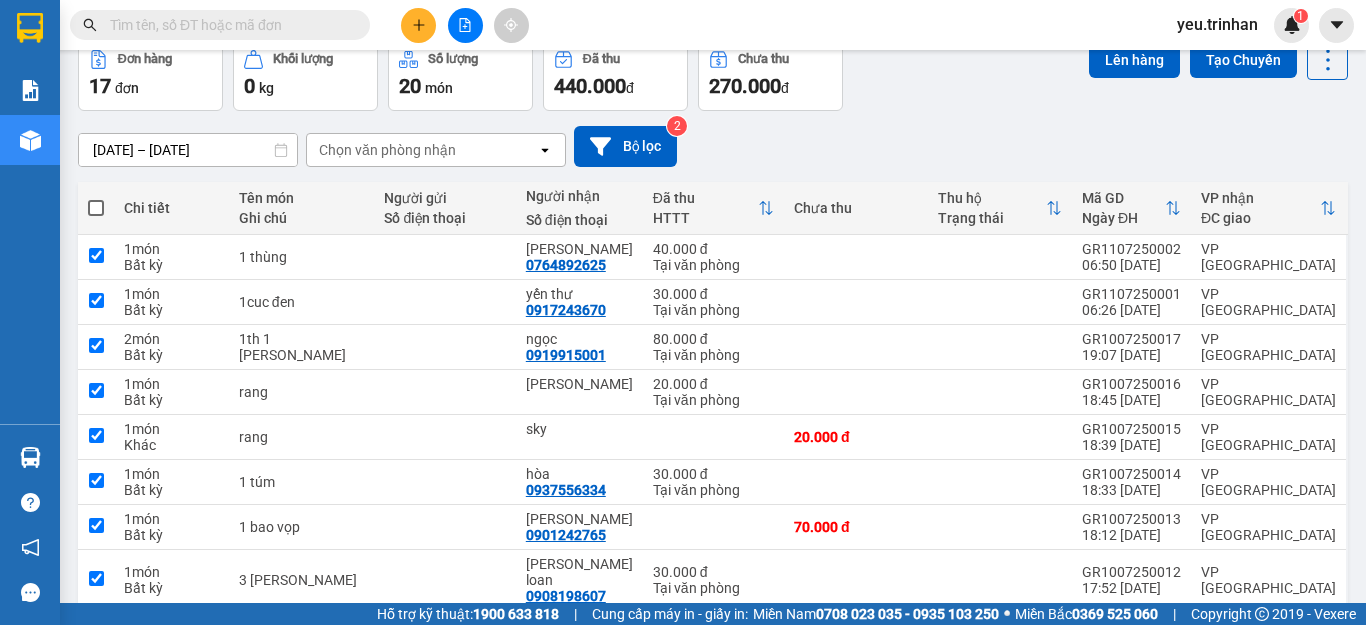checkbox on "true" 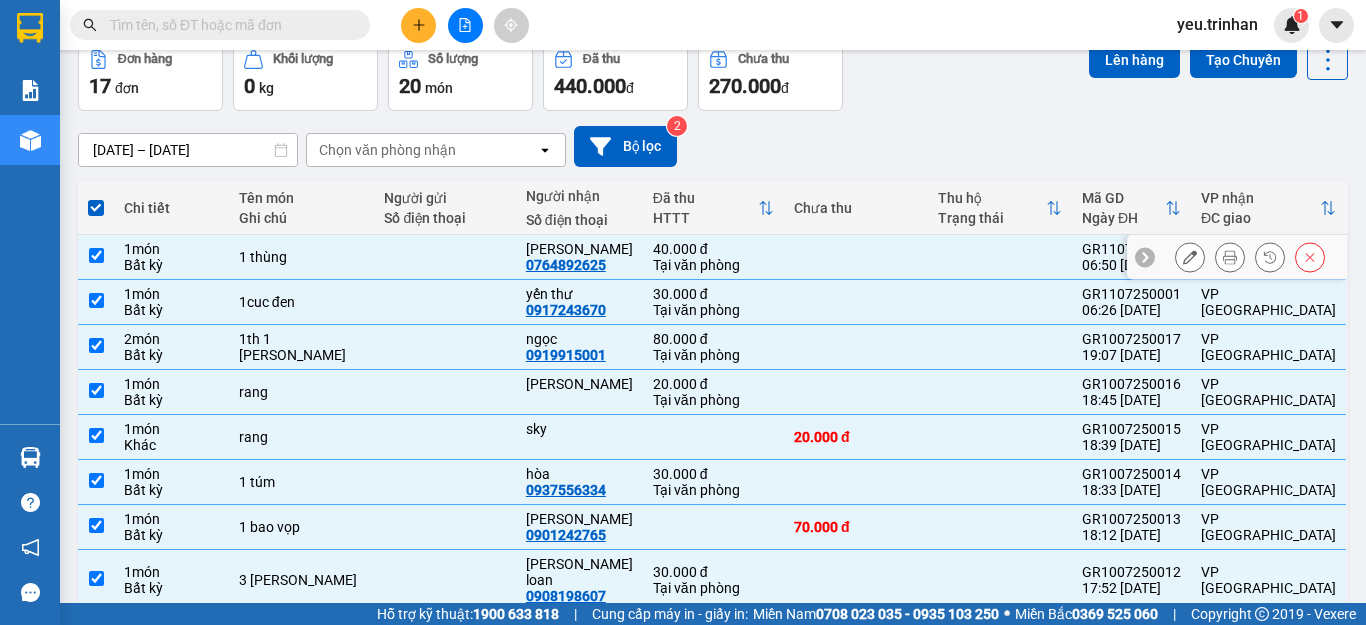 click at bounding box center (96, 255) 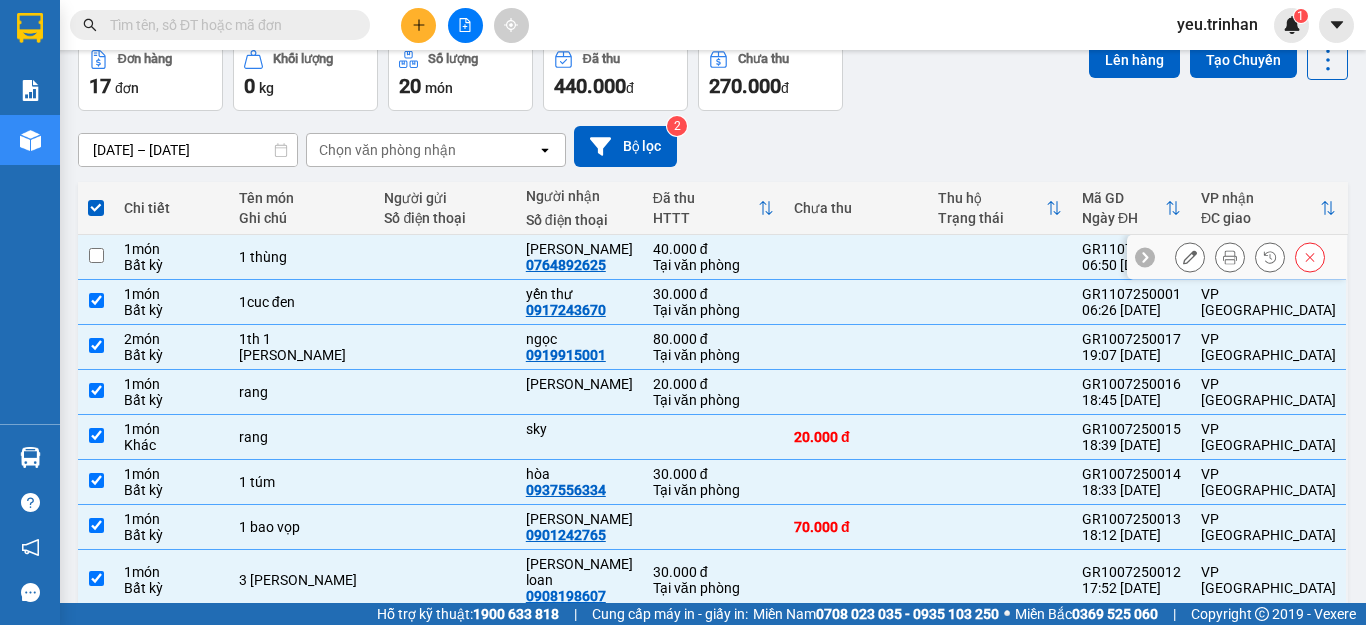 checkbox on "false" 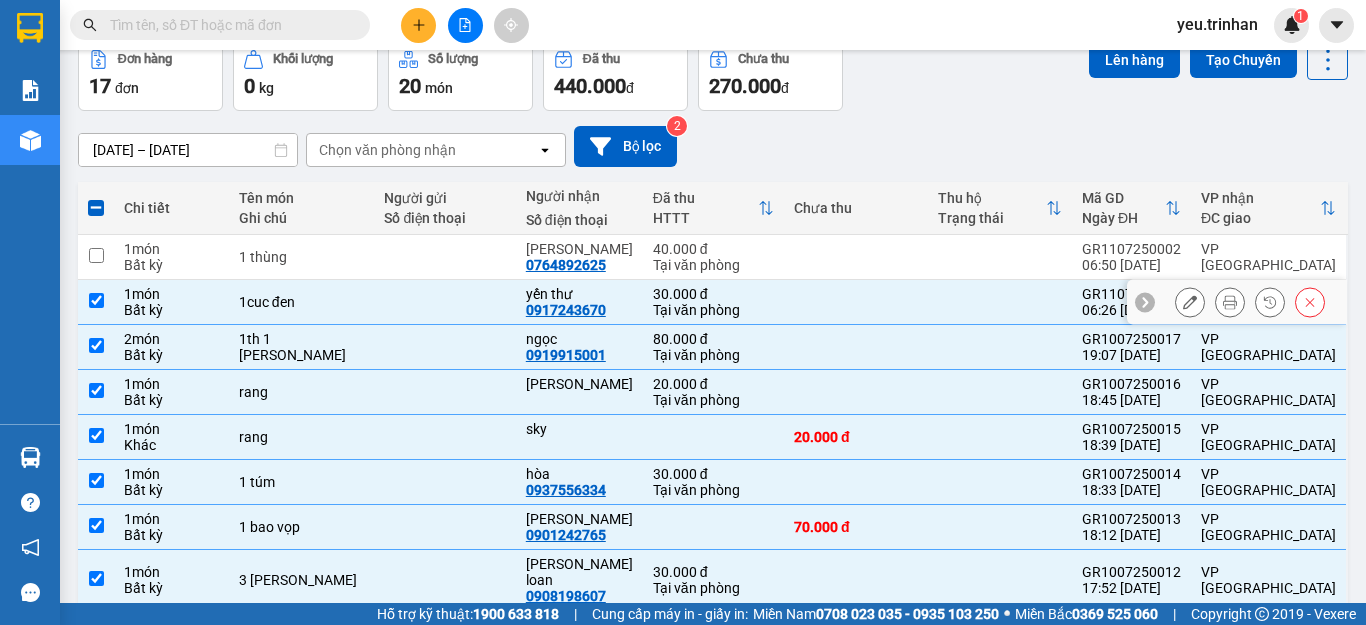 click at bounding box center (96, 300) 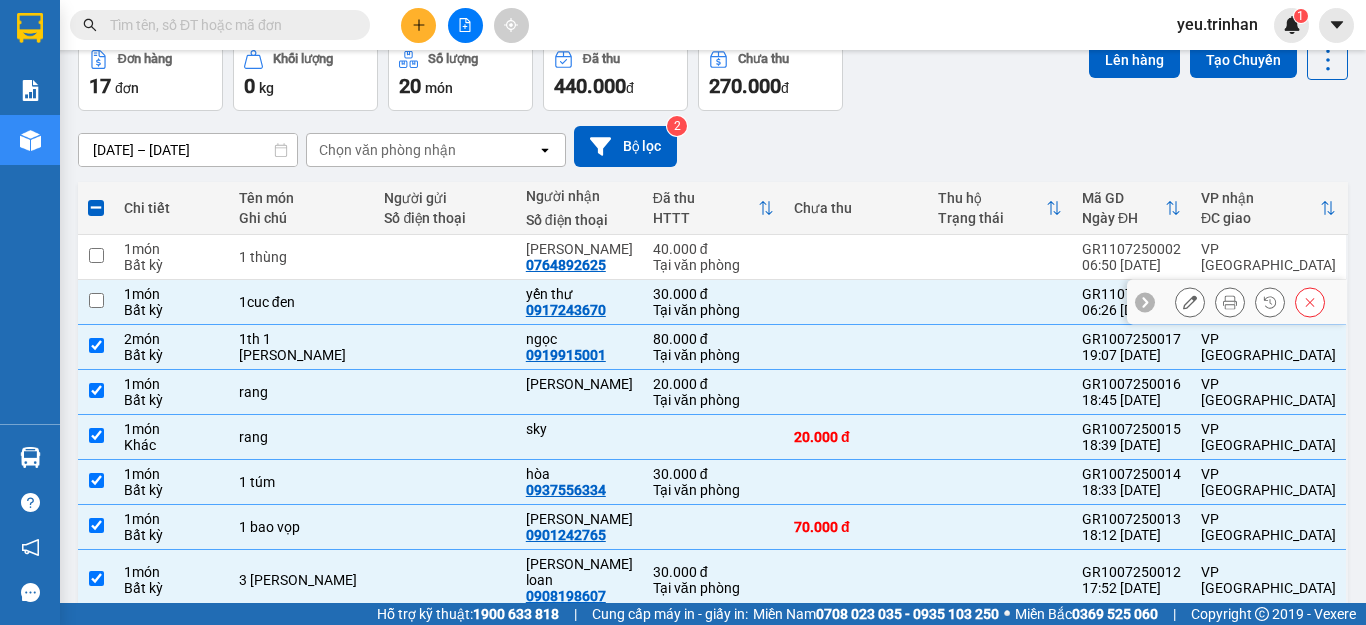 checkbox on "false" 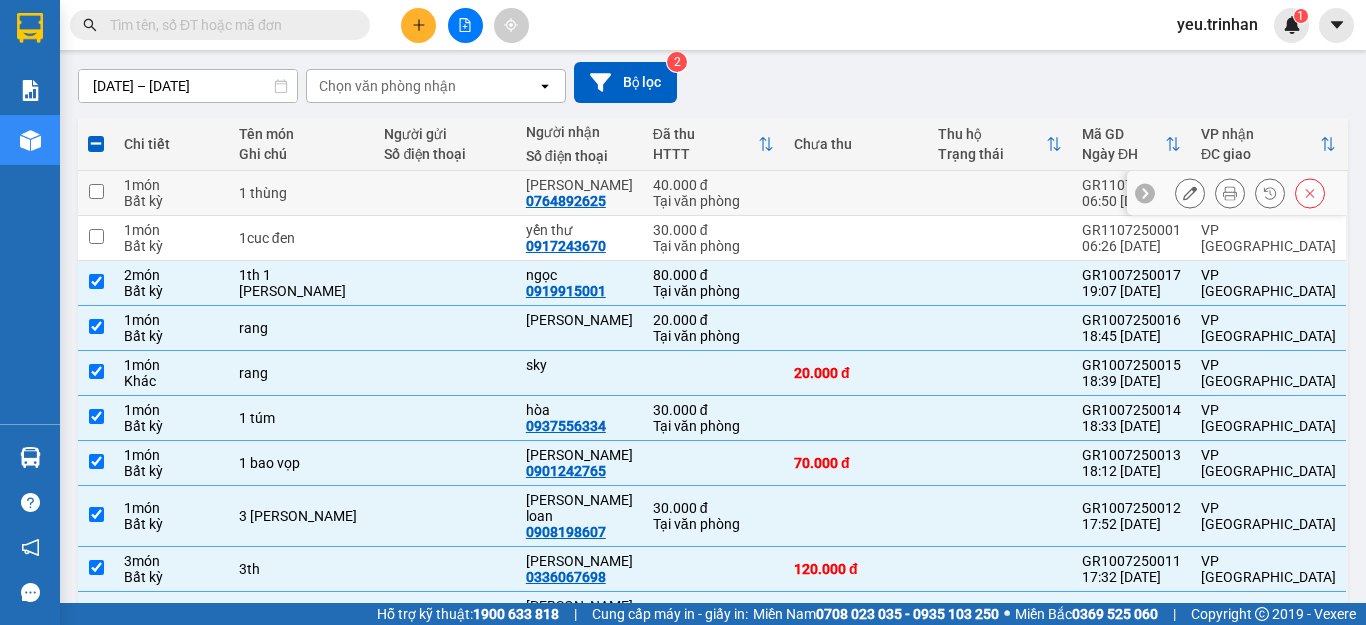 scroll, scrollTop: 64, scrollLeft: 0, axis: vertical 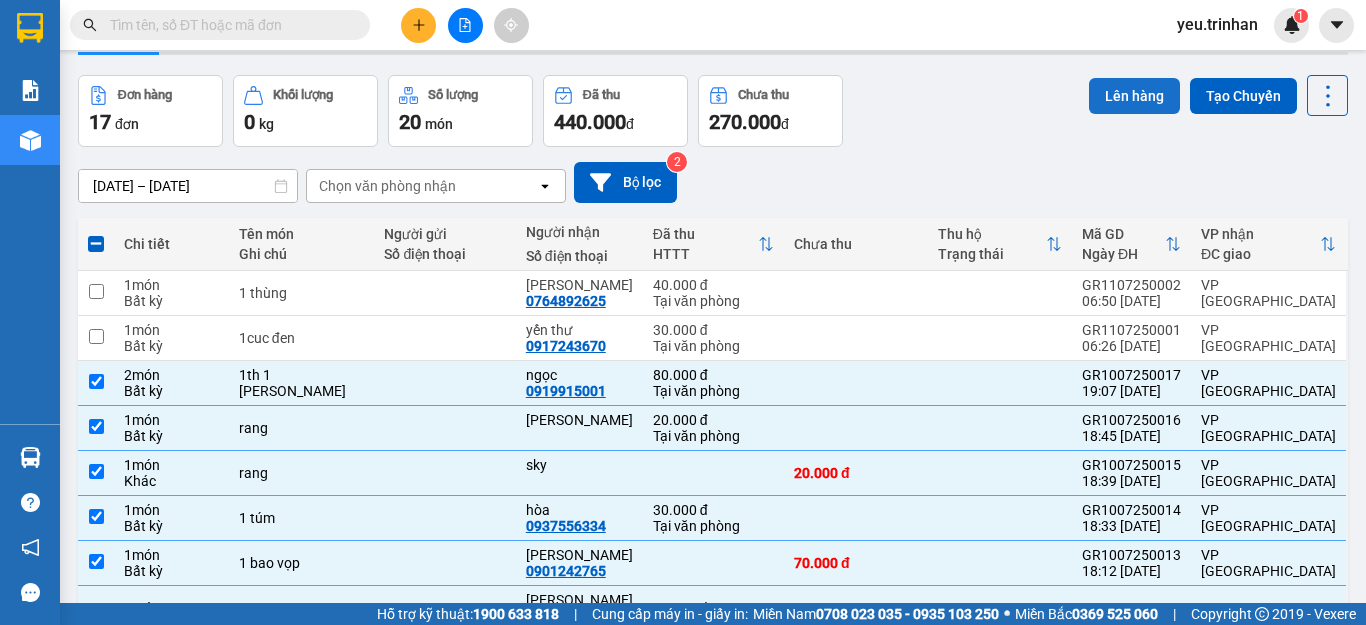 click on "Lên hàng" at bounding box center [1134, 96] 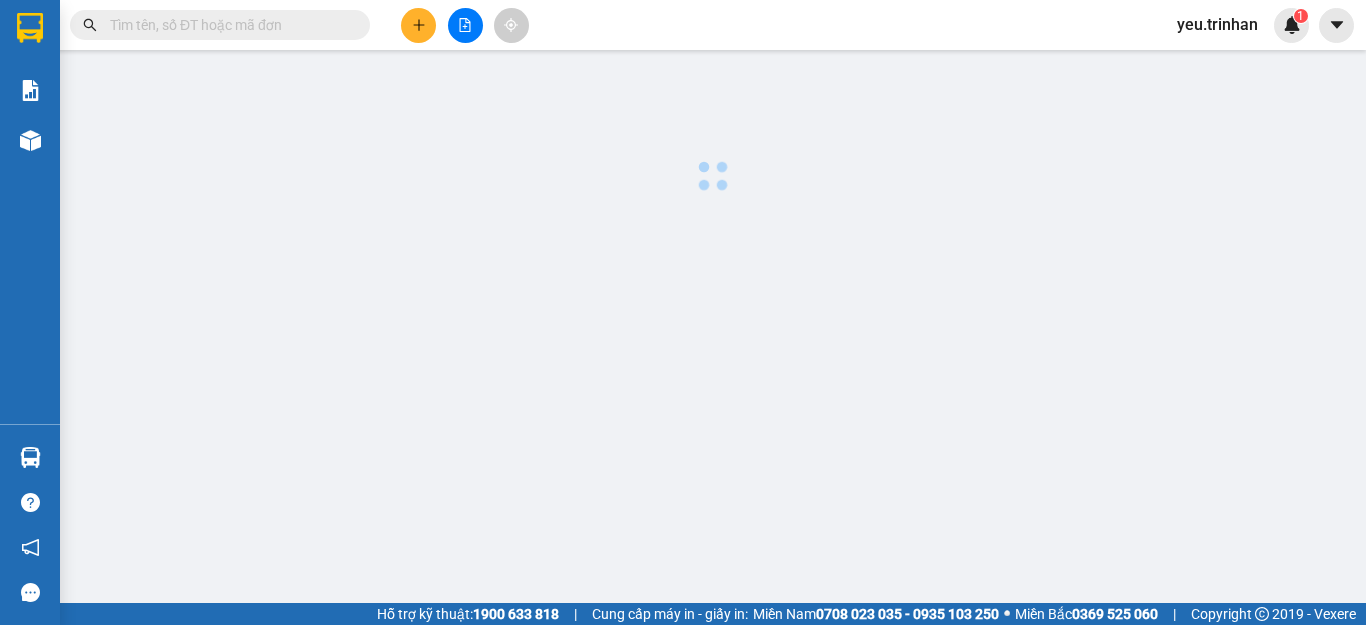 scroll, scrollTop: 0, scrollLeft: 0, axis: both 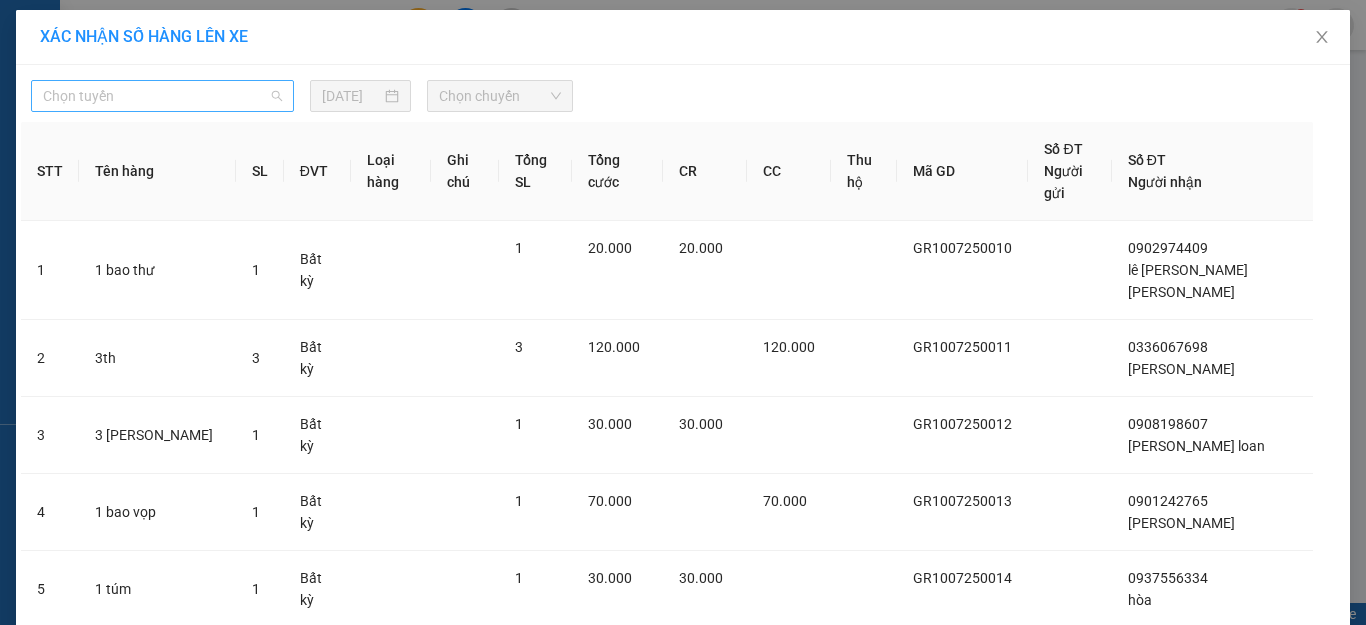 click on "Chọn tuyến" at bounding box center [162, 96] 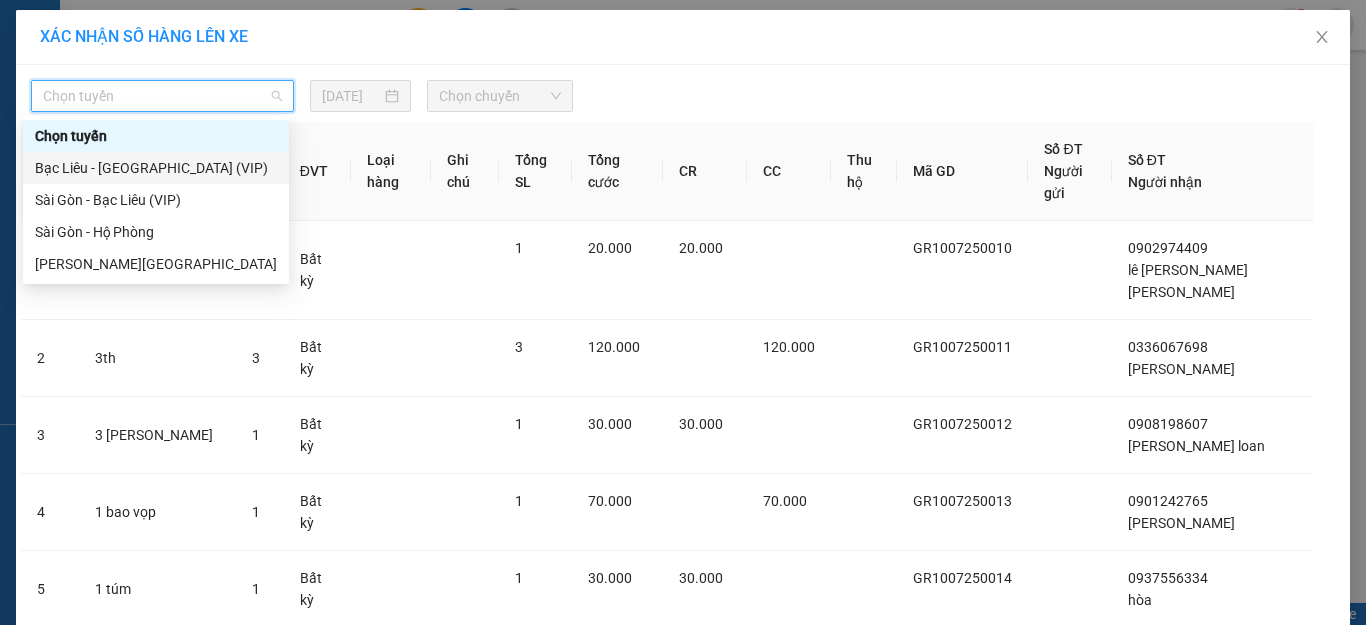 drag, startPoint x: 102, startPoint y: 169, endPoint x: 173, endPoint y: 161, distance: 71.44928 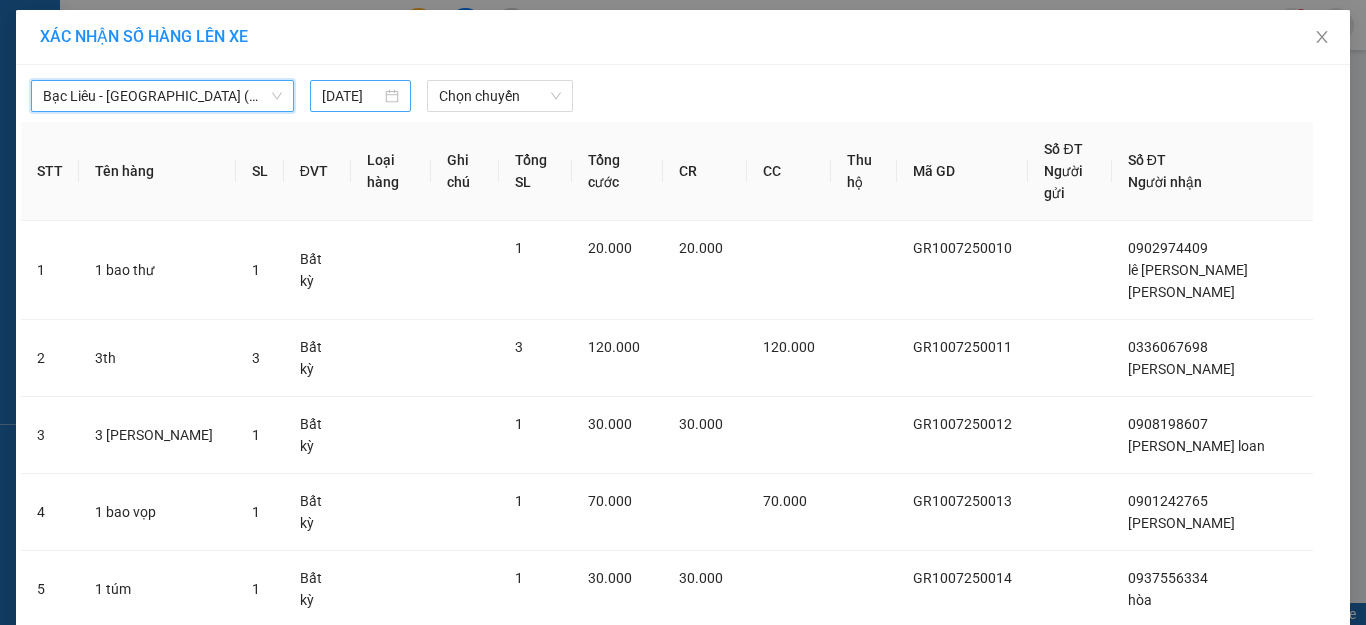 click on "[DATE]" at bounding box center [351, 96] 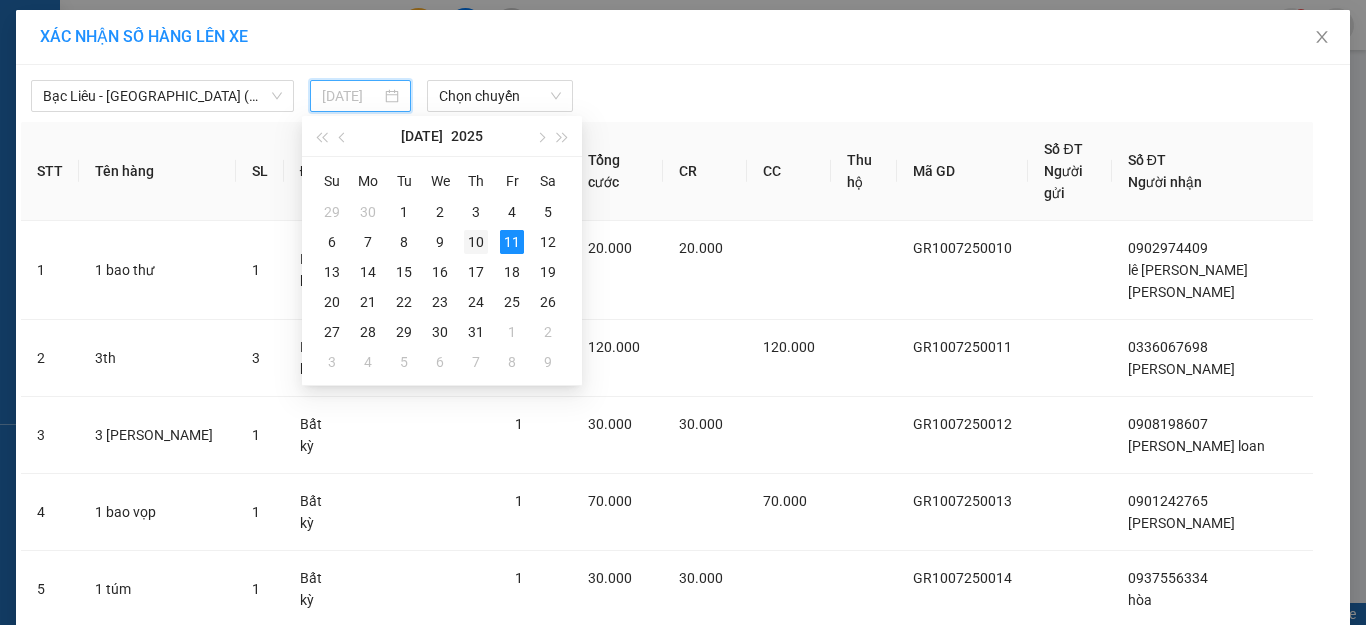 click on "10" at bounding box center [476, 242] 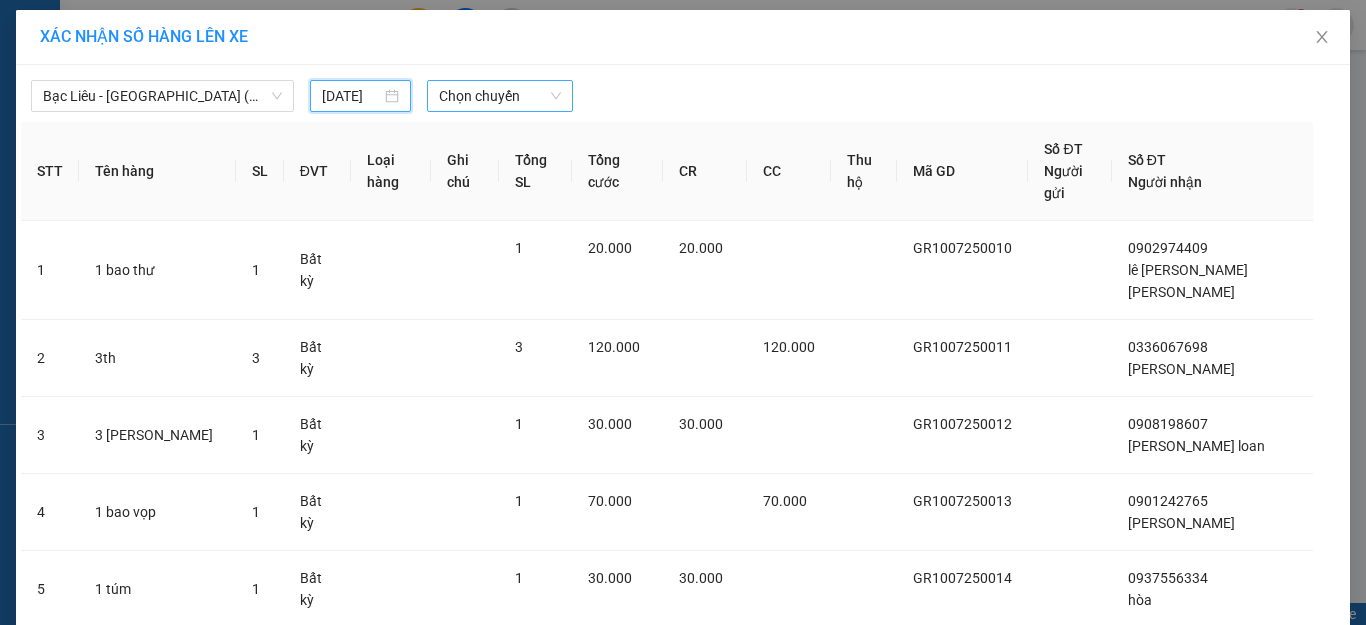 type on "[DATE]" 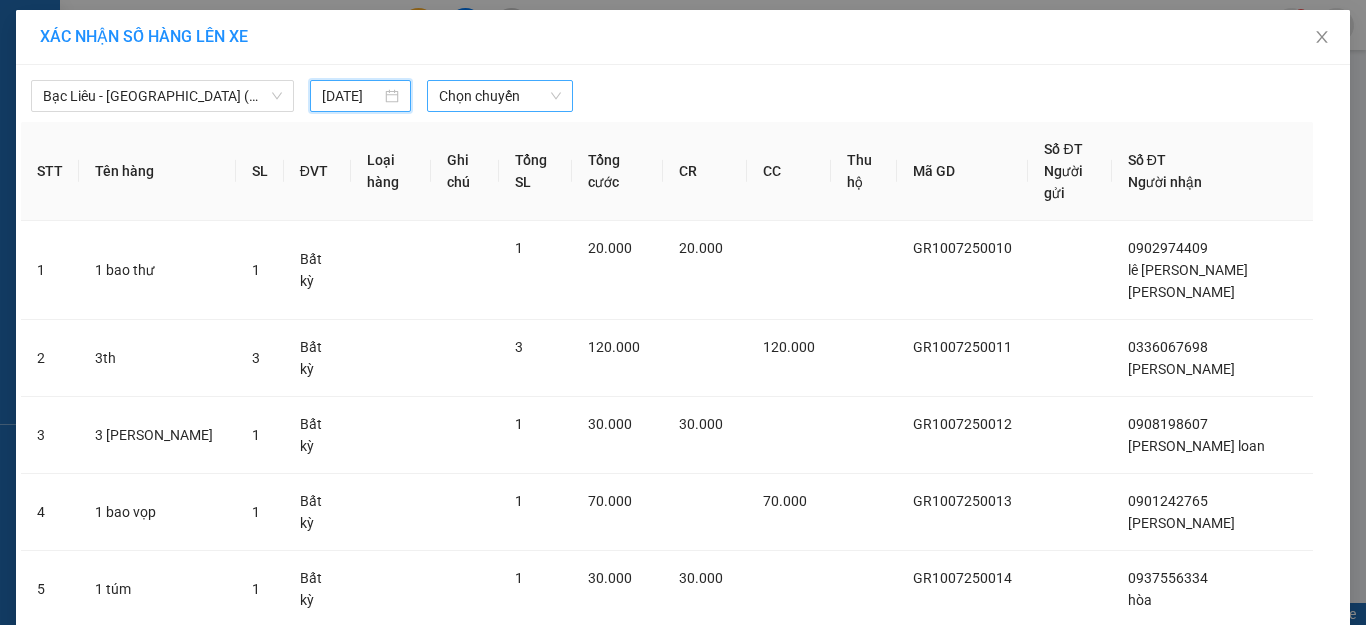 click on "Chọn chuyến" at bounding box center [500, 96] 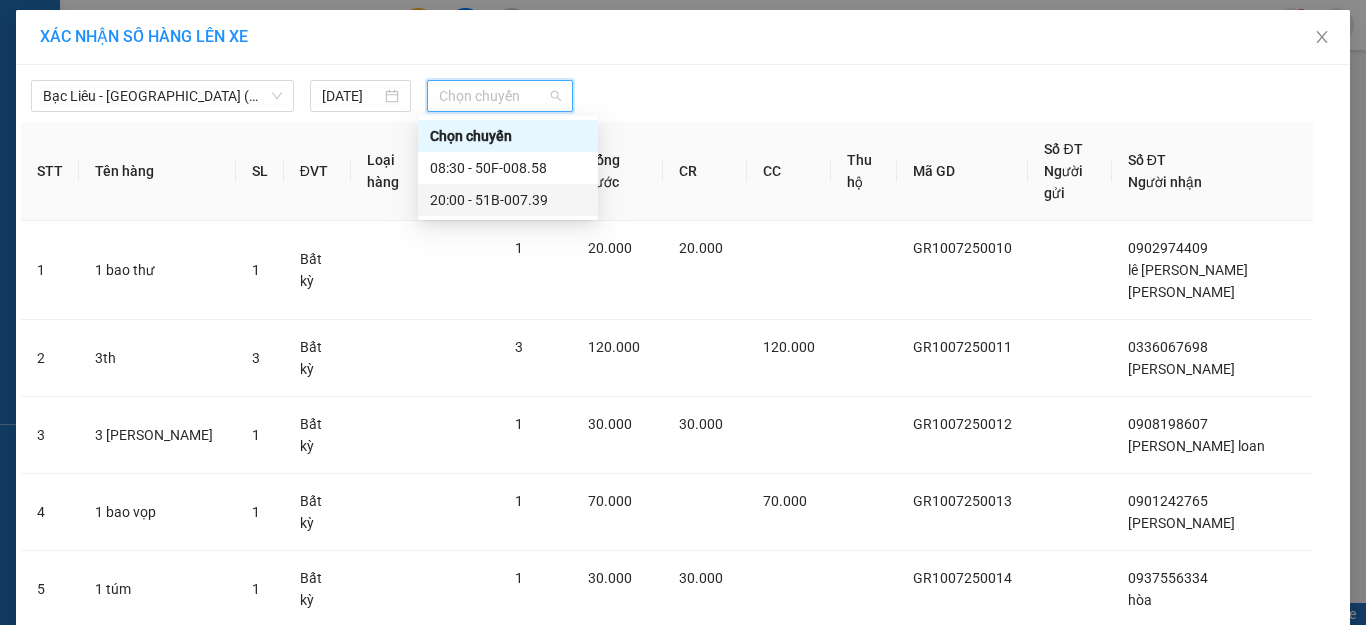 click on "20:00     - 51B-007.39" at bounding box center [508, 200] 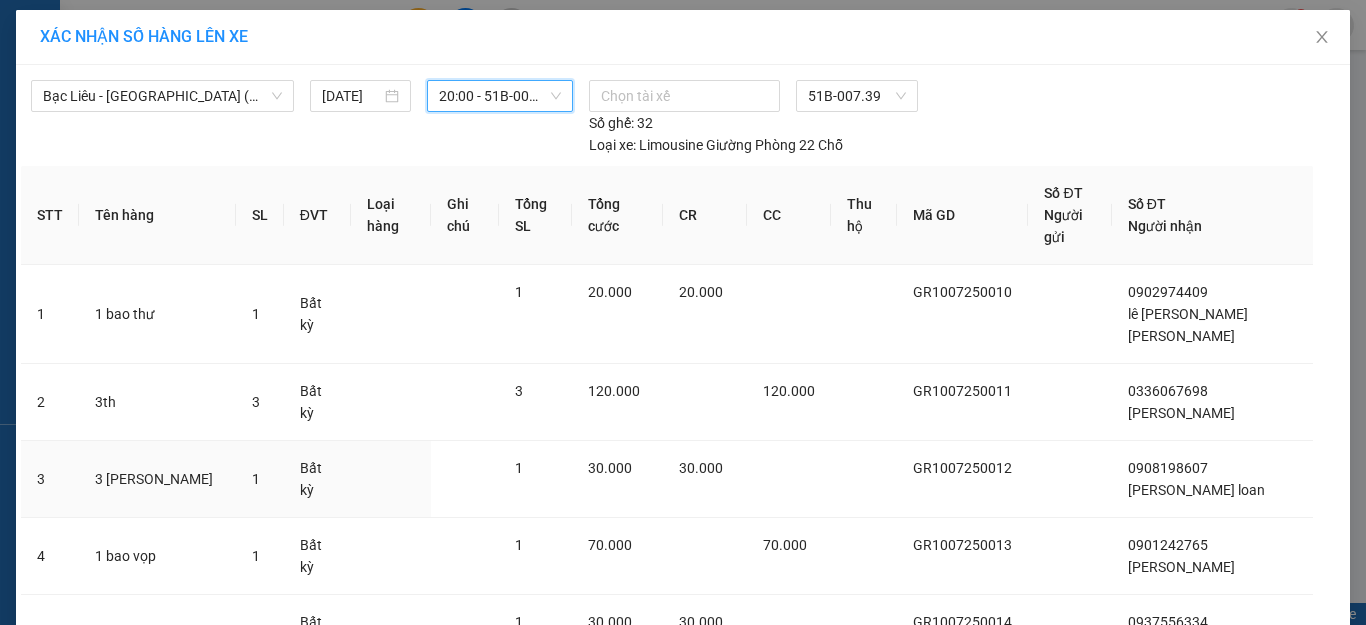 scroll, scrollTop: 380, scrollLeft: 0, axis: vertical 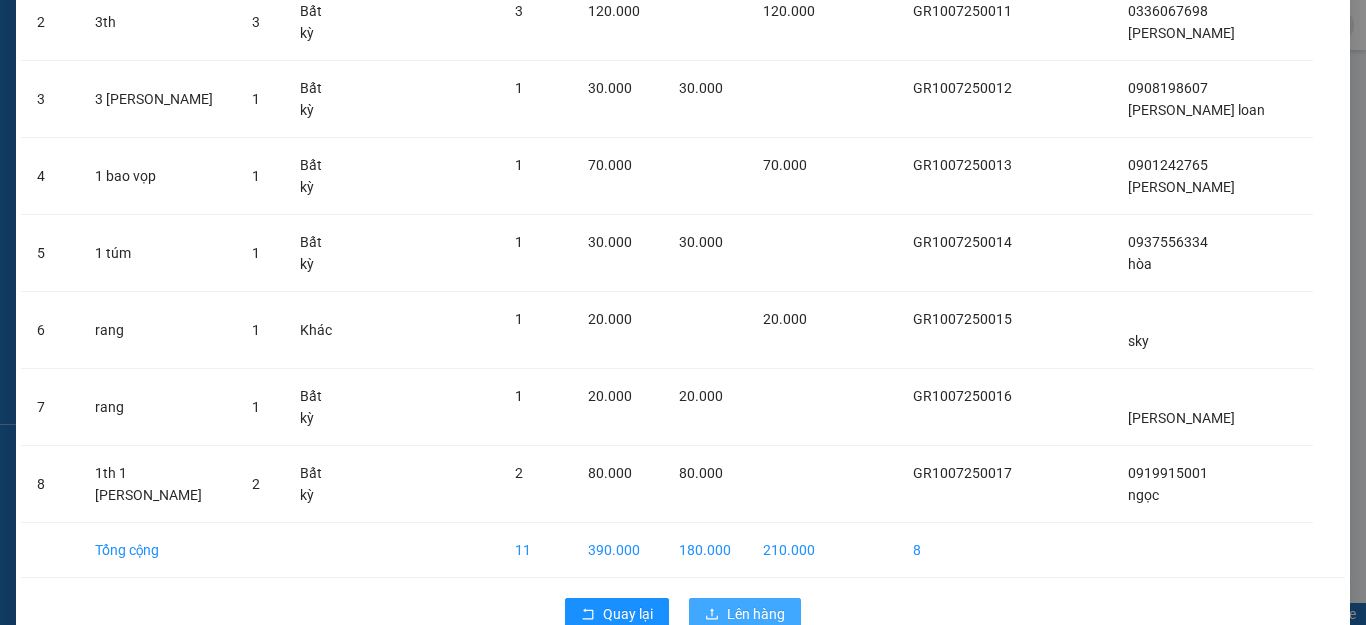 click on "Lên hàng" at bounding box center (756, 614) 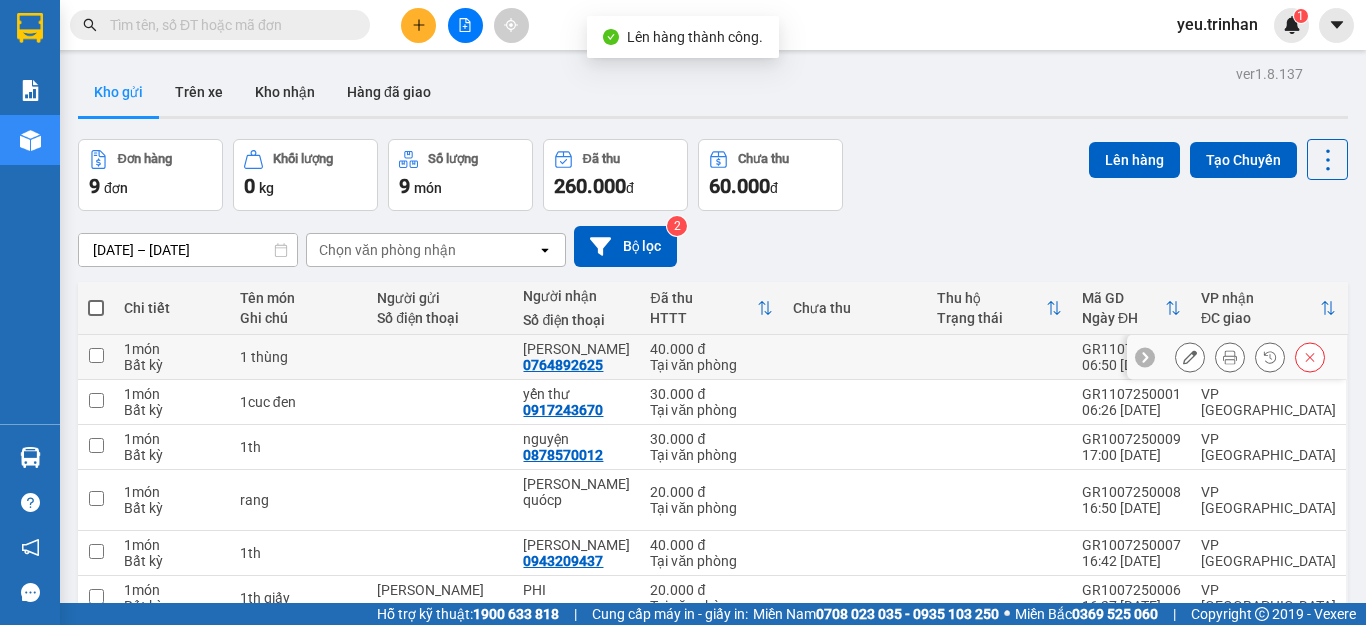 scroll, scrollTop: 100, scrollLeft: 0, axis: vertical 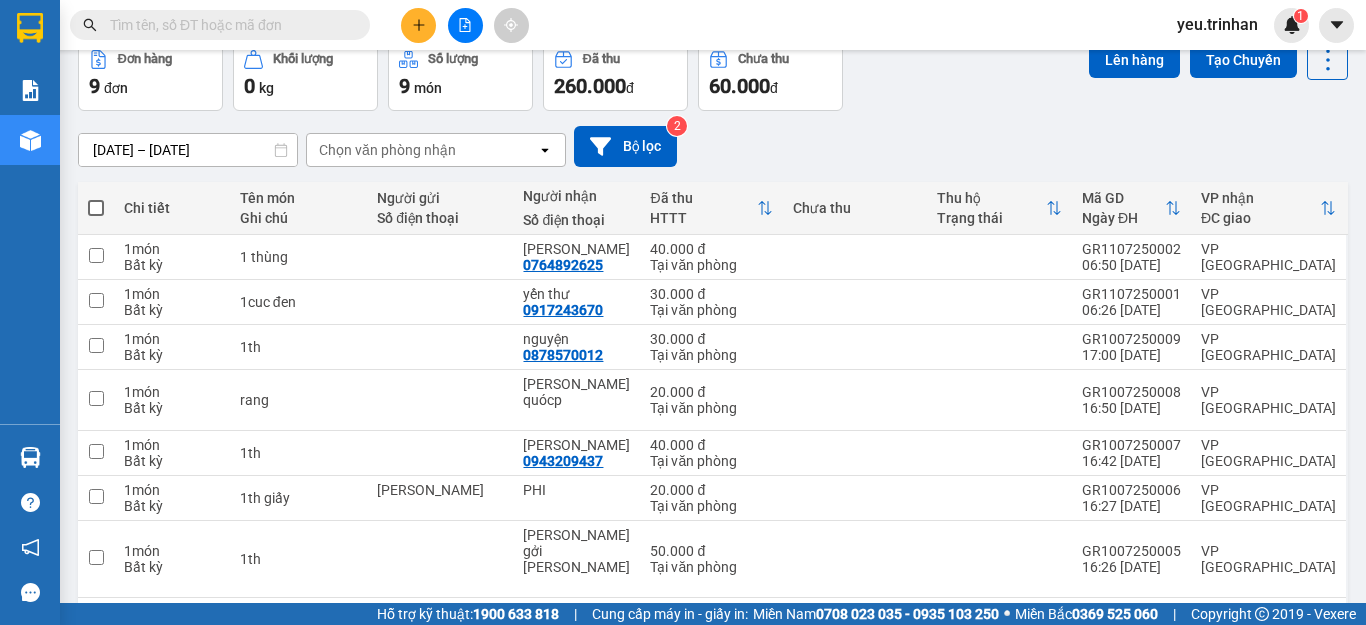 drag, startPoint x: 90, startPoint y: 207, endPoint x: 98, endPoint y: 241, distance: 34.928497 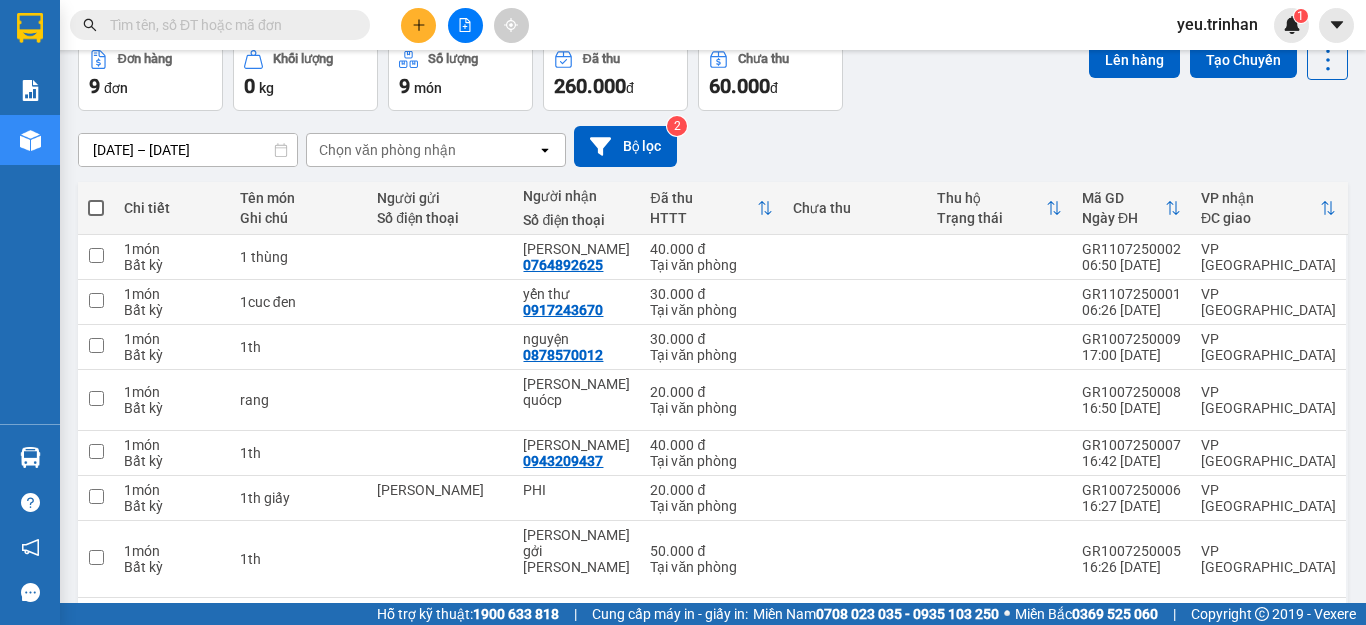 click at bounding box center [96, 208] 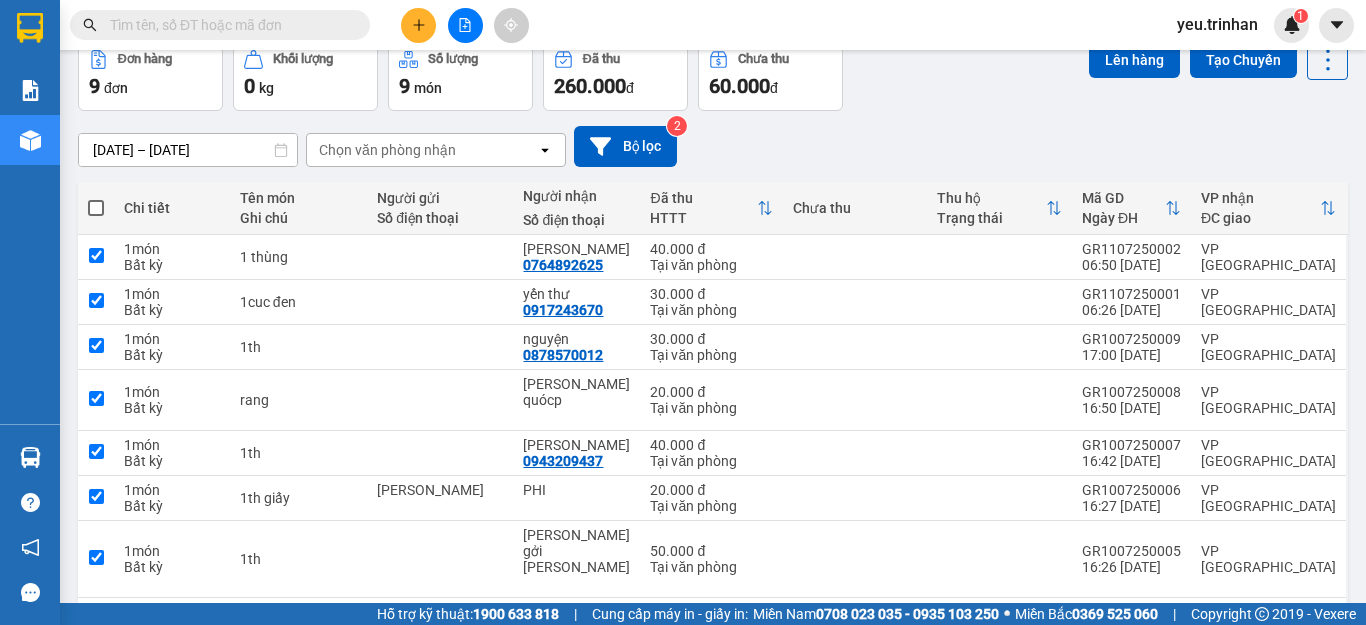 checkbox on "true" 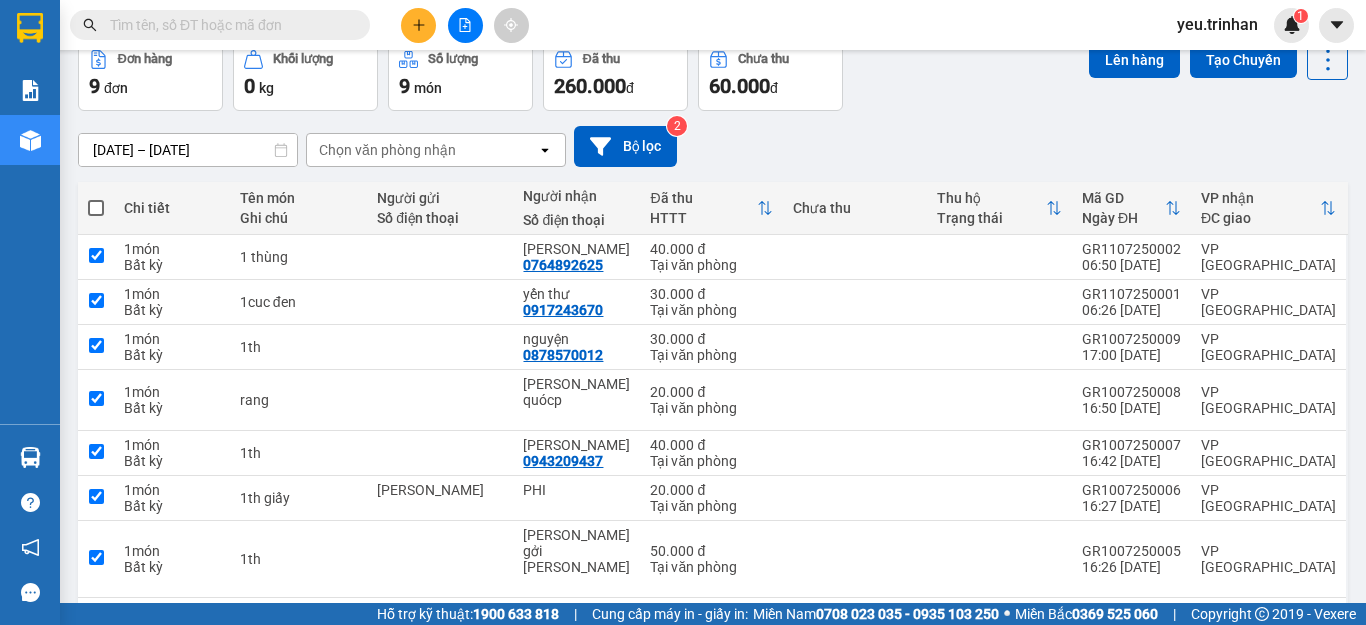 checkbox on "true" 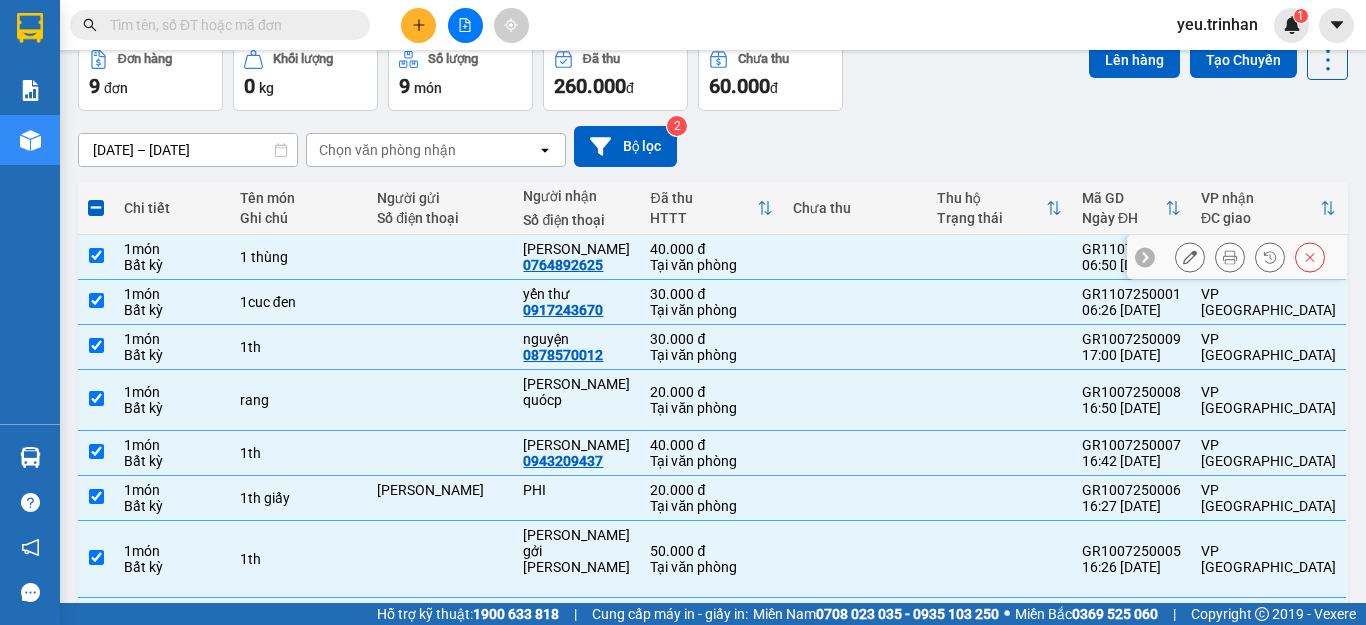 click at bounding box center (96, 255) 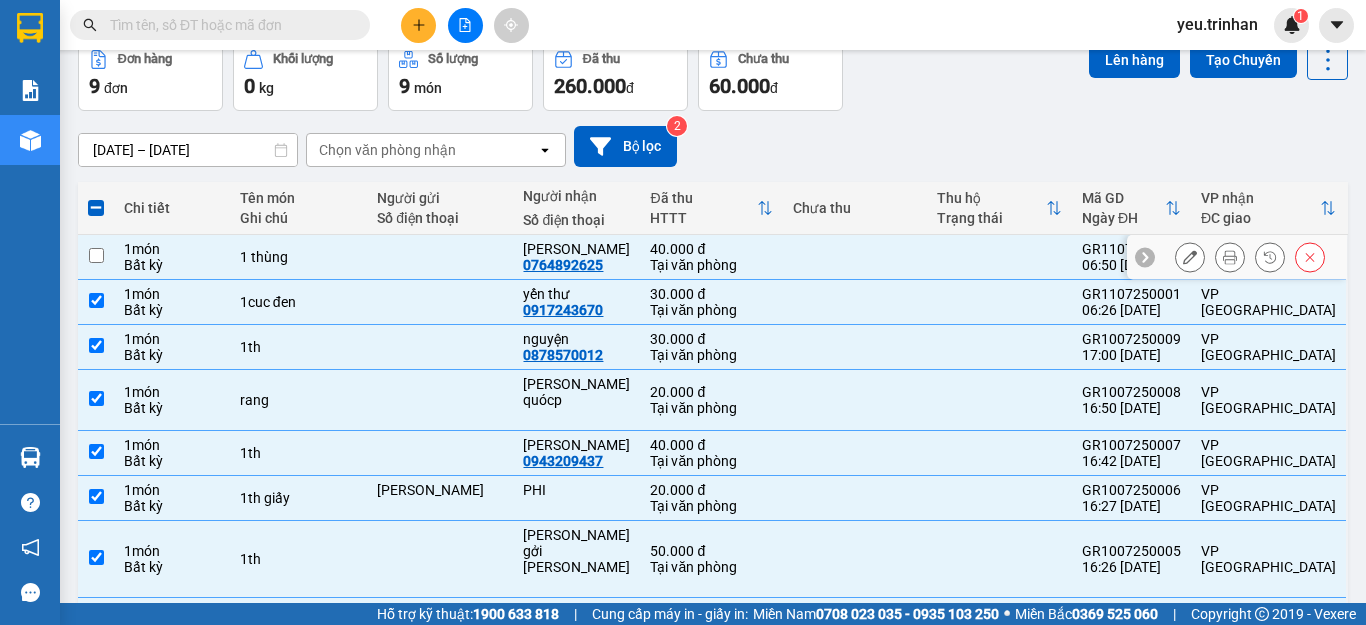 checkbox on "false" 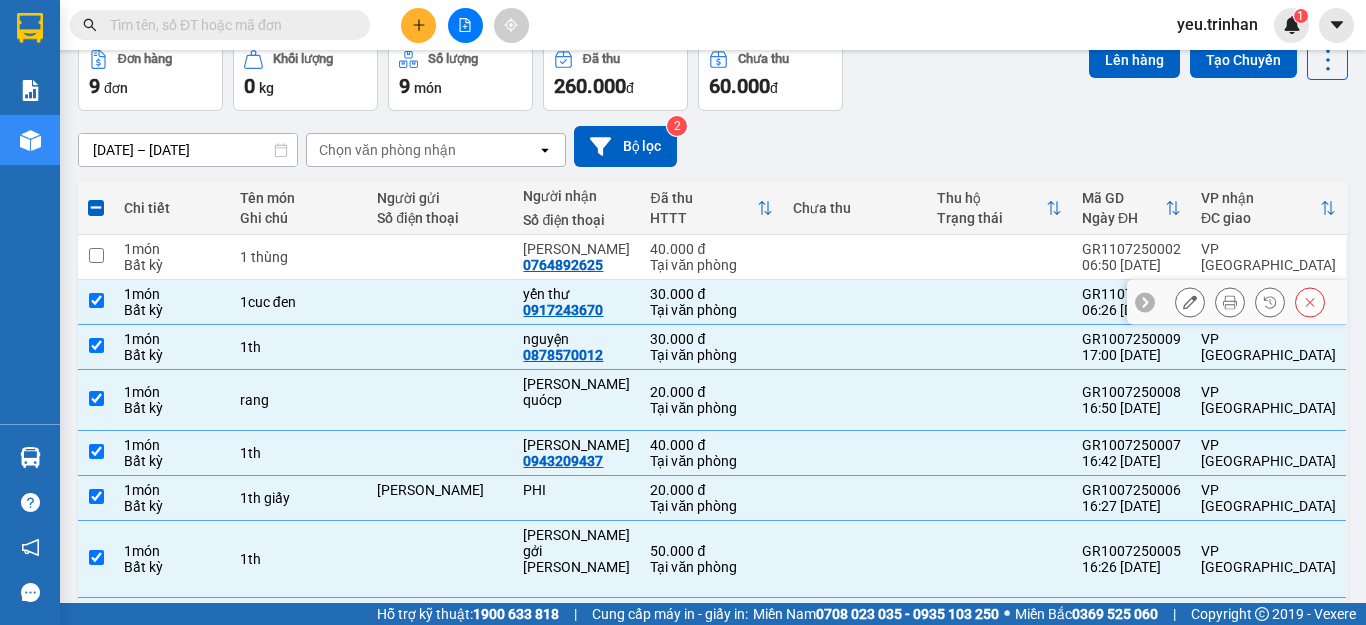 click at bounding box center [96, 300] 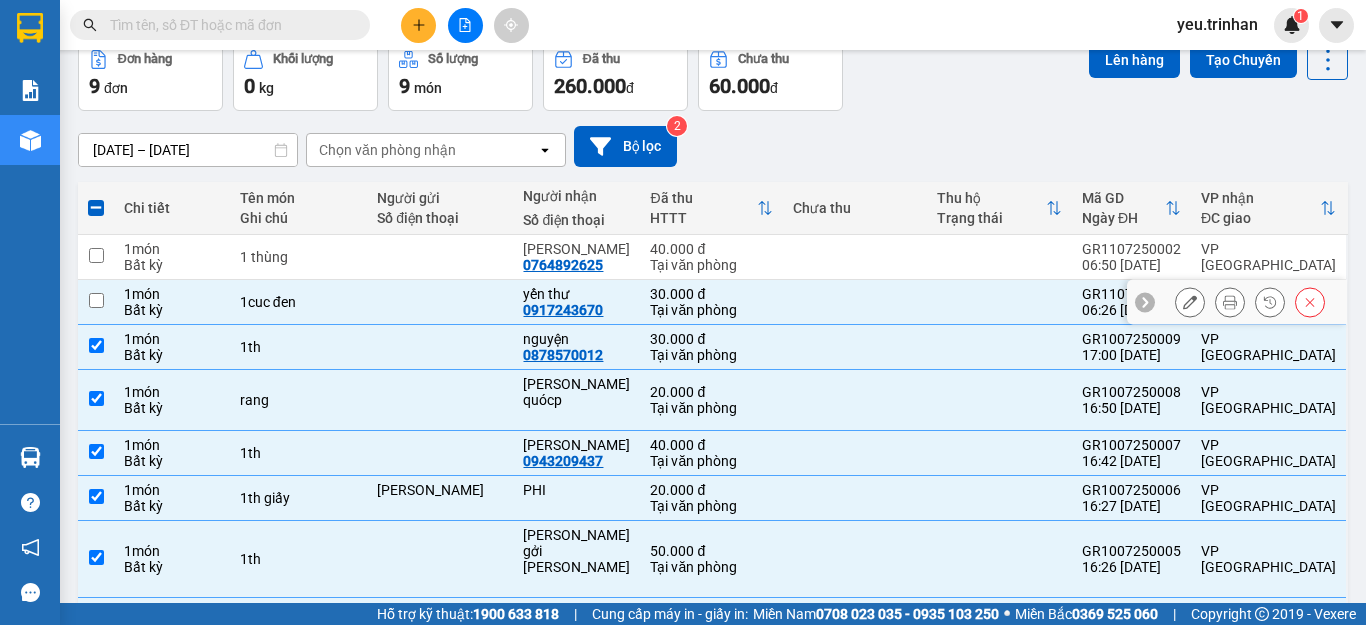 checkbox on "false" 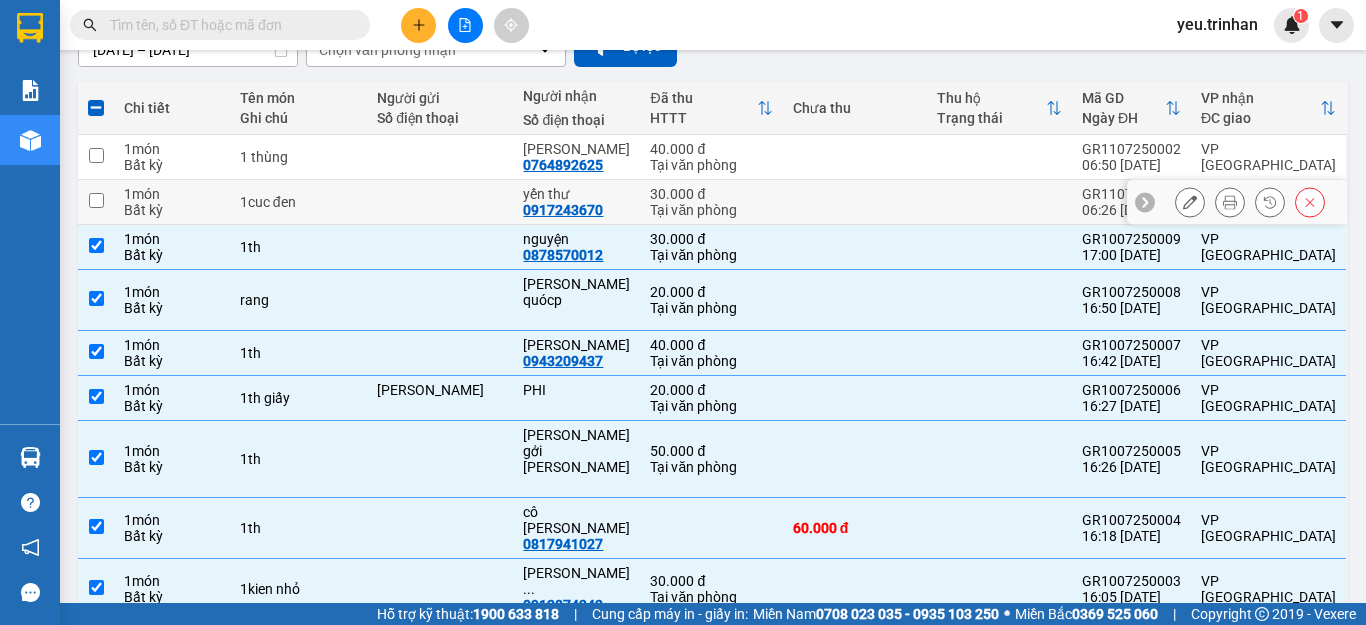 scroll, scrollTop: 219, scrollLeft: 0, axis: vertical 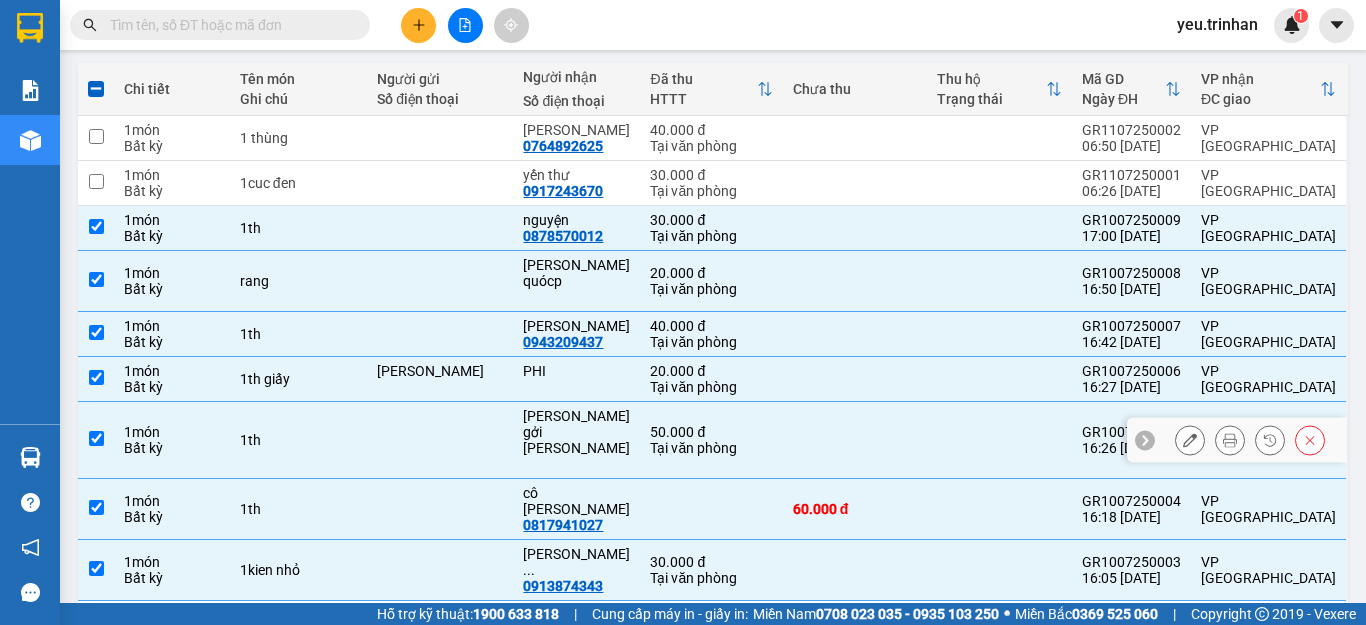 click at bounding box center (96, 438) 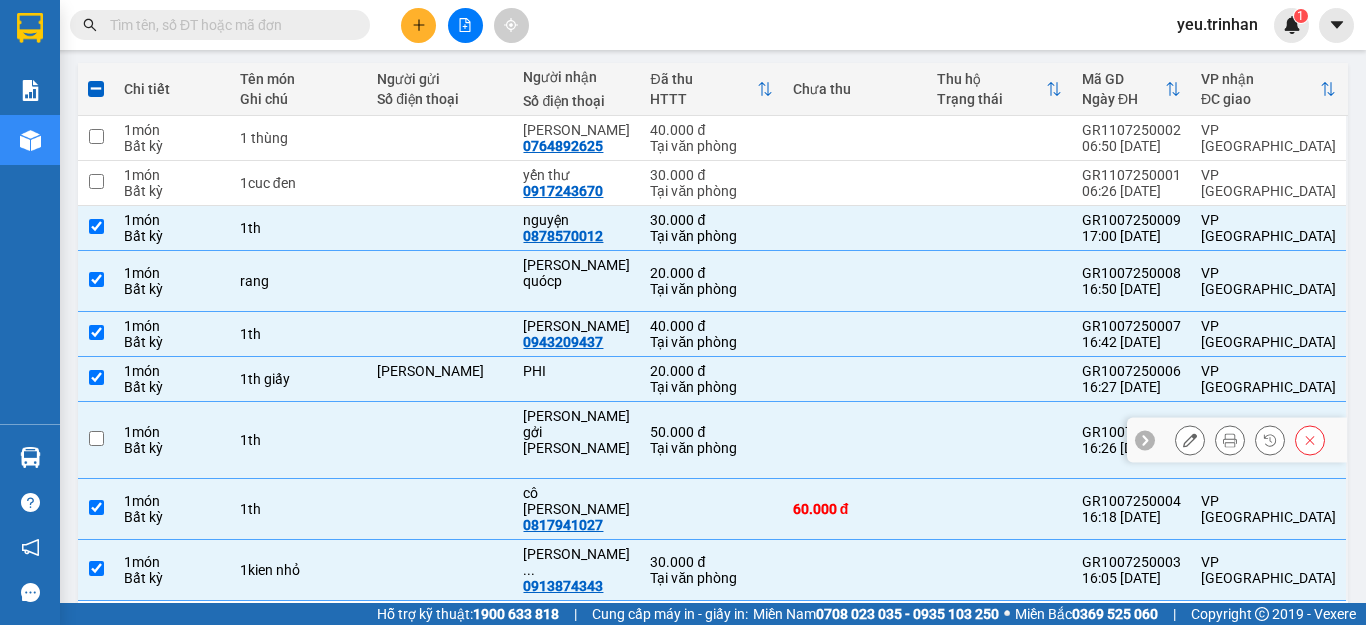 checkbox on "false" 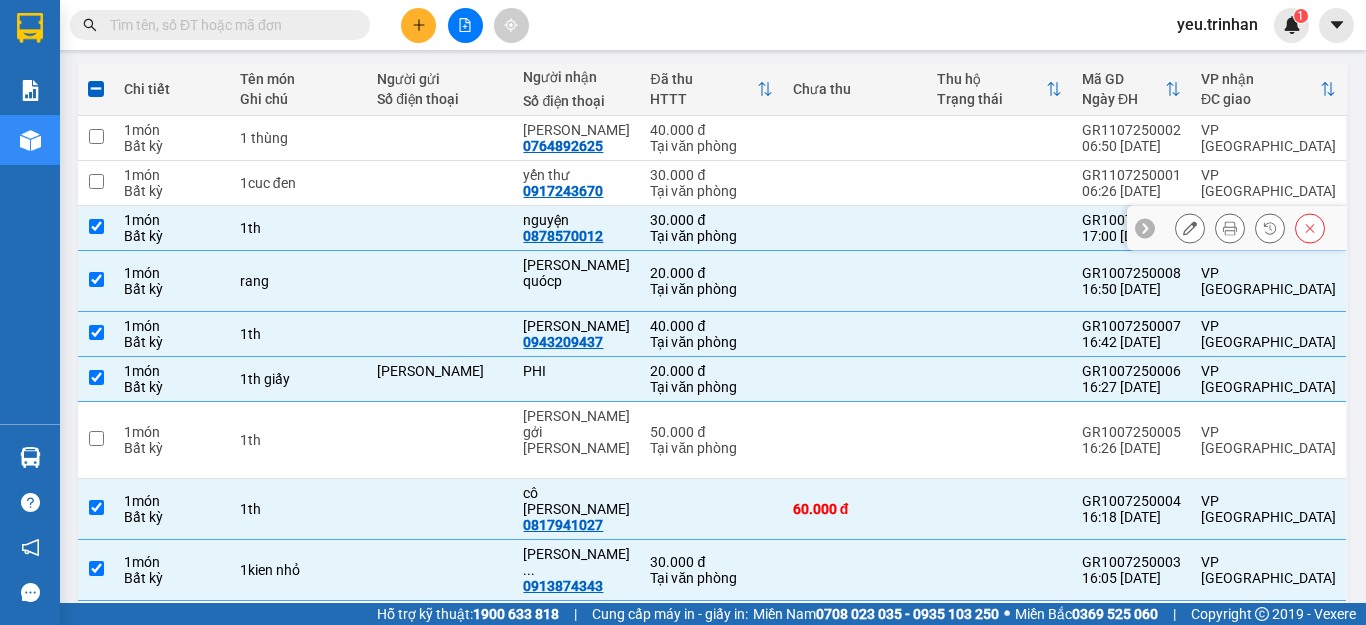 scroll, scrollTop: 19, scrollLeft: 0, axis: vertical 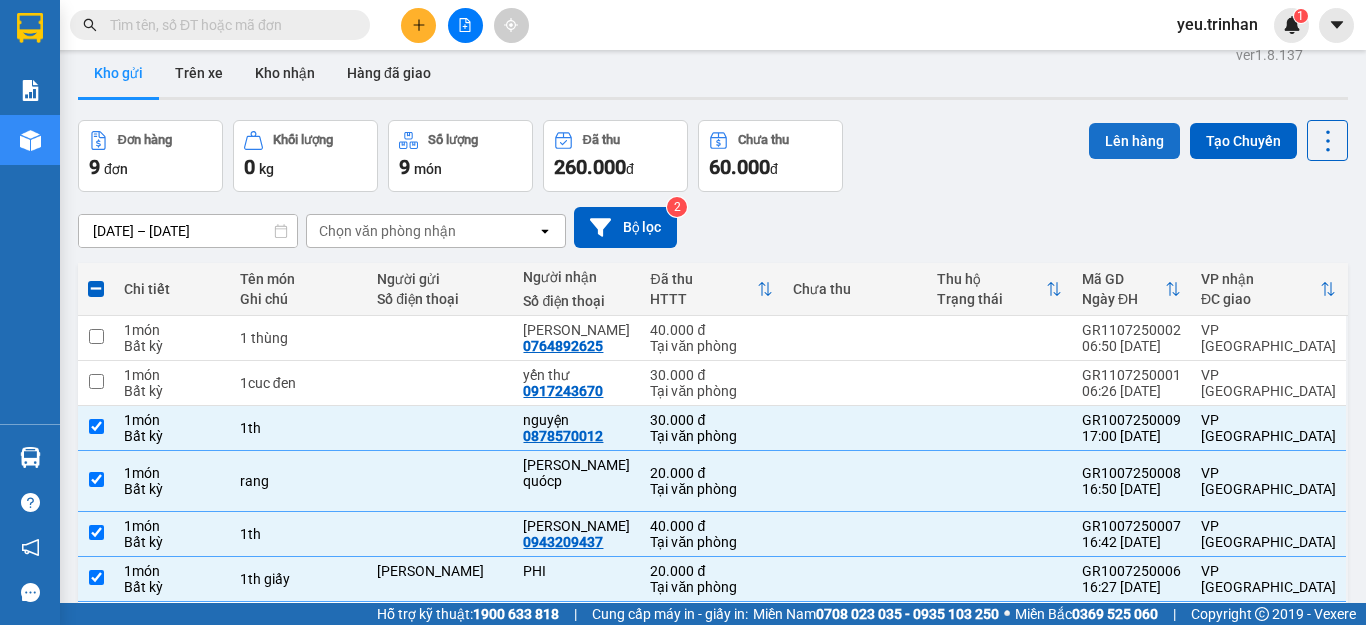 click on "Lên hàng" at bounding box center [1134, 141] 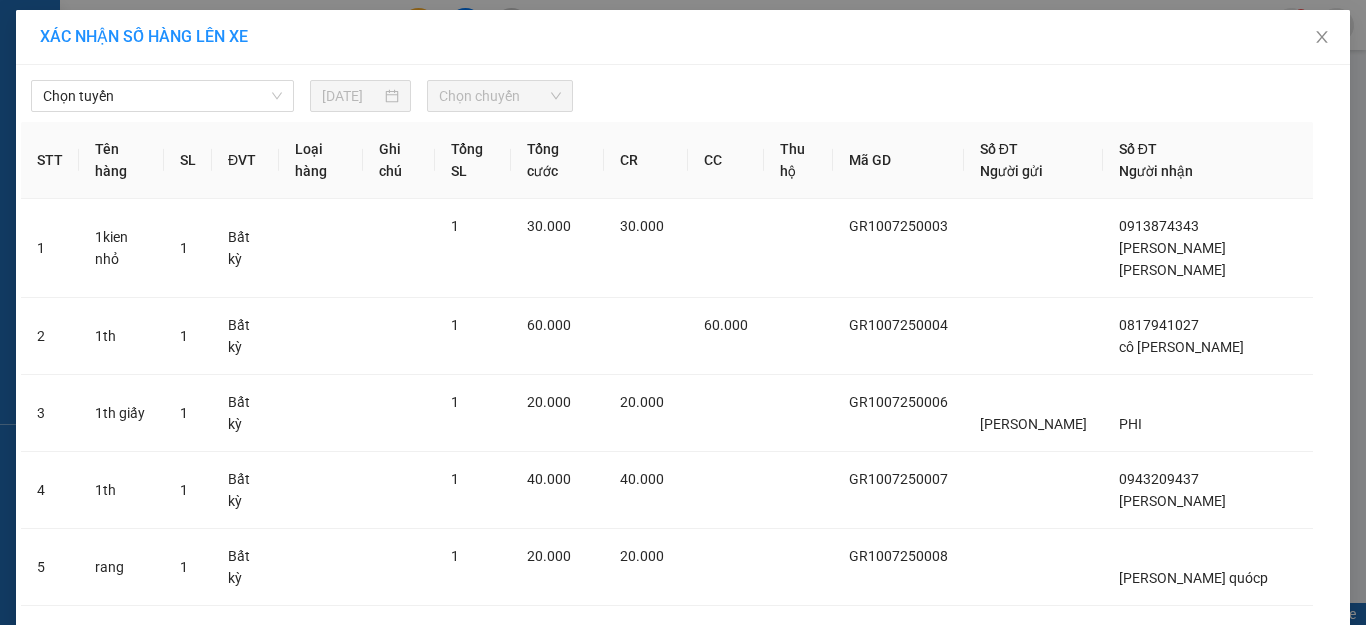 scroll, scrollTop: 0, scrollLeft: 0, axis: both 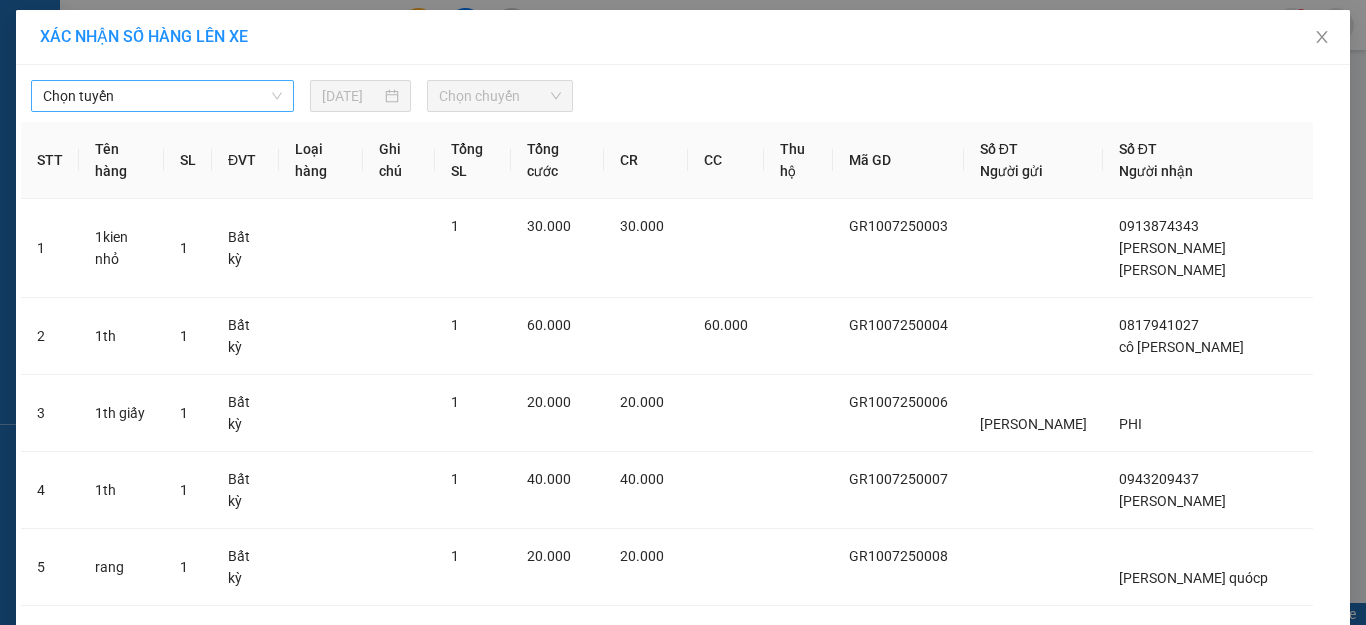 click on "Chọn tuyến" at bounding box center (162, 96) 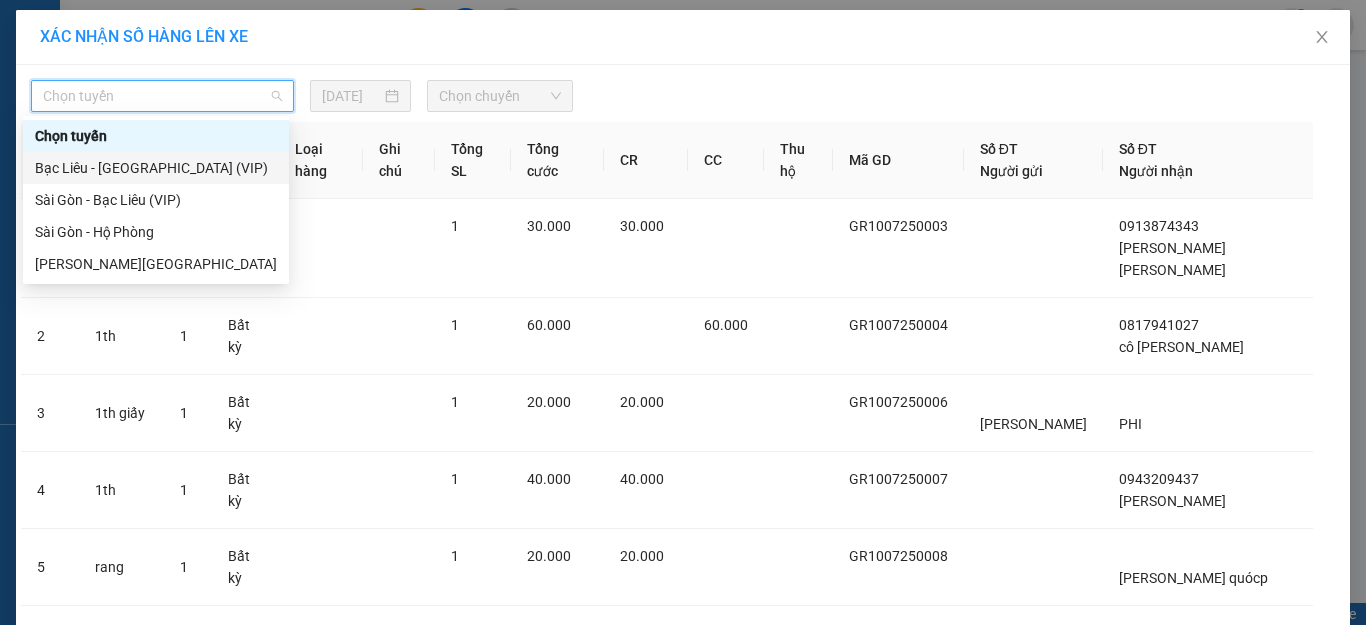 click on "Bạc Liêu - [GEOGRAPHIC_DATA] (VIP)" at bounding box center [156, 168] 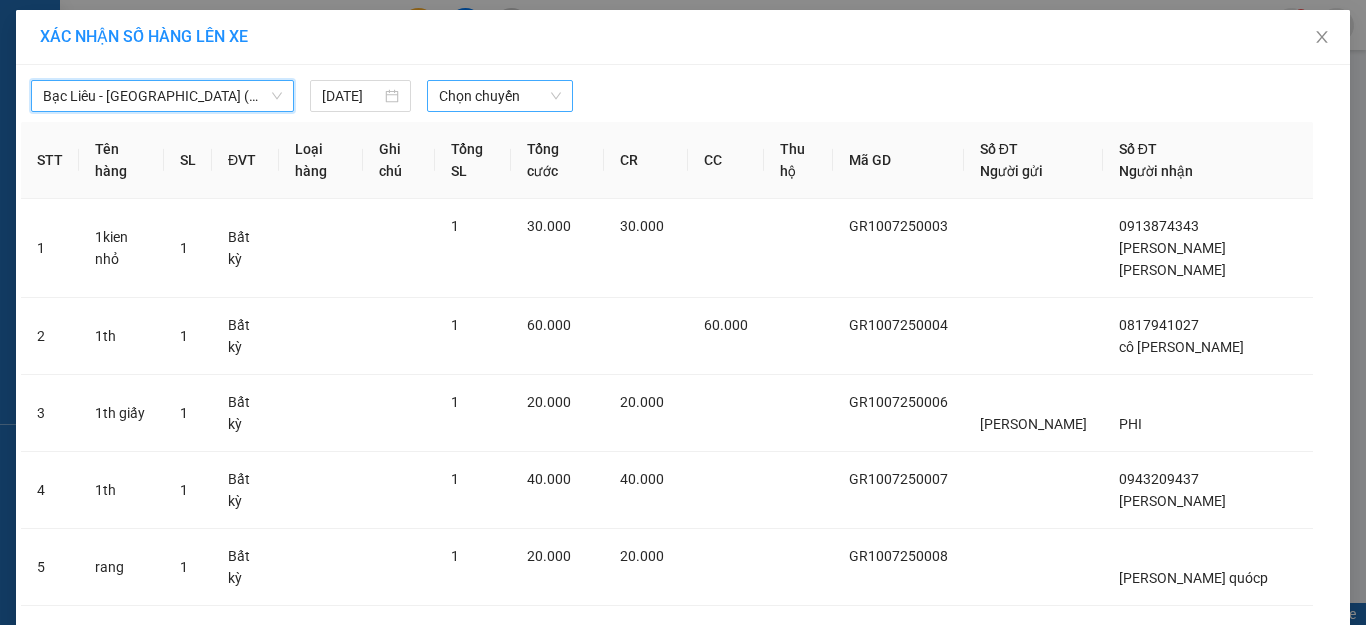 click on "Chọn chuyến" at bounding box center (500, 96) 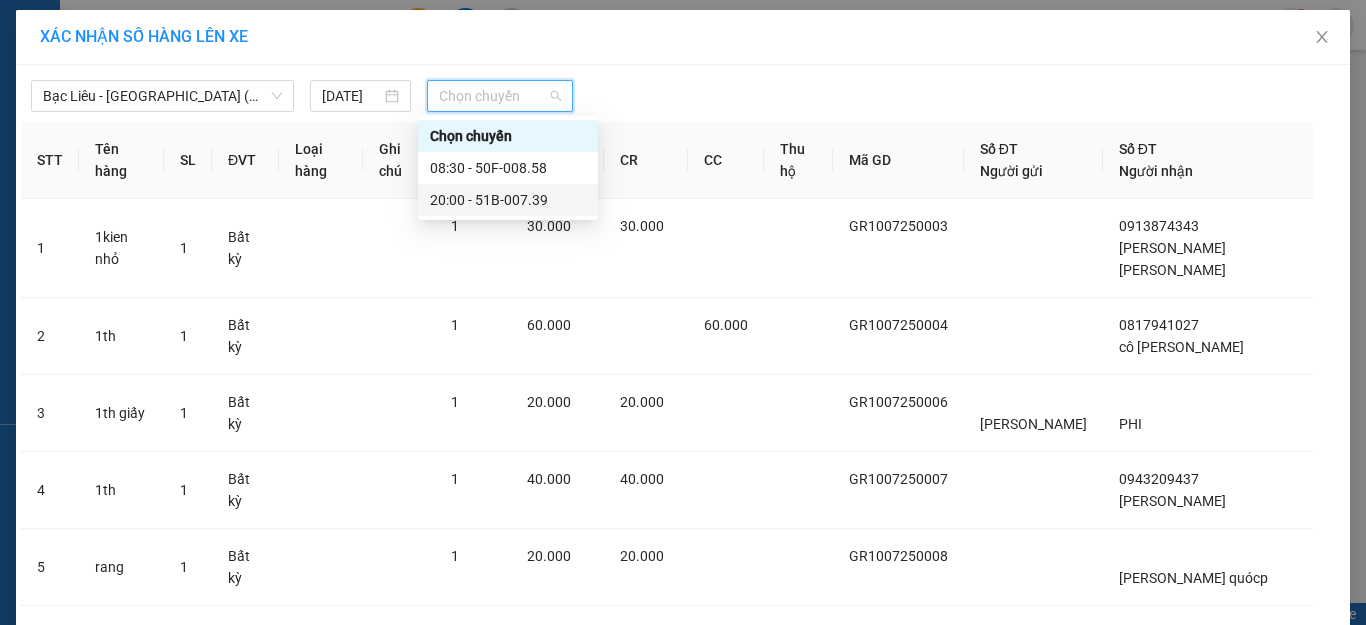 click on "20:00     - 51B-007.39" at bounding box center (508, 200) 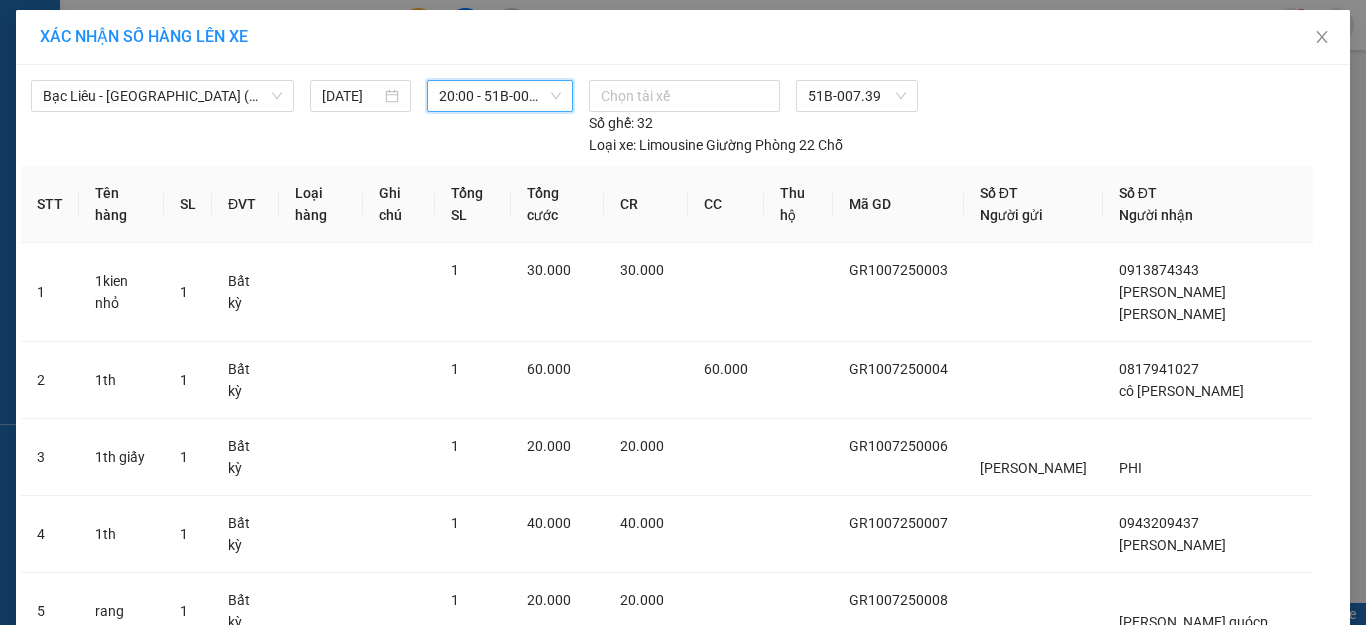 scroll, scrollTop: 226, scrollLeft: 0, axis: vertical 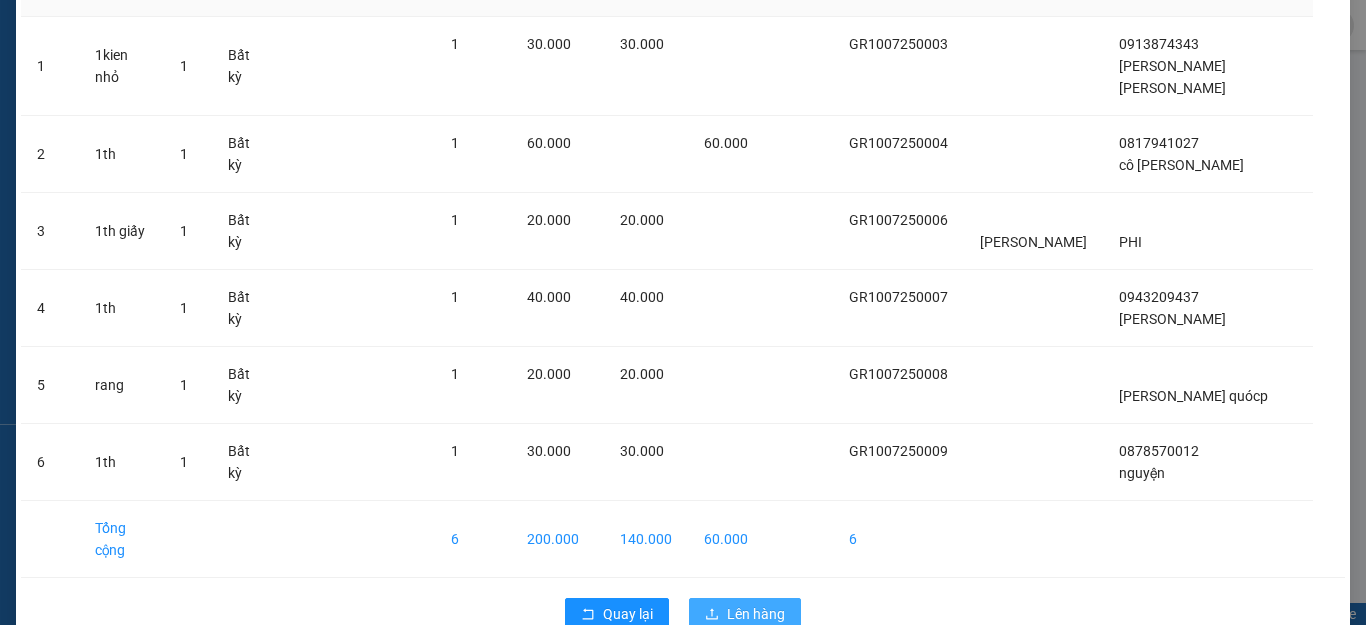 click on "Lên hàng" at bounding box center (756, 614) 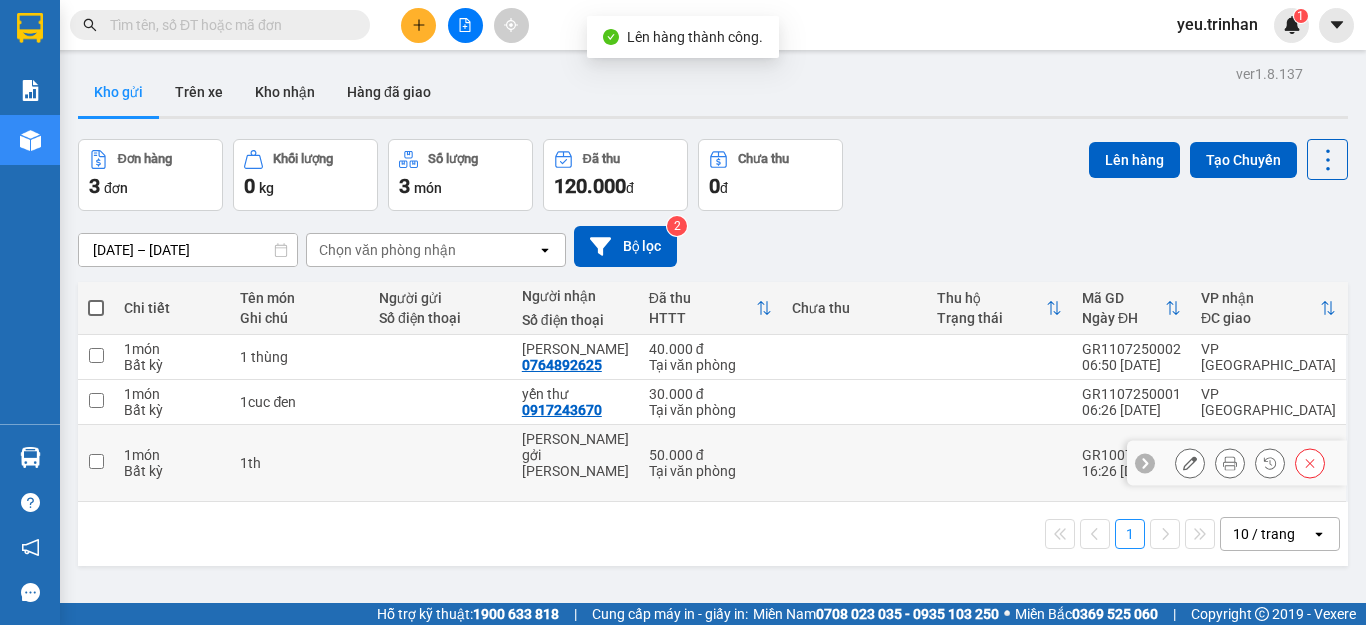 click at bounding box center (96, 461) 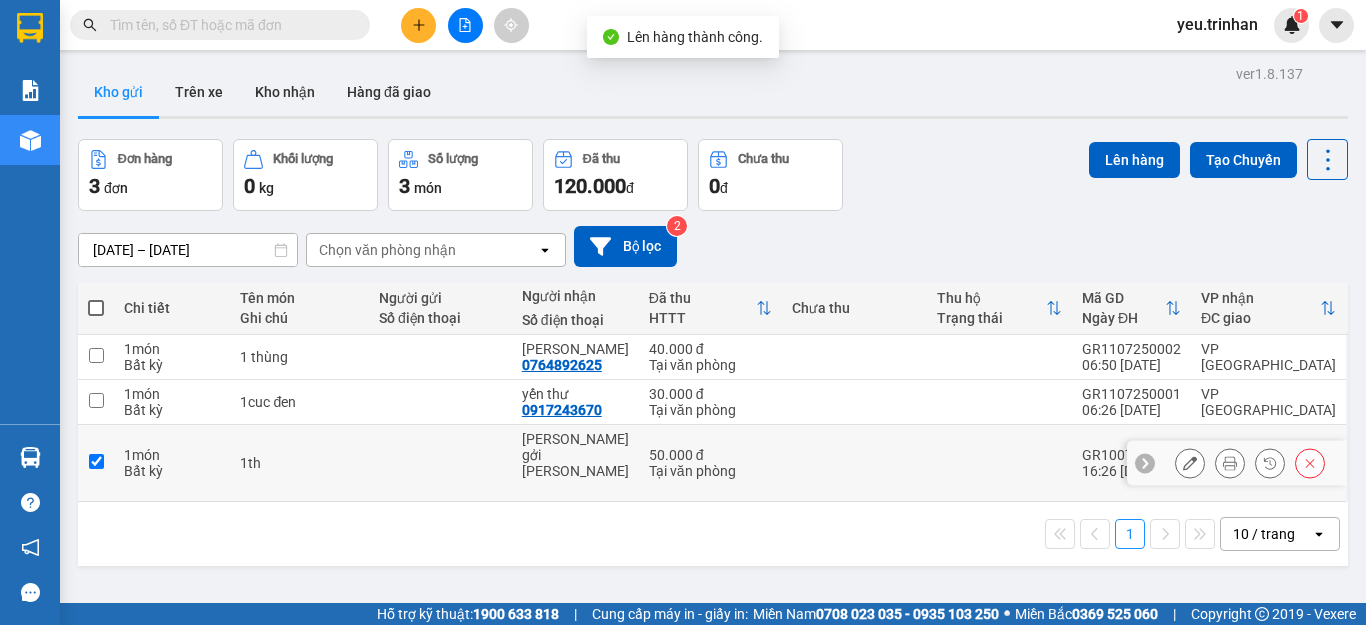 checkbox on "true" 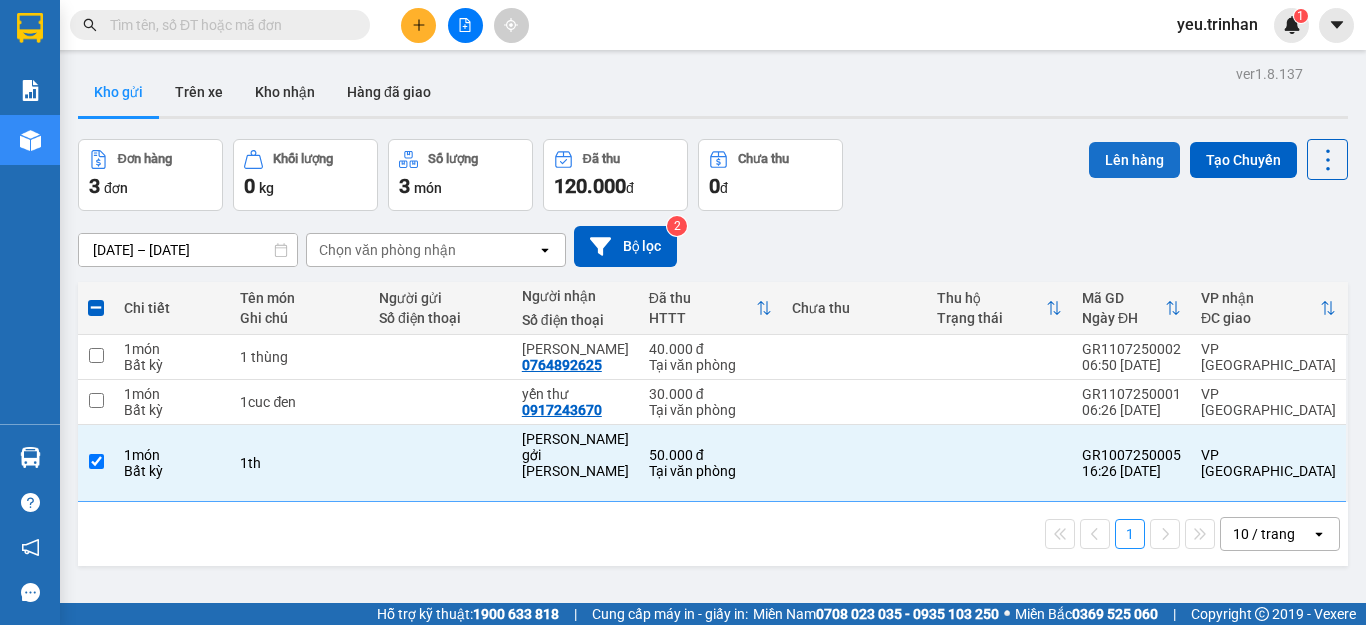 click on "Lên hàng" at bounding box center [1134, 160] 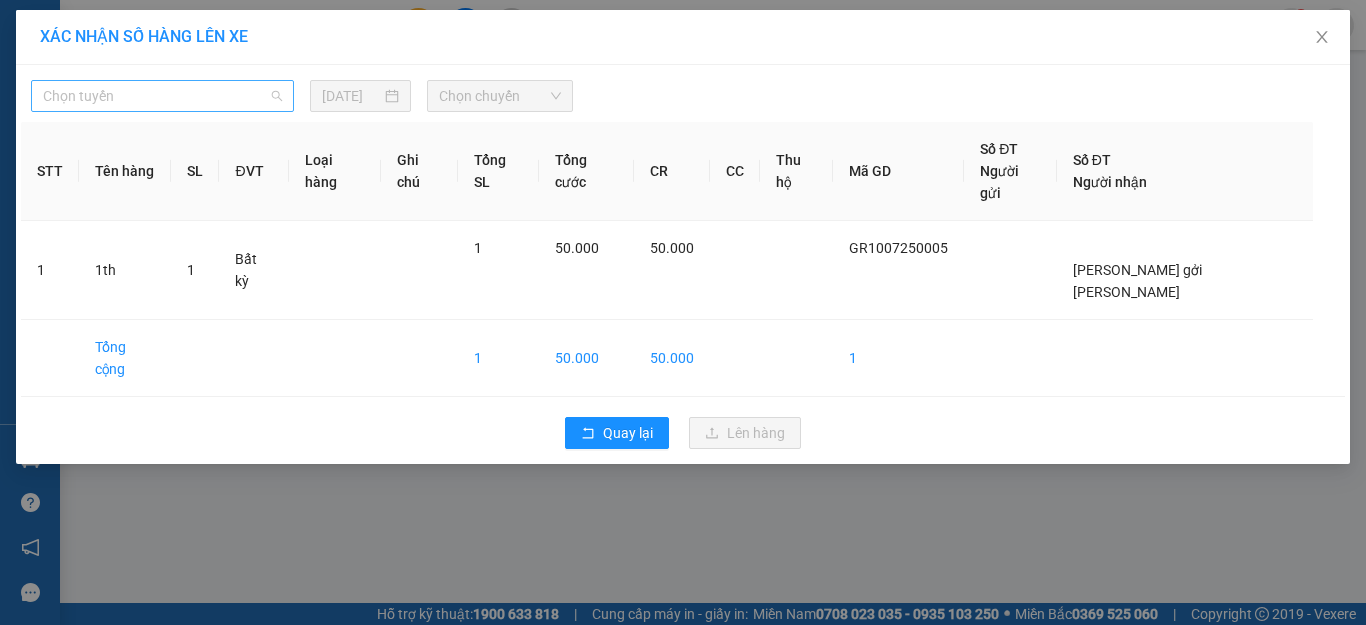click on "Chọn tuyến" at bounding box center (162, 96) 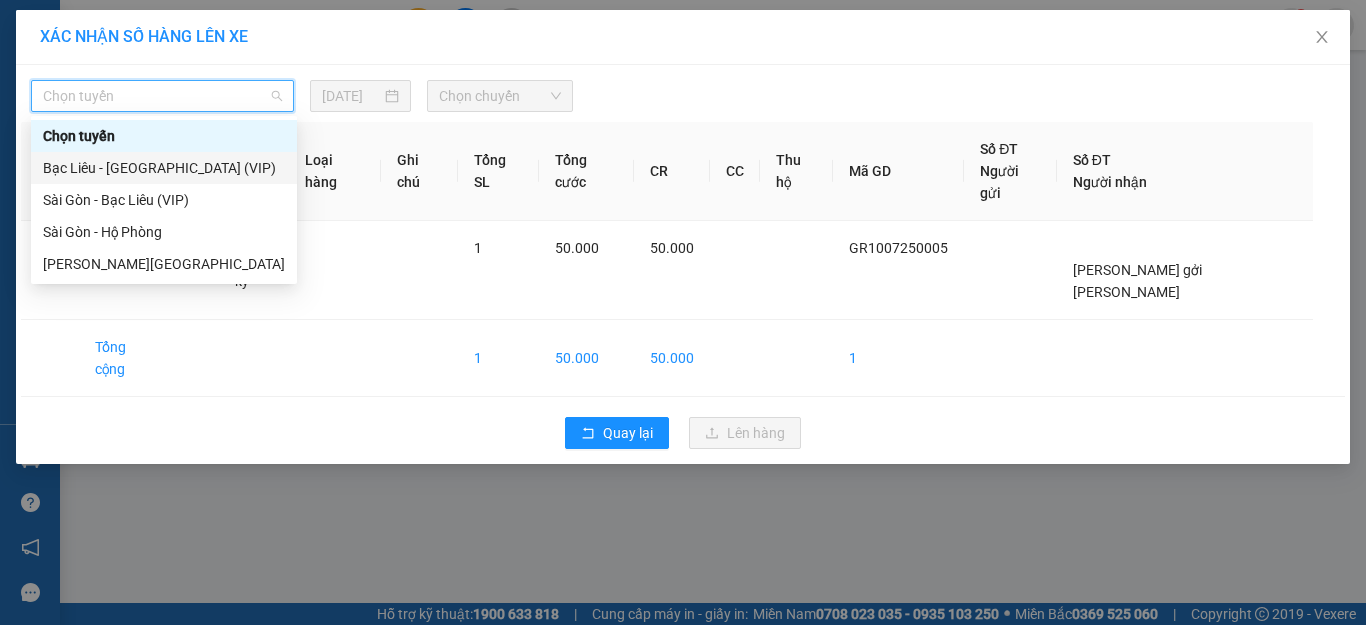 click on "Bạc Liêu - [GEOGRAPHIC_DATA] (VIP)" at bounding box center (164, 168) 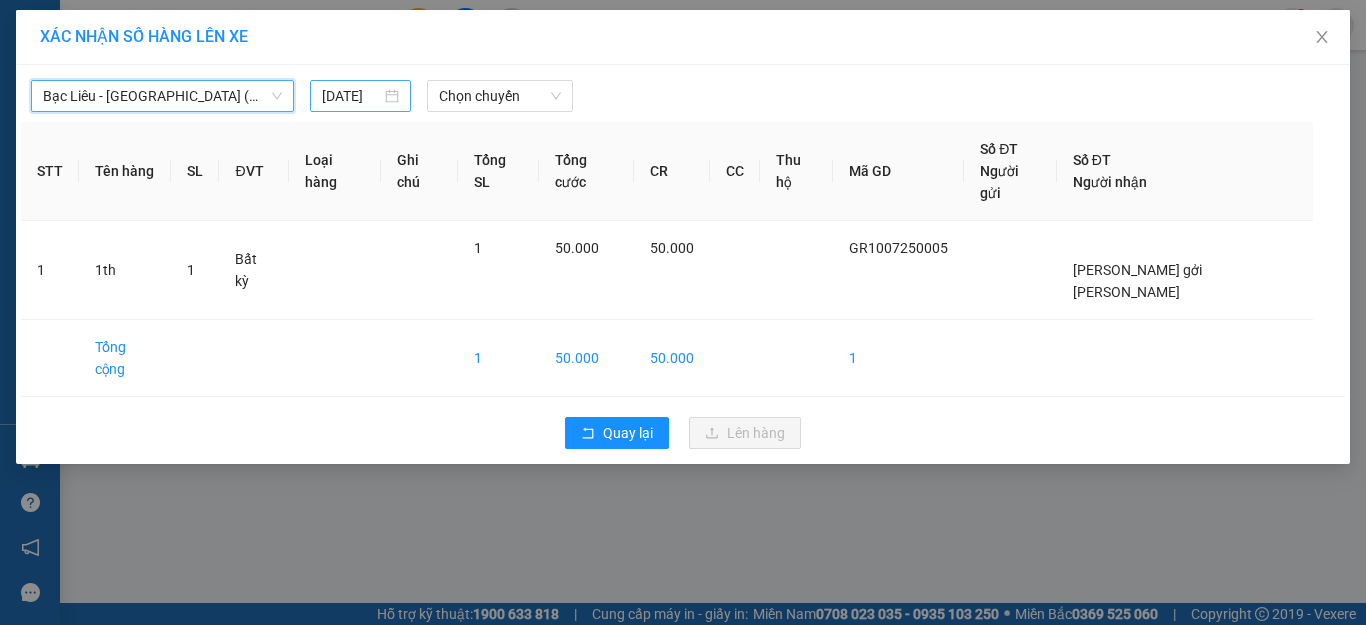 click on "[DATE]" at bounding box center (351, 96) 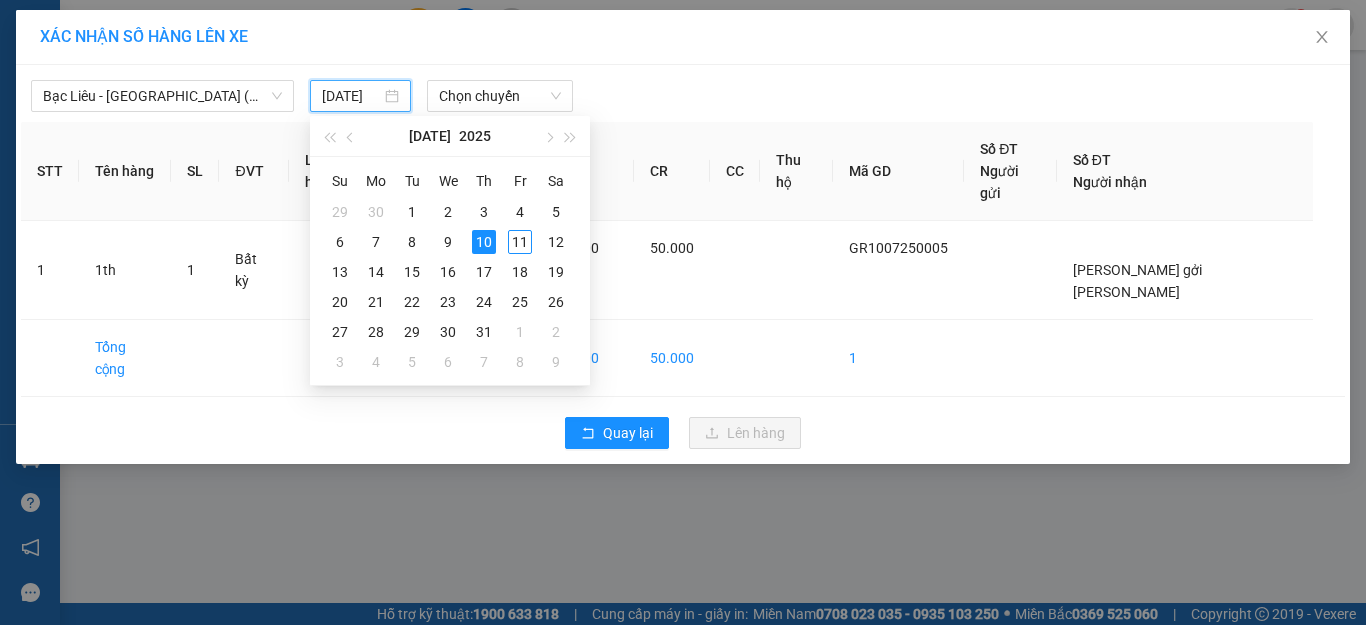 click on "[DATE]" at bounding box center [351, 96] 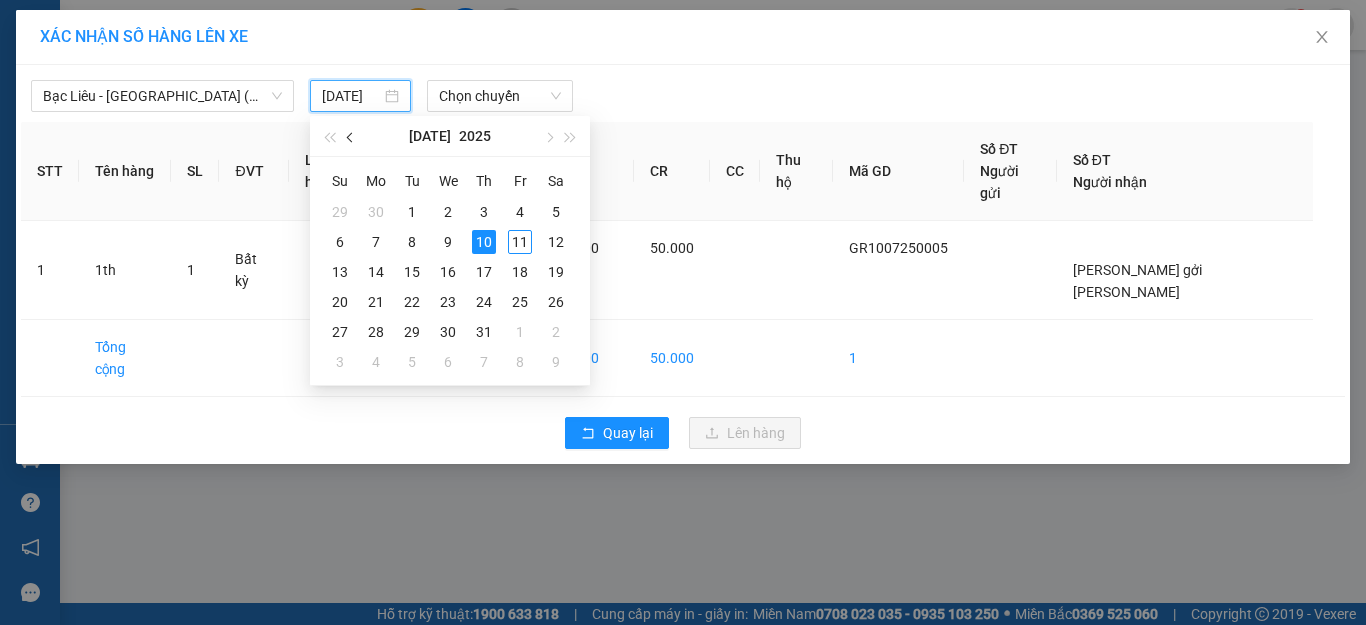 click at bounding box center (352, 138) 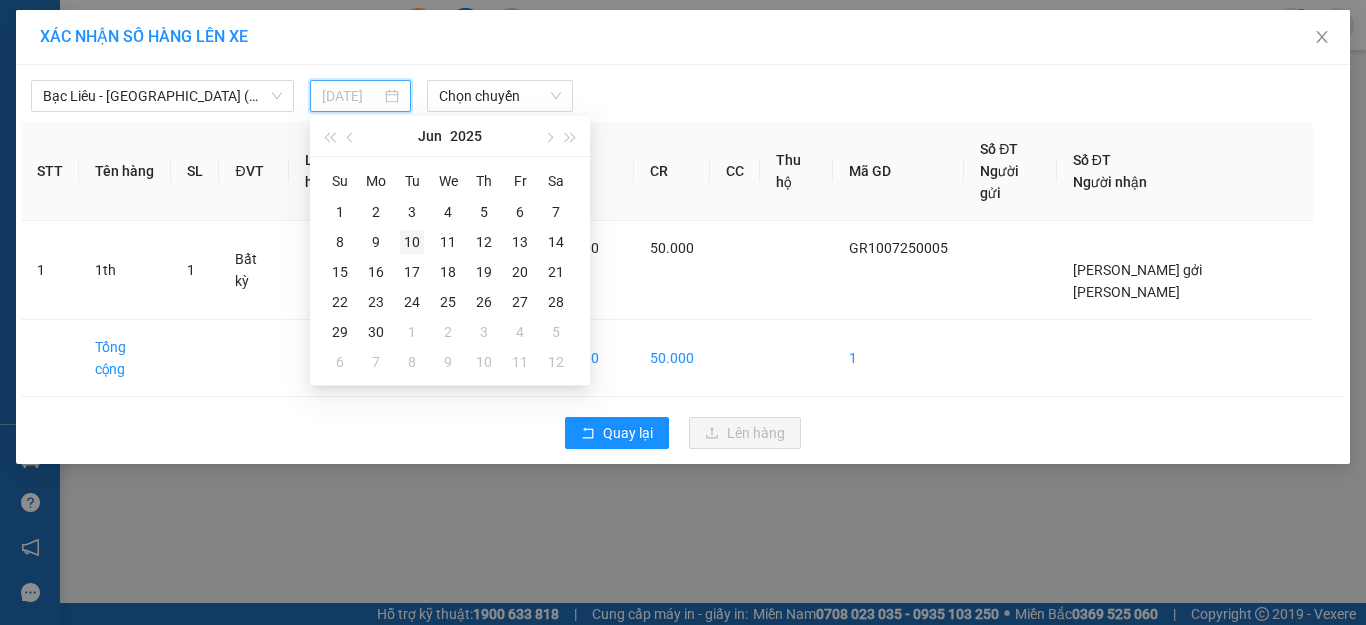 click on "10" at bounding box center [412, 242] 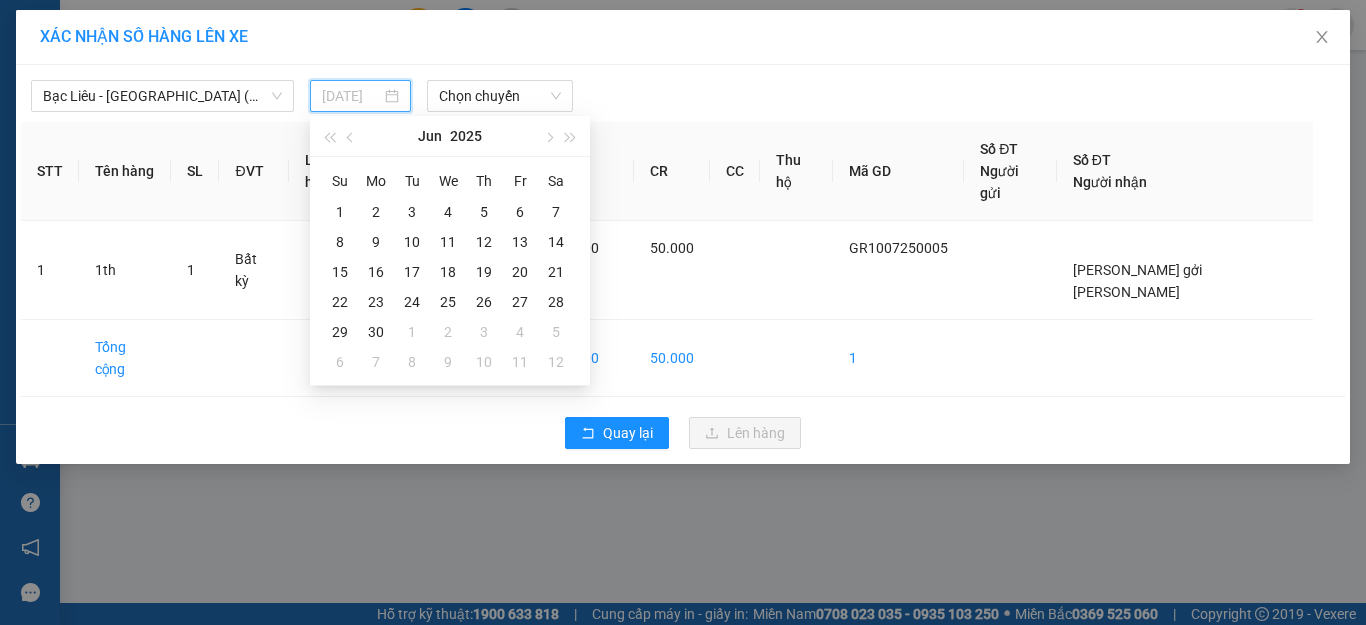 type on "[DATE]" 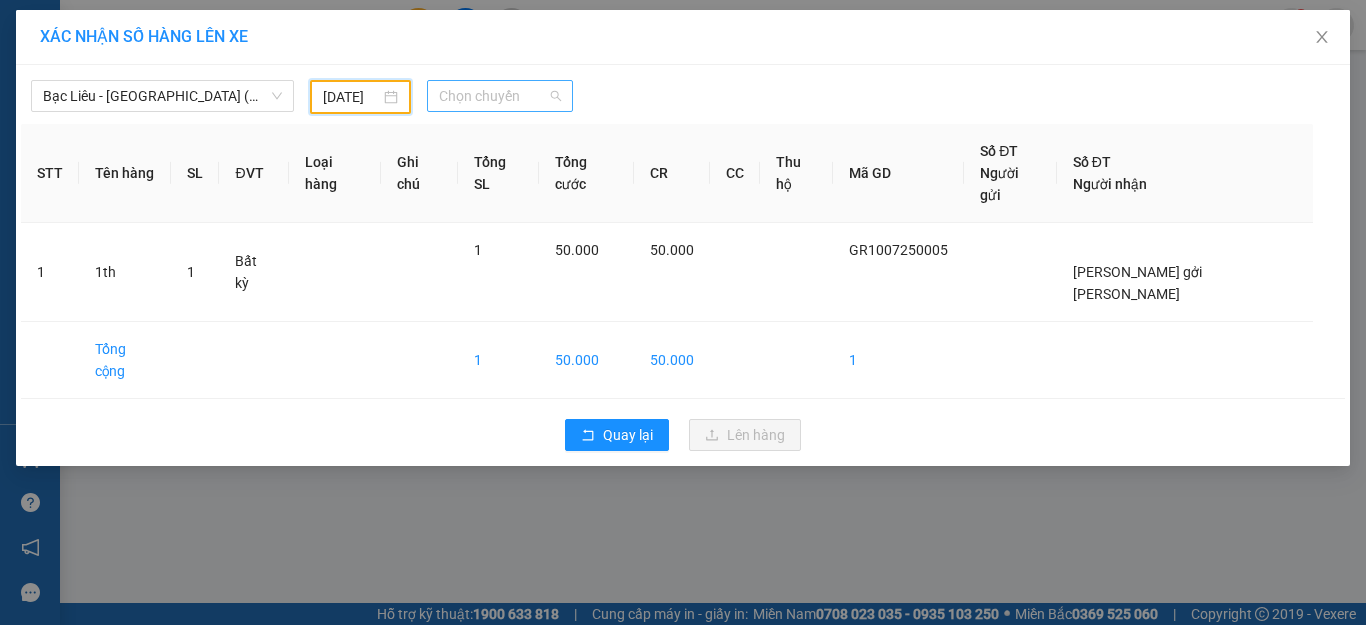 click on "Chọn chuyến" at bounding box center (500, 96) 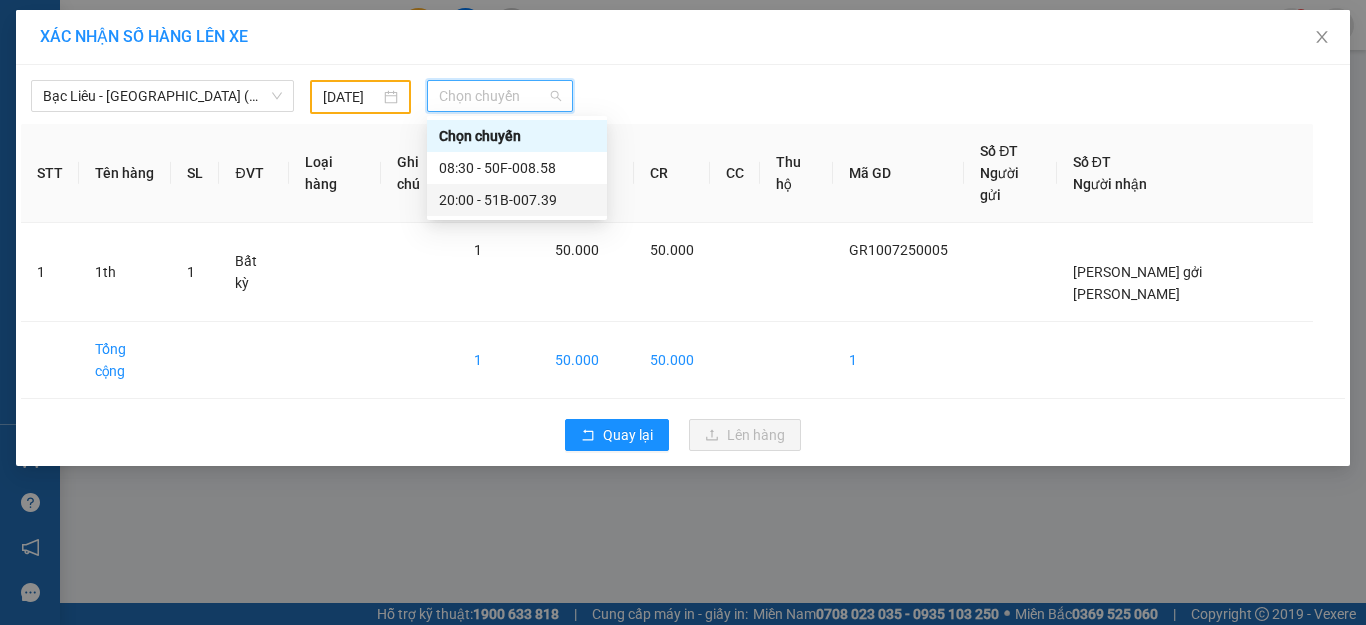 click on "20:00     - 51B-007.39" at bounding box center (517, 200) 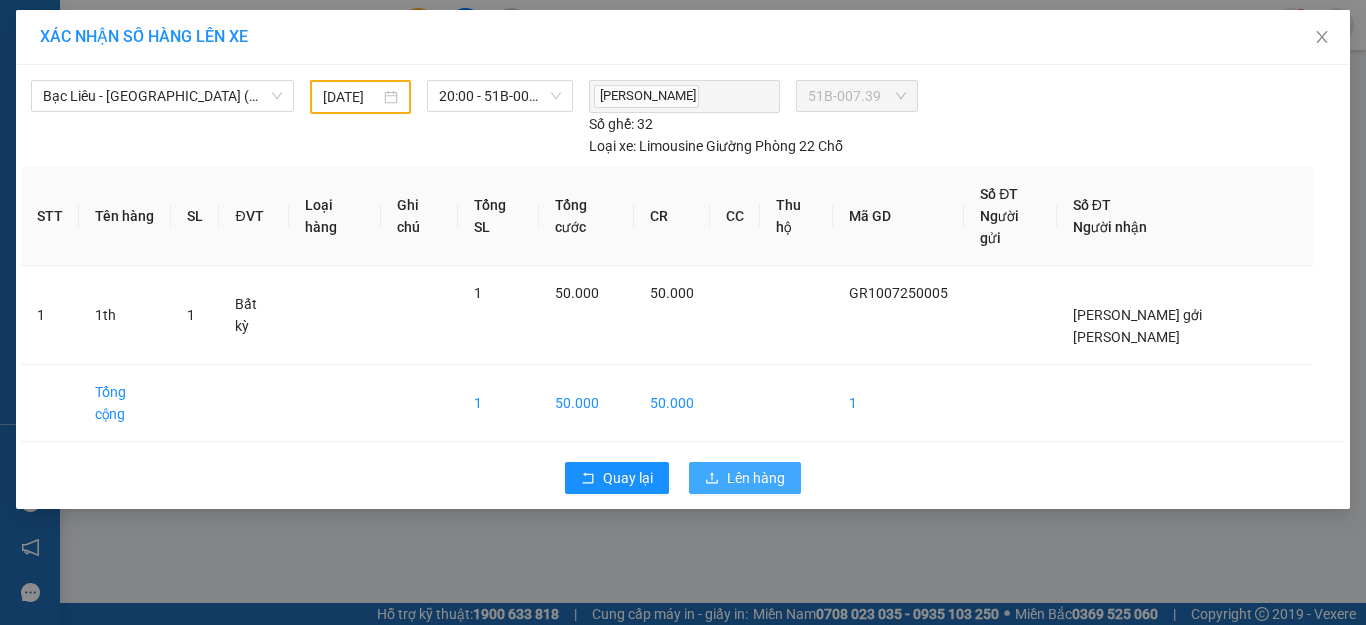 click on "Lên hàng" at bounding box center [745, 478] 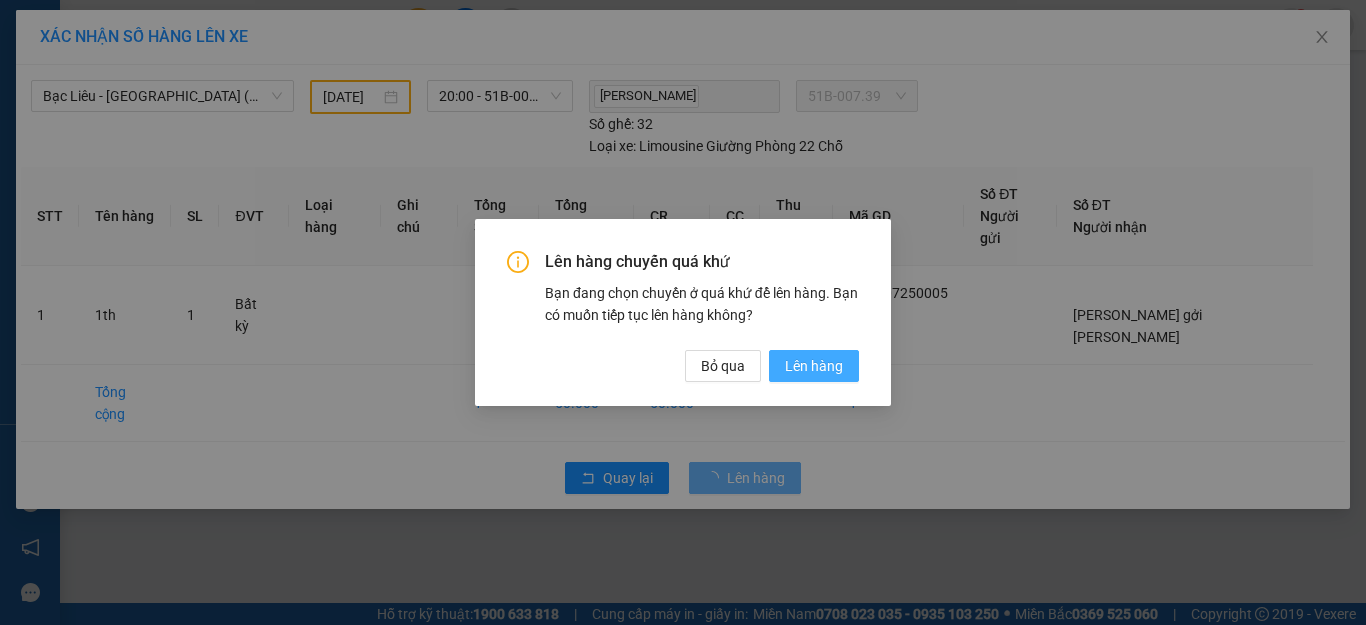 click on "Lên hàng" at bounding box center (814, 366) 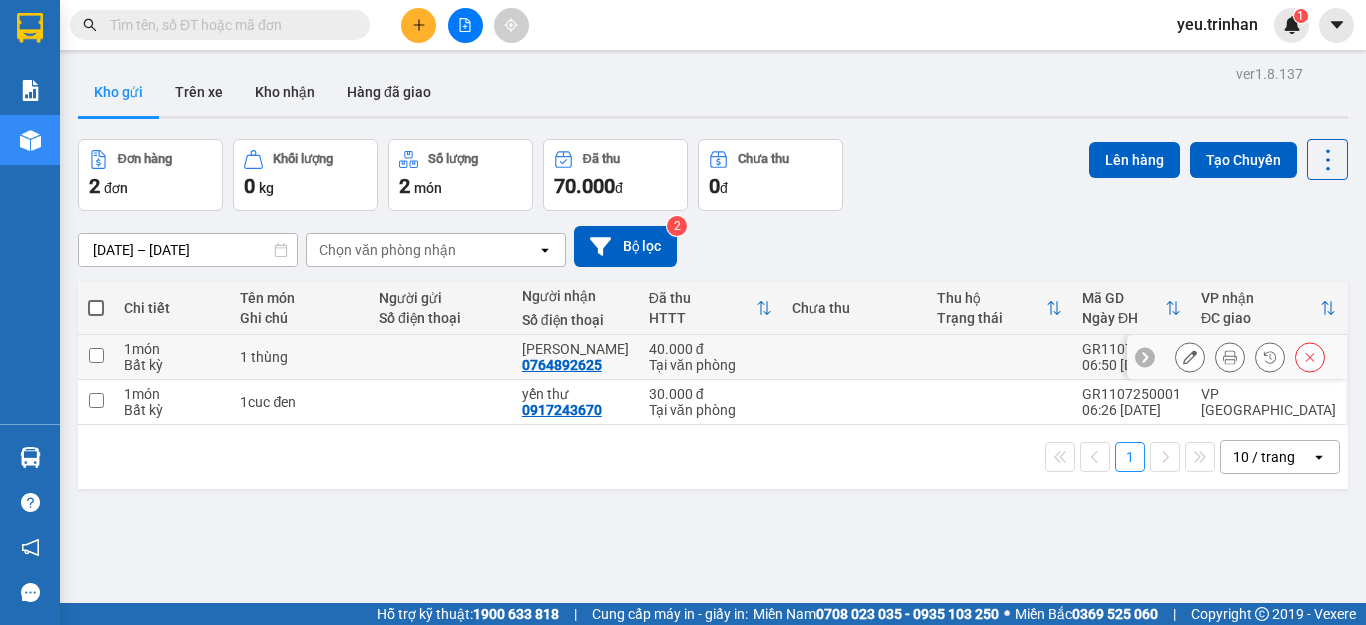 click 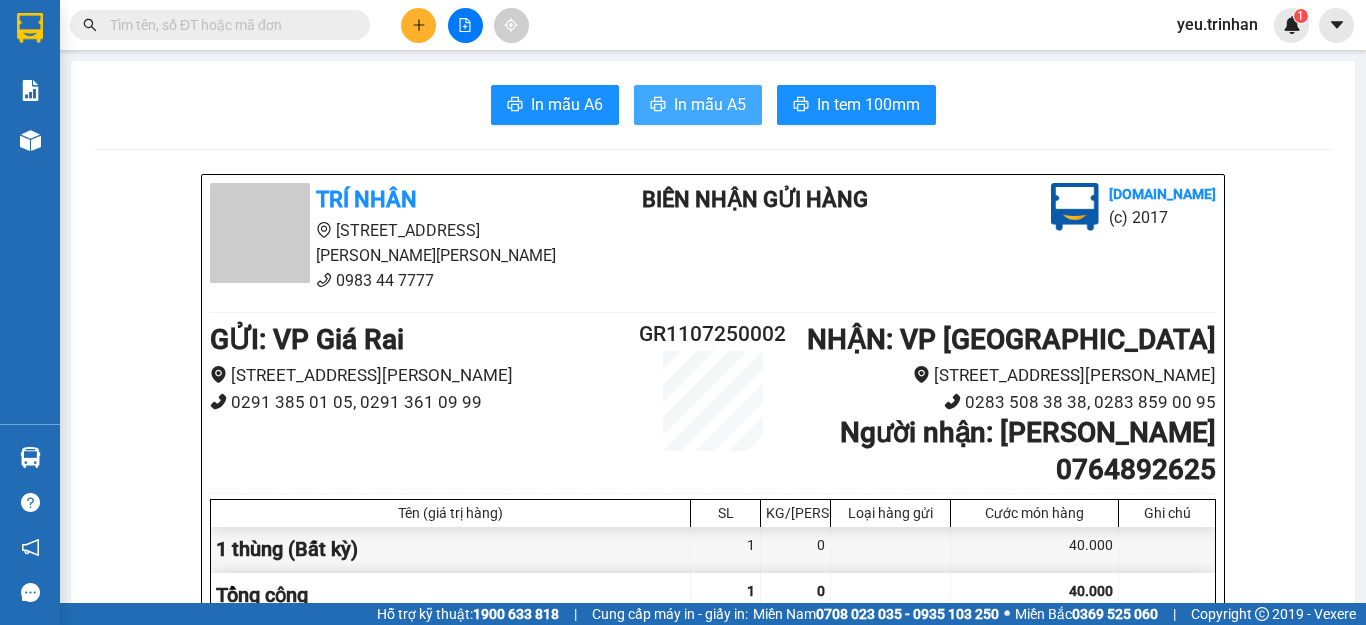 click on "In mẫu A5" at bounding box center [710, 104] 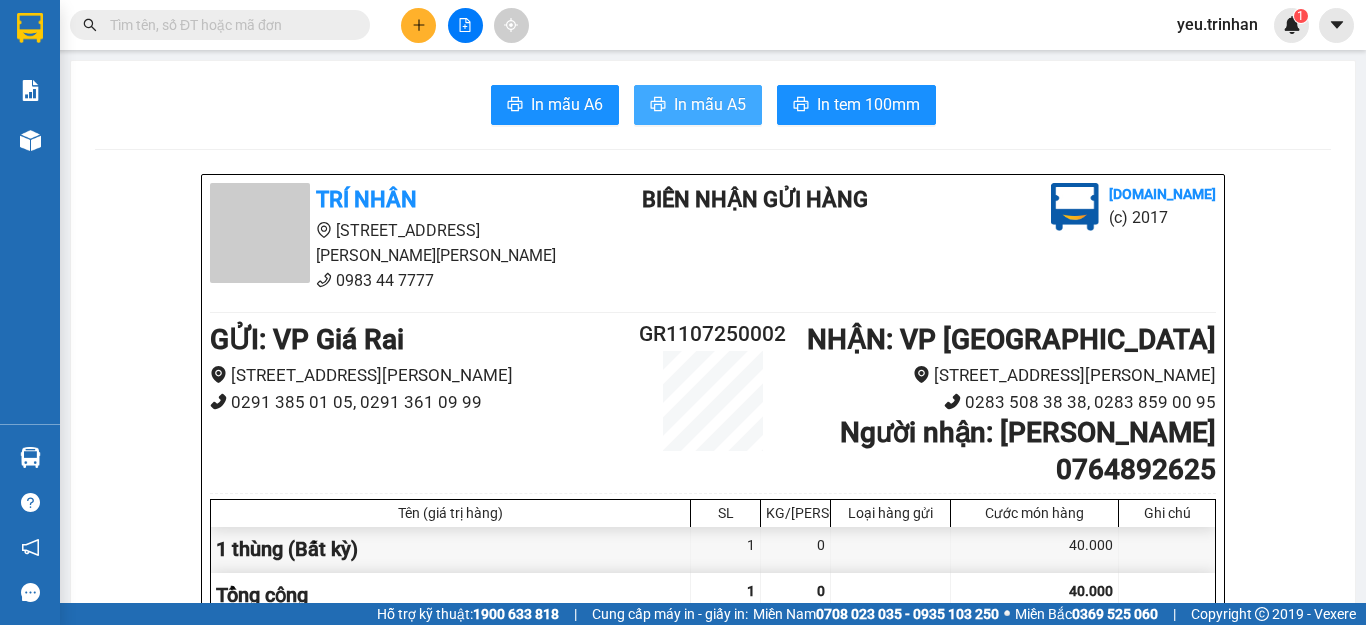 scroll, scrollTop: 0, scrollLeft: 0, axis: both 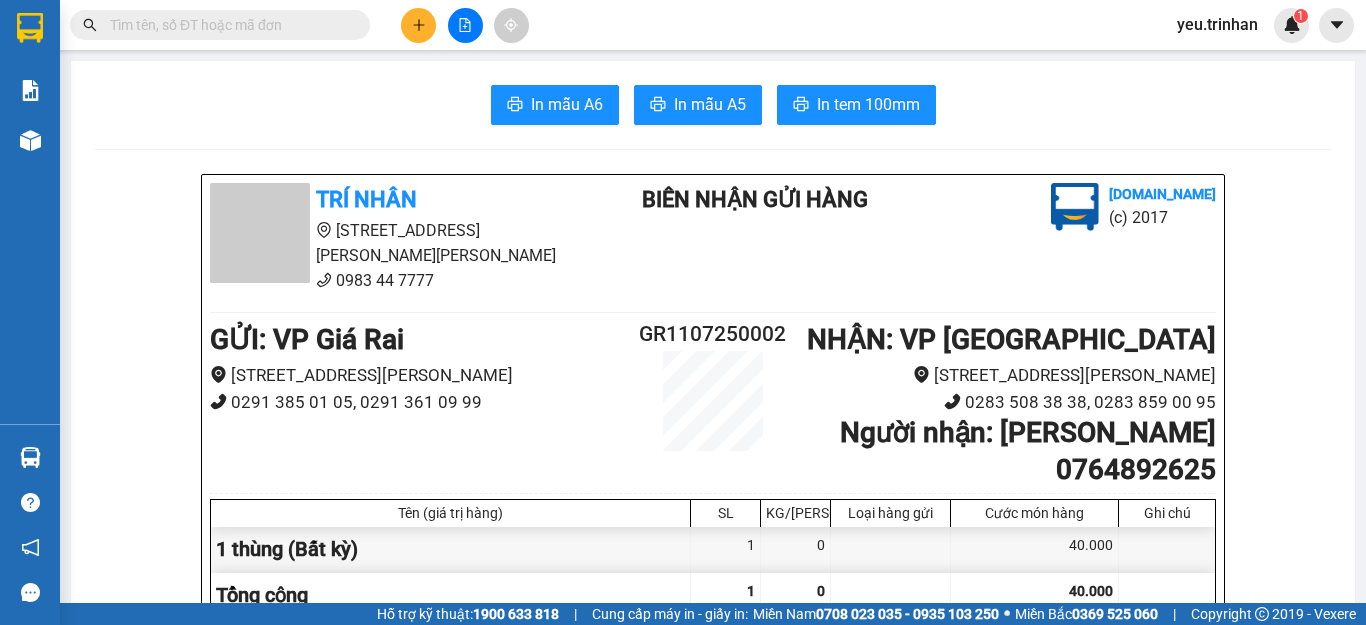 click on "40.000" at bounding box center (1091, 591) 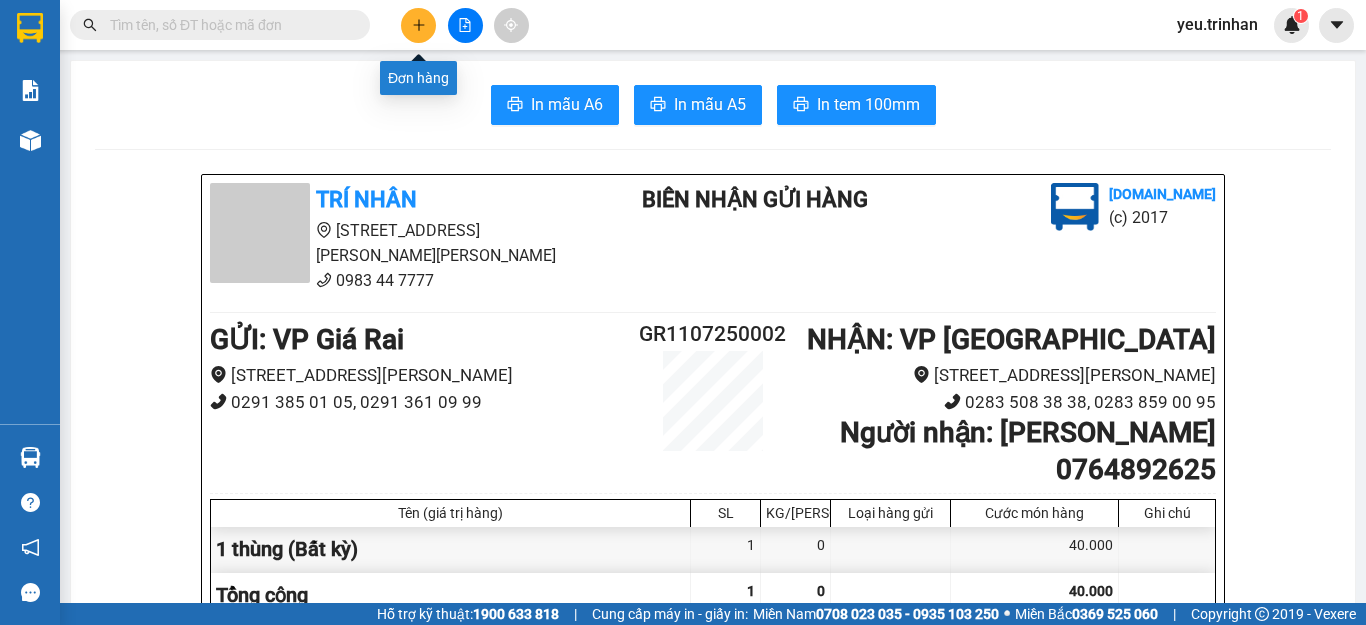 click at bounding box center [418, 25] 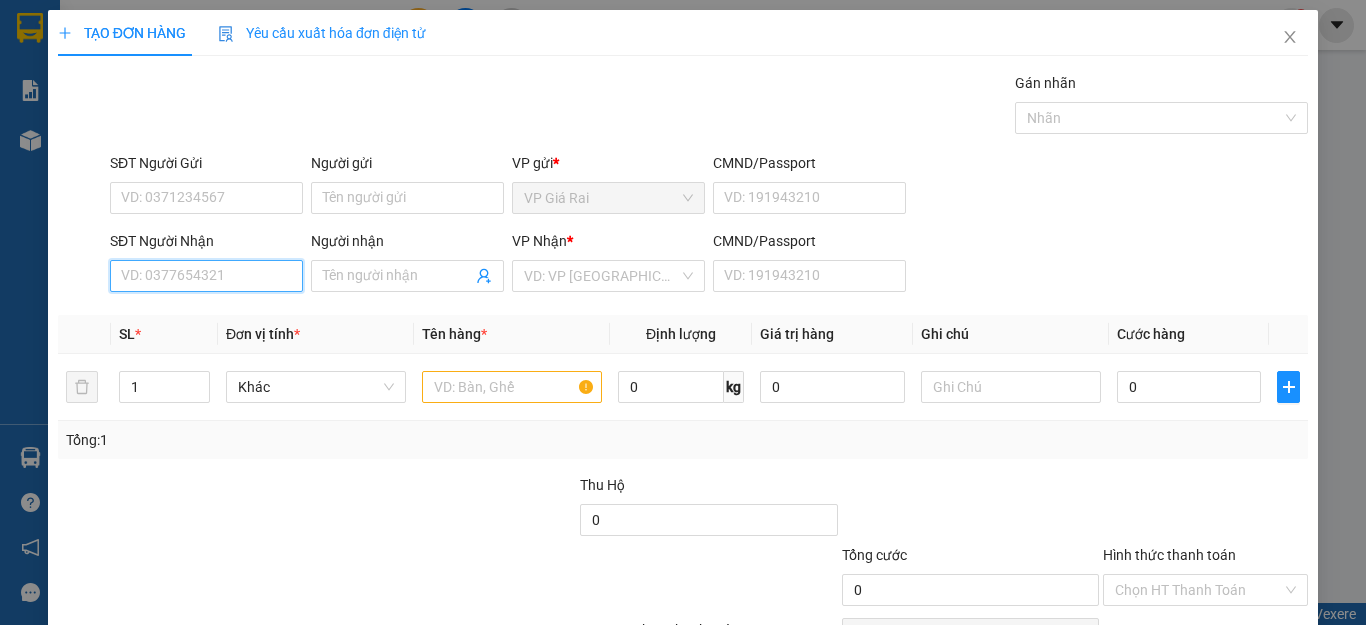 click on "SĐT Người Nhận" at bounding box center [206, 276] 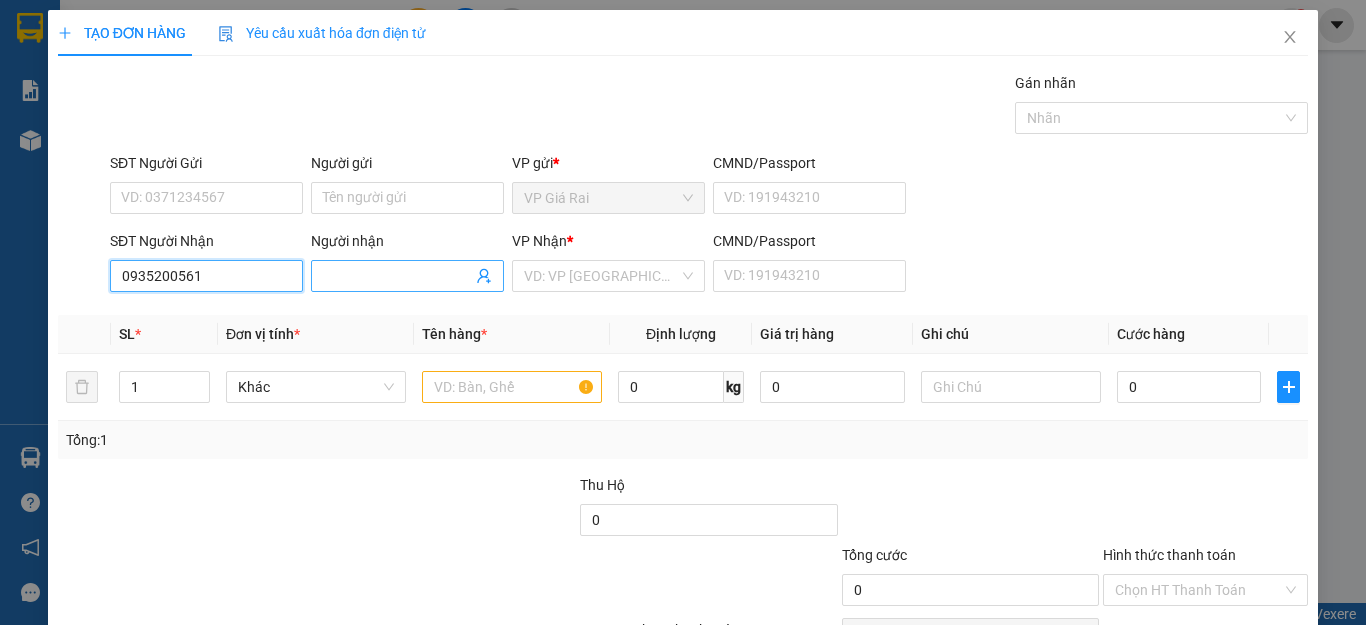 type on "0935200561" 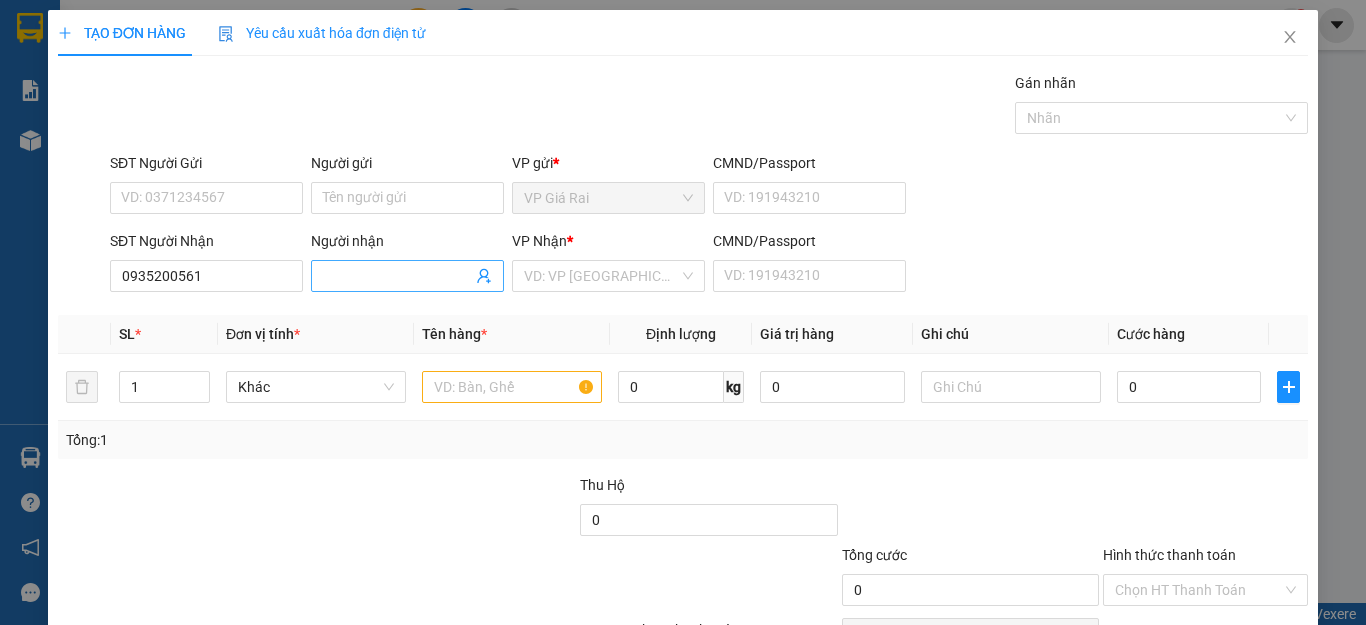 click on "Người nhận" at bounding box center (397, 276) 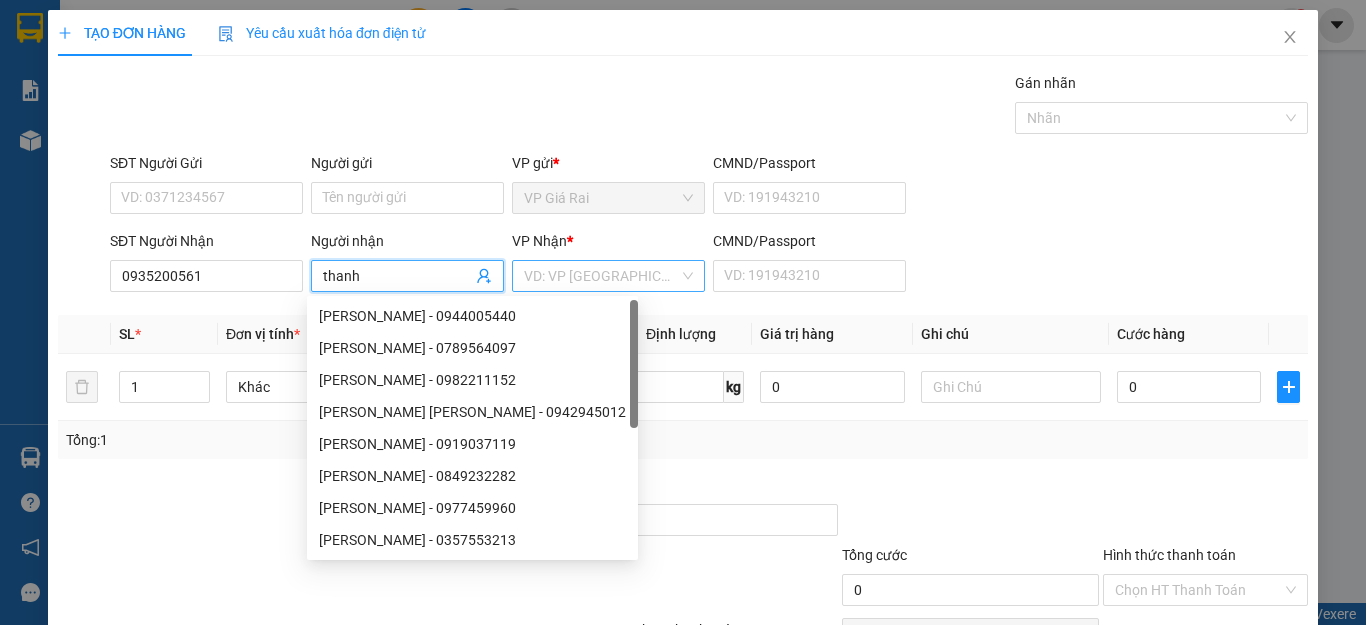 type on "thanh" 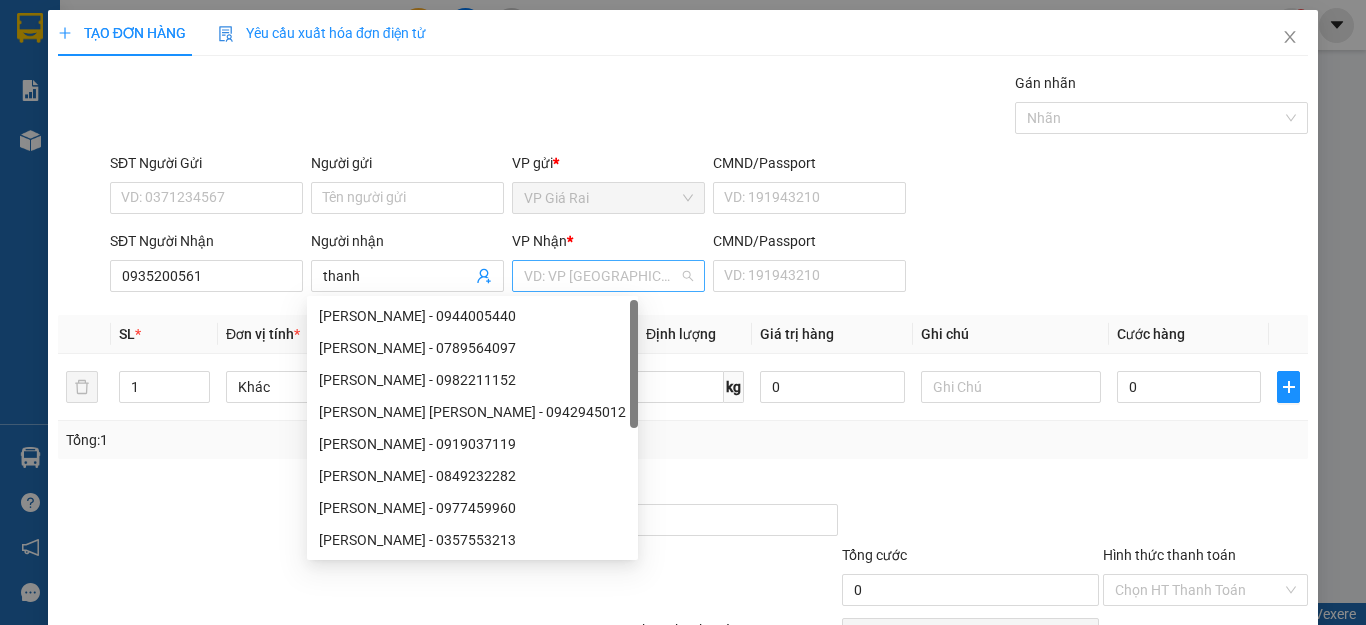 click at bounding box center [601, 276] 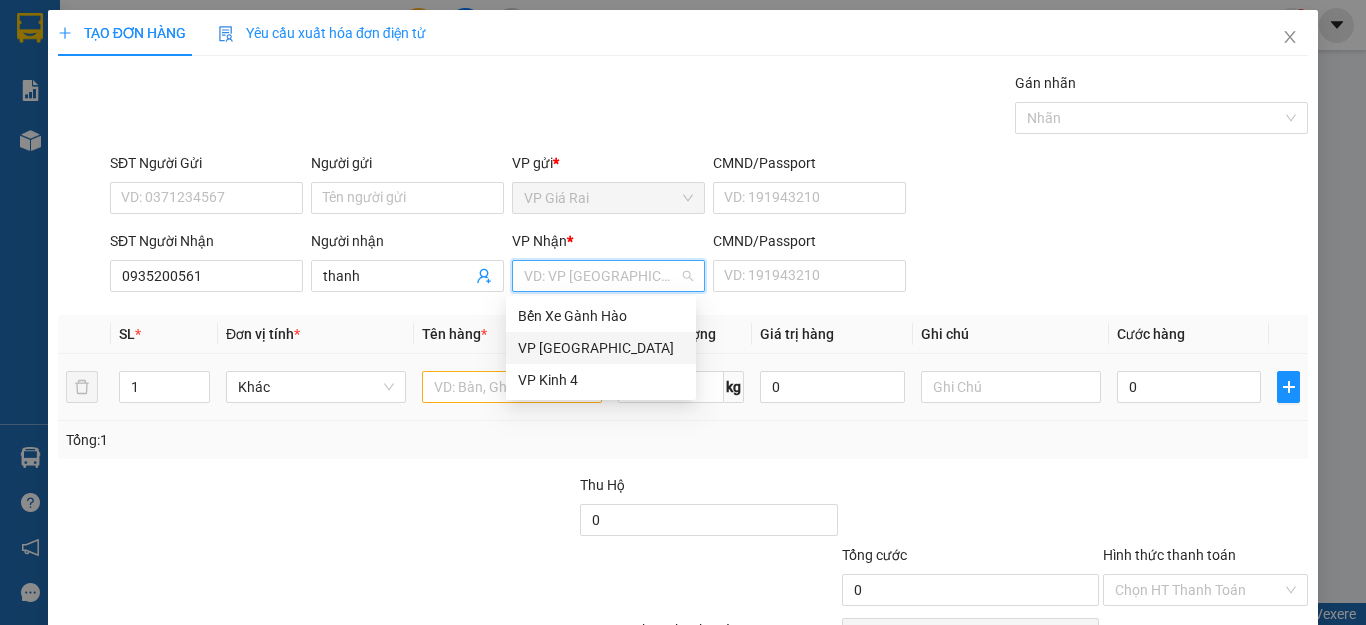drag, startPoint x: 556, startPoint y: 353, endPoint x: 520, endPoint y: 365, distance: 37.94733 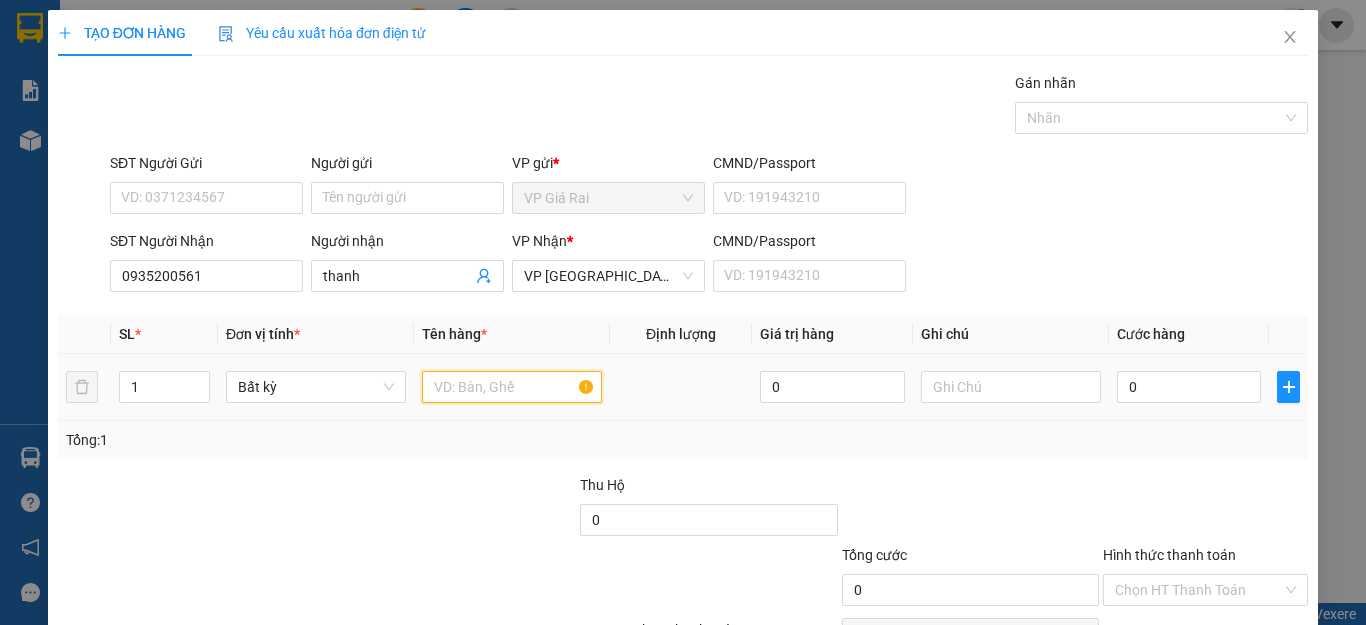 click at bounding box center (512, 387) 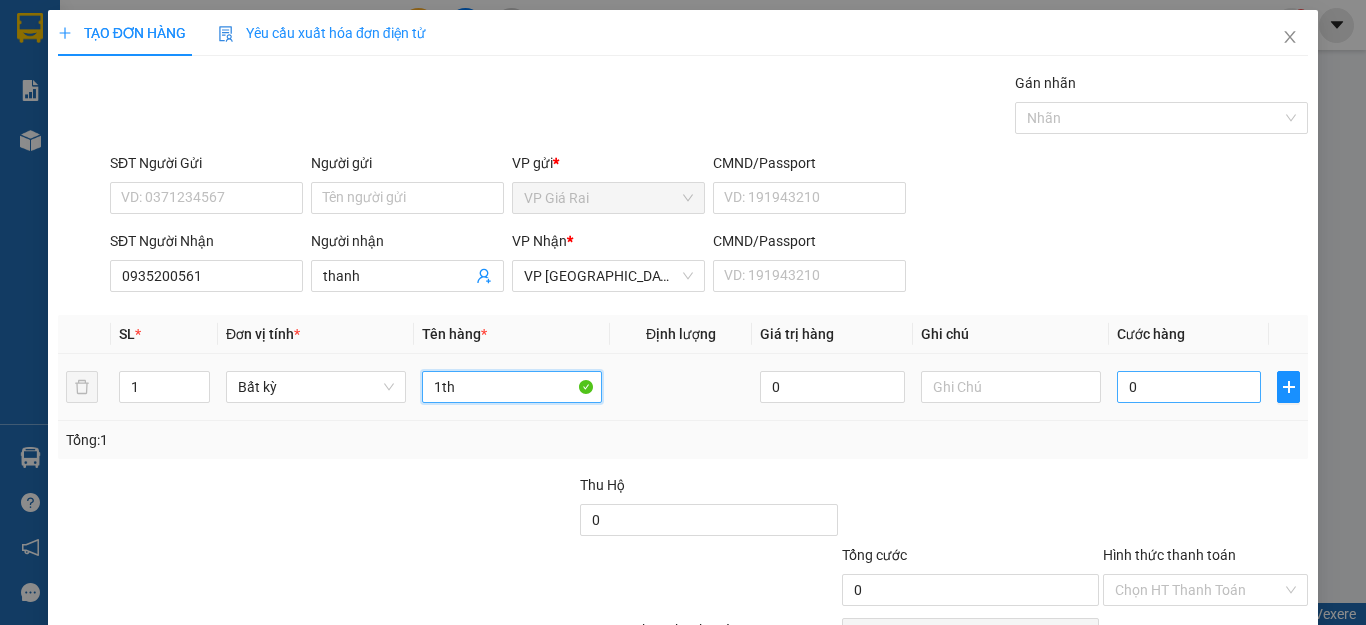 type on "1th" 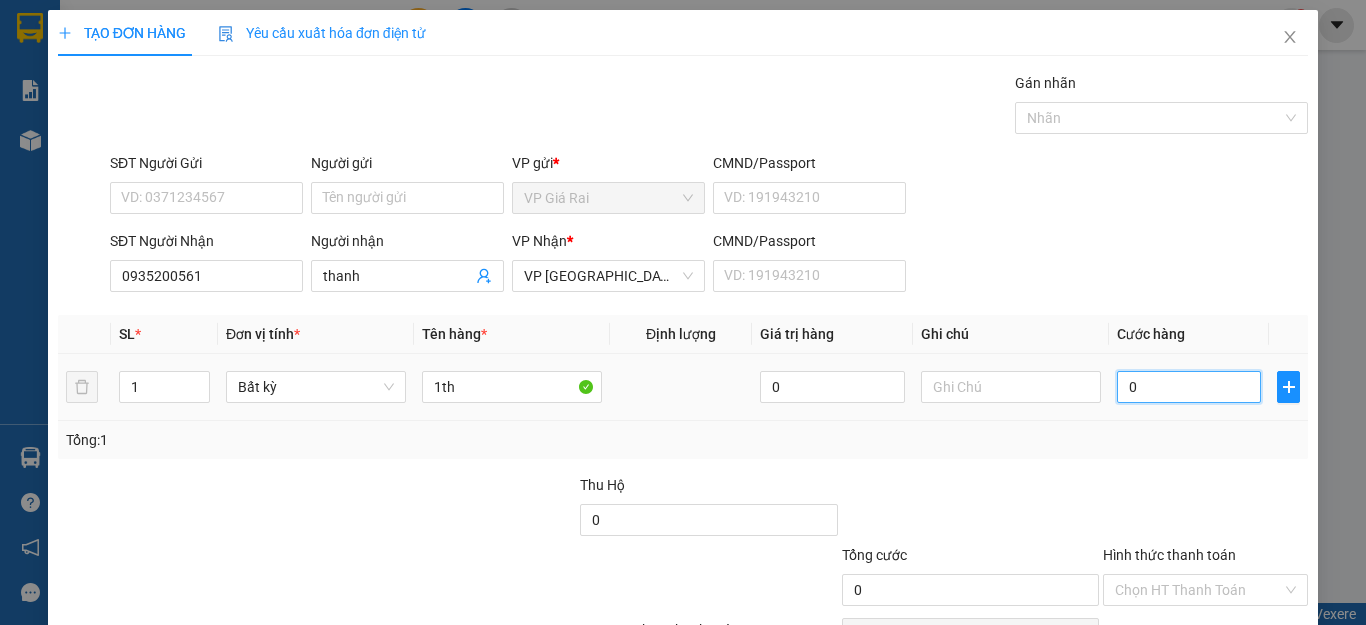click on "0" at bounding box center (1189, 387) 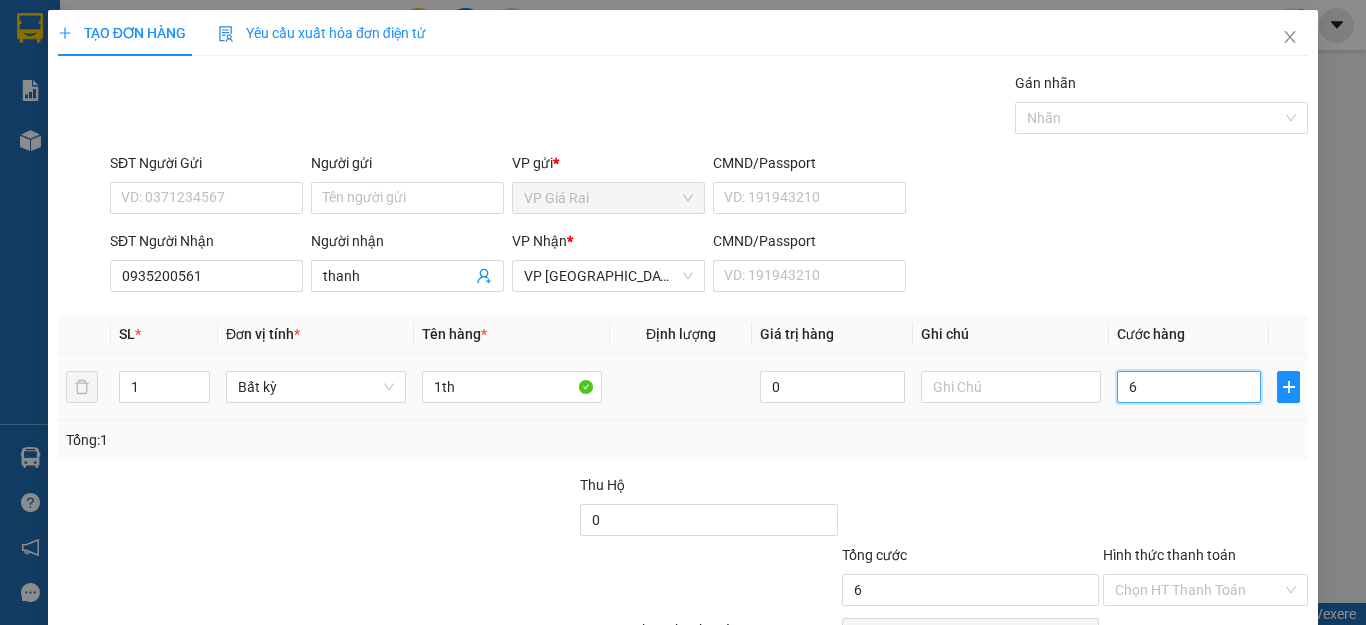 type on "60" 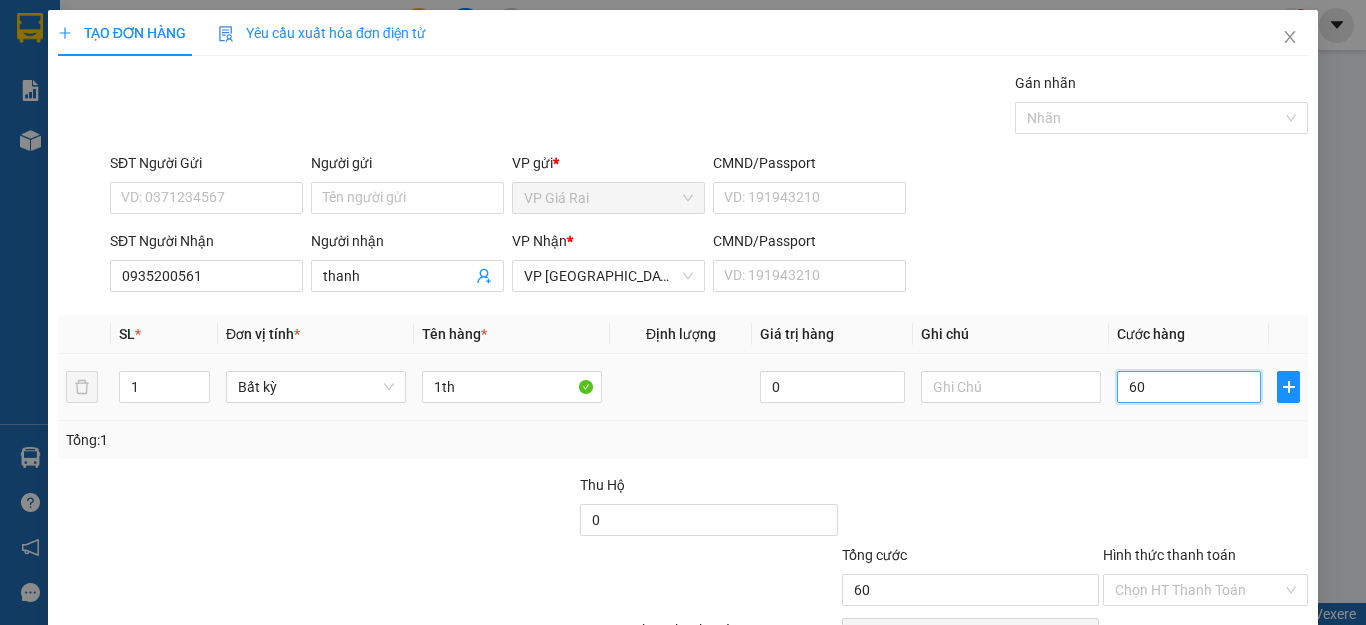 scroll, scrollTop: 115, scrollLeft: 0, axis: vertical 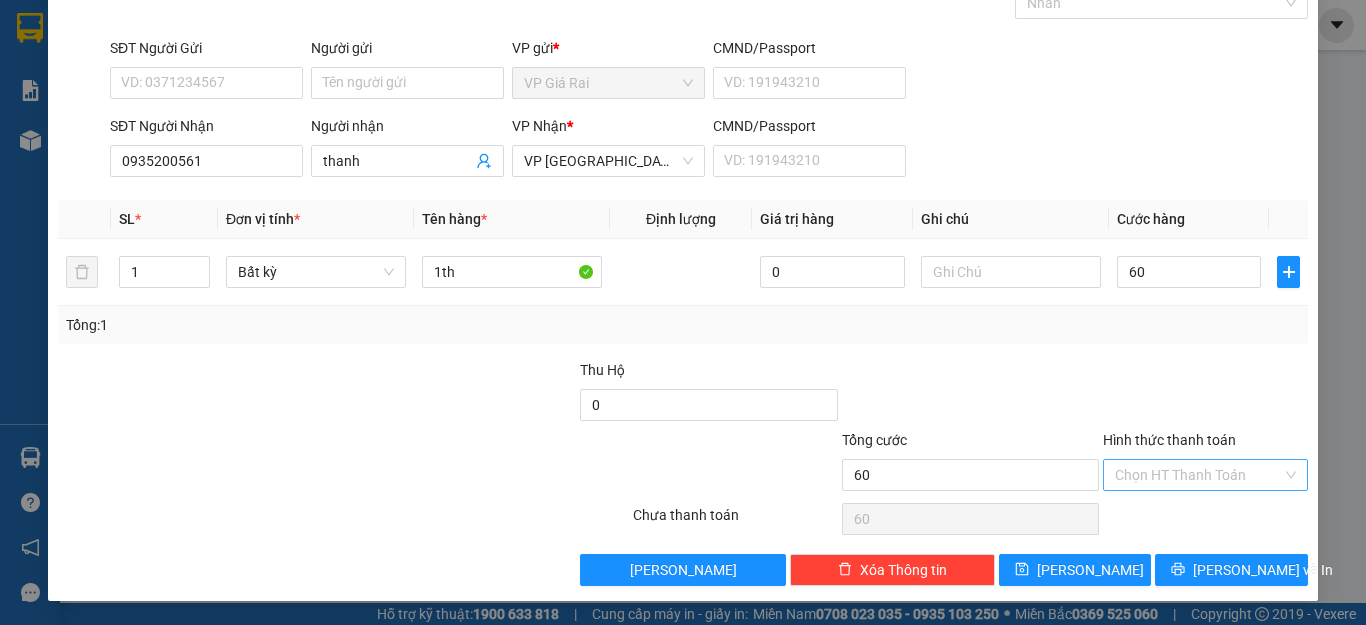 type on "60.000" 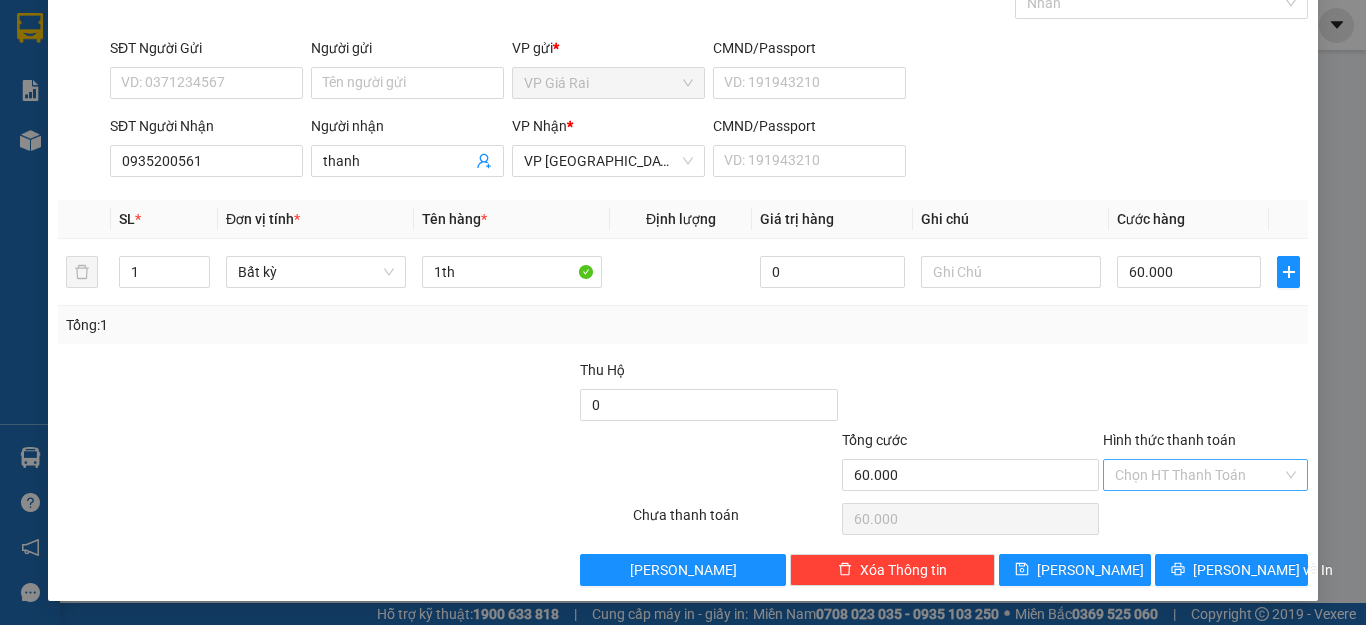 drag, startPoint x: 1171, startPoint y: 476, endPoint x: 1172, endPoint y: 517, distance: 41.01219 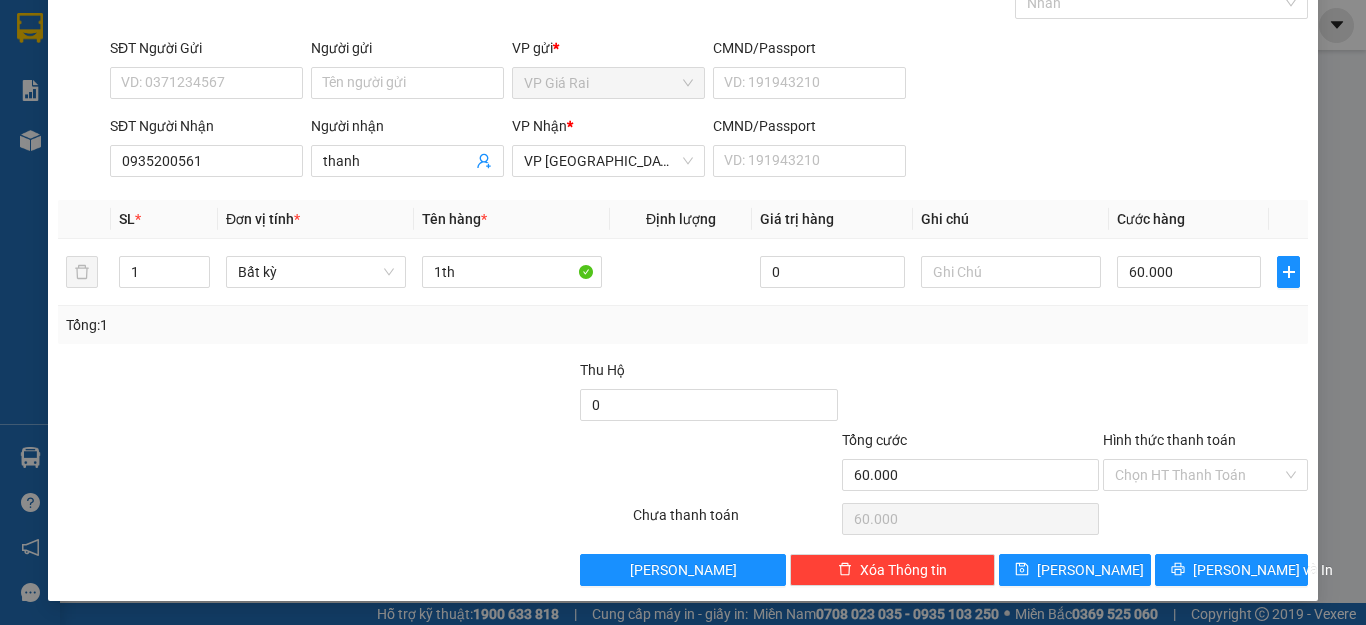 click on "Hình thức thanh toán" at bounding box center [1198, 475] 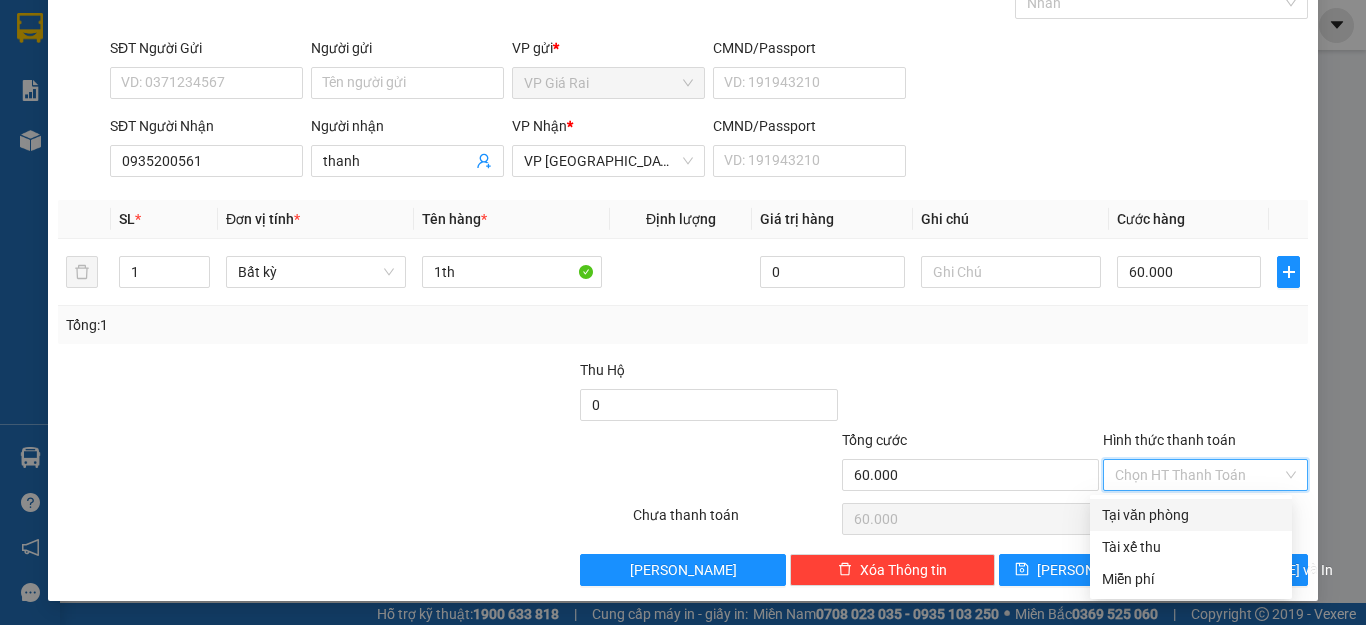 click on "Tại văn phòng" at bounding box center (1191, 515) 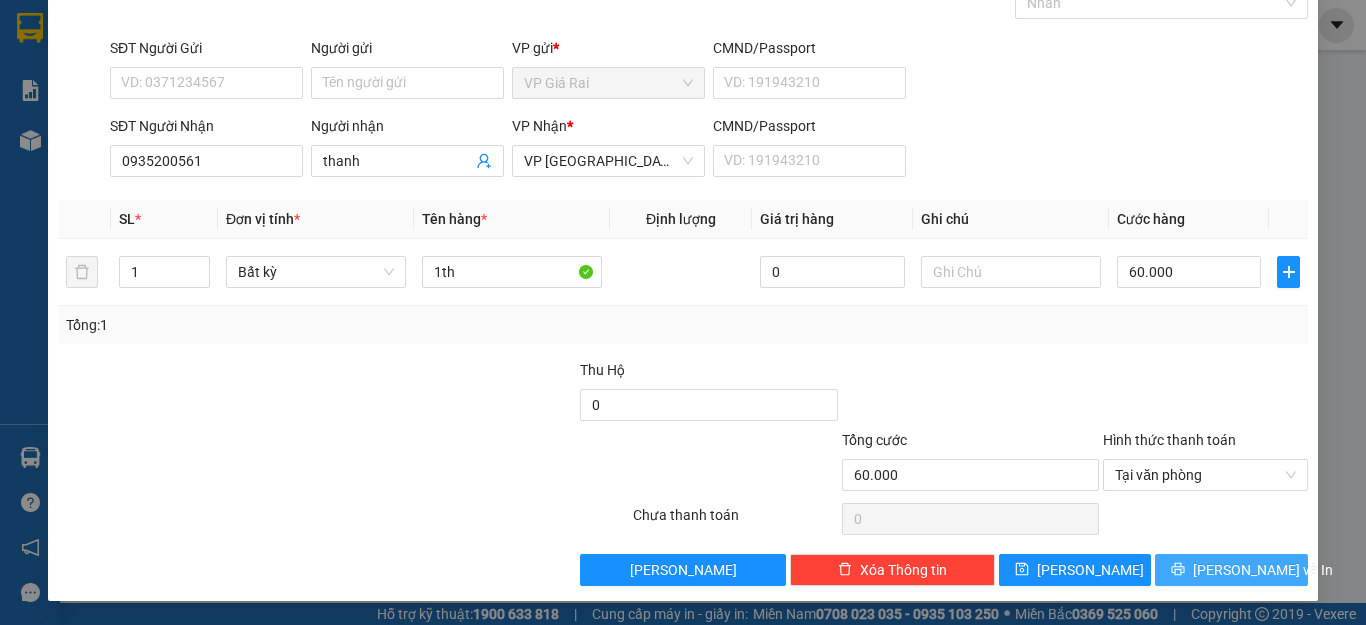 click on "[PERSON_NAME] và In" at bounding box center (1231, 570) 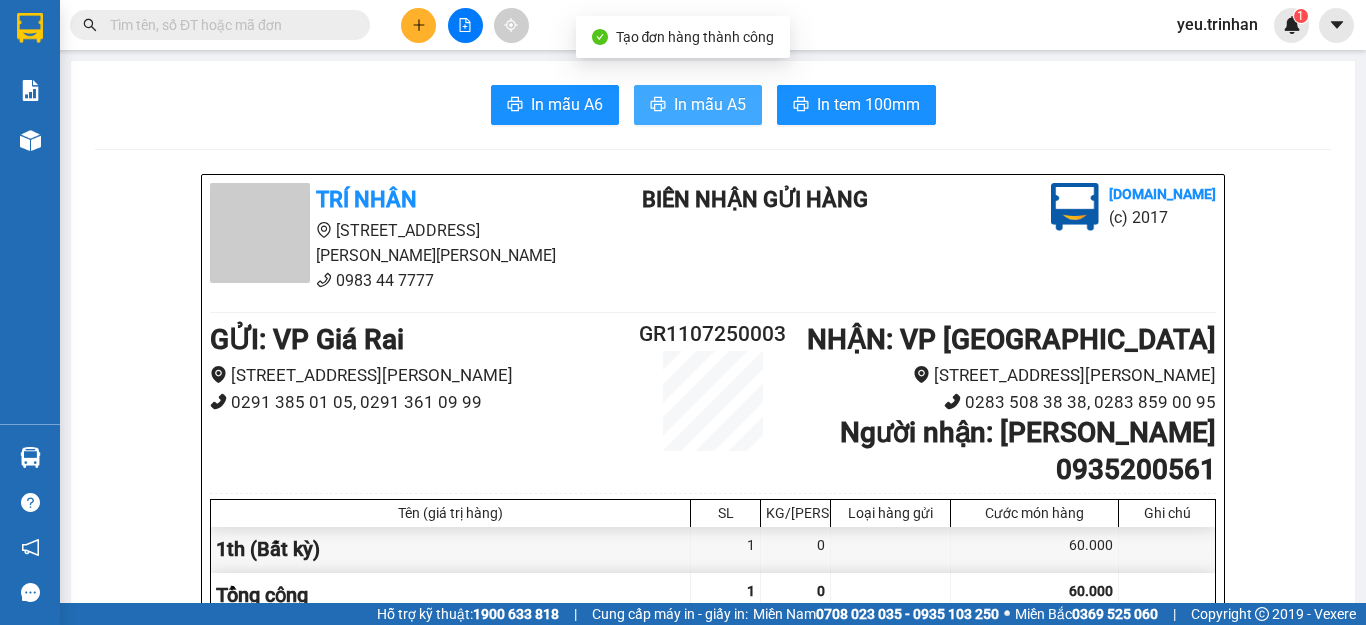 click on "In mẫu A5" at bounding box center (698, 105) 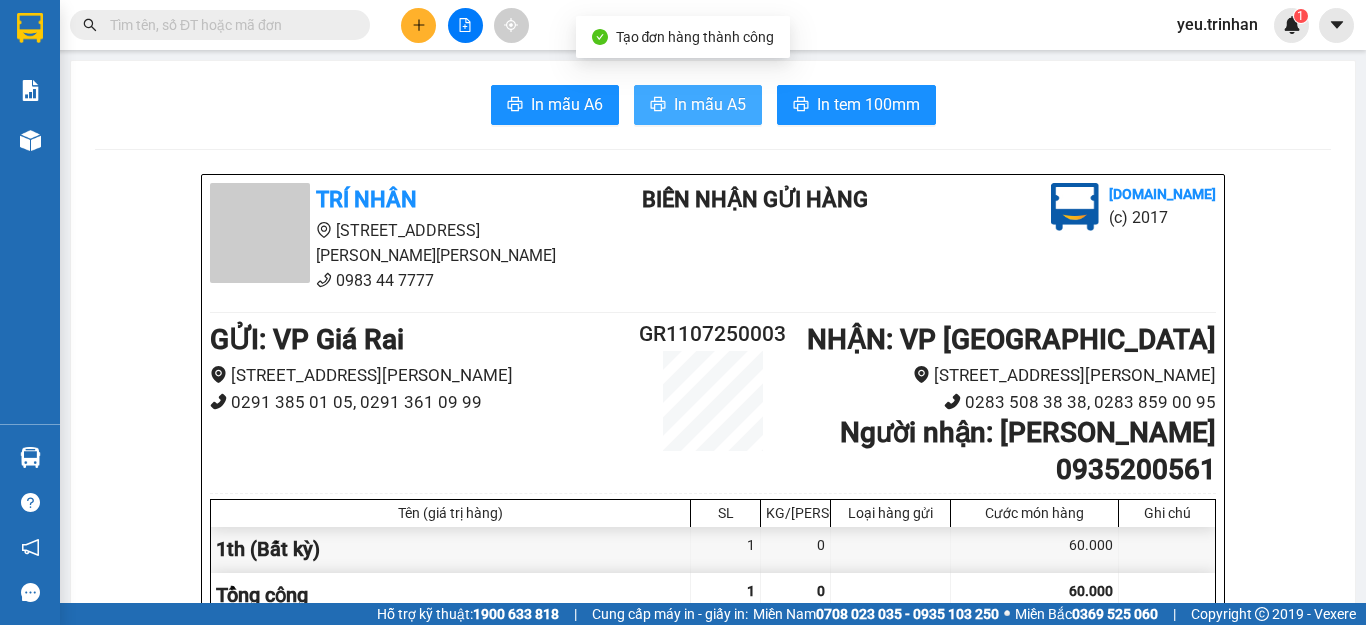 scroll, scrollTop: 0, scrollLeft: 0, axis: both 